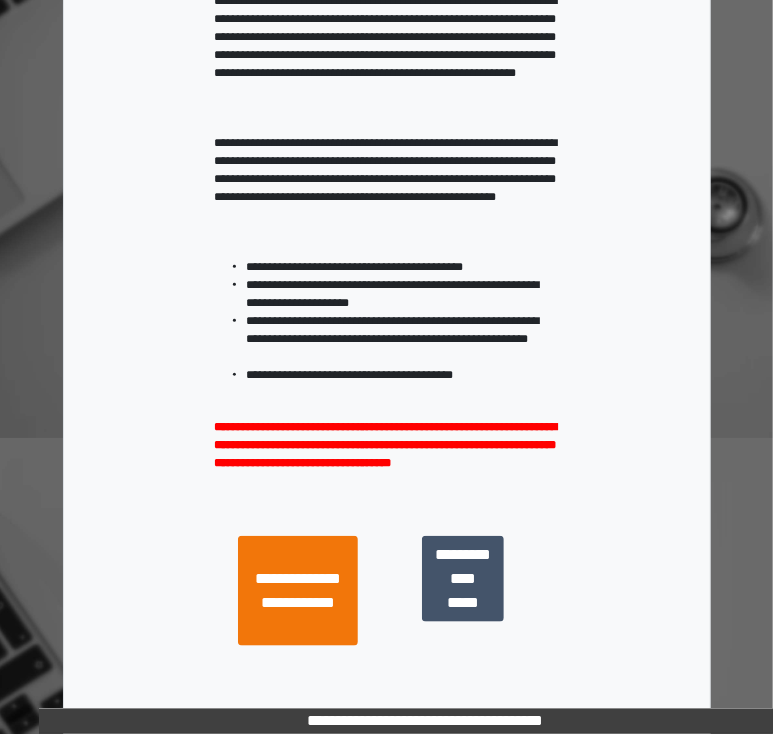 scroll, scrollTop: 423, scrollLeft: 0, axis: vertical 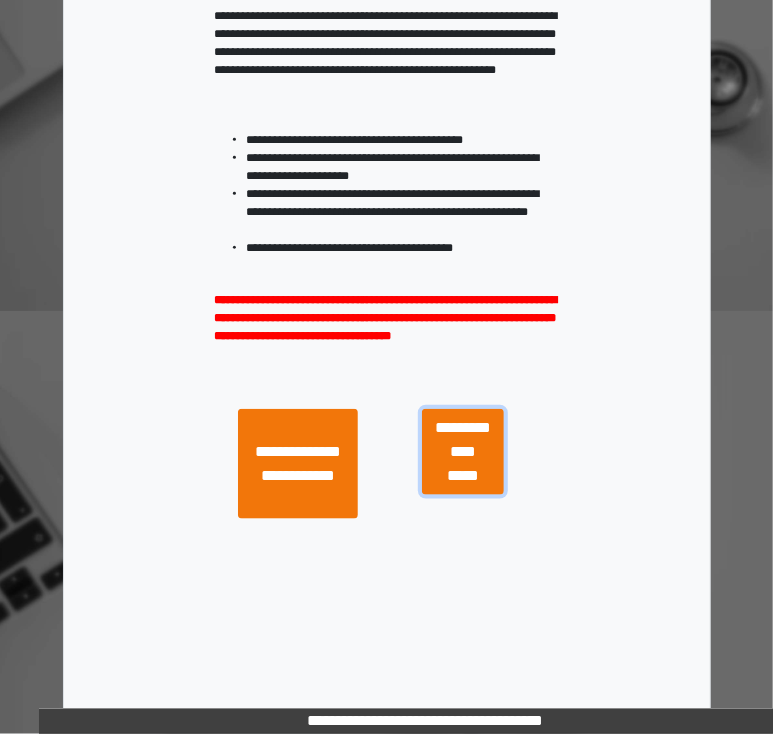 click on "**********" at bounding box center (463, 452) 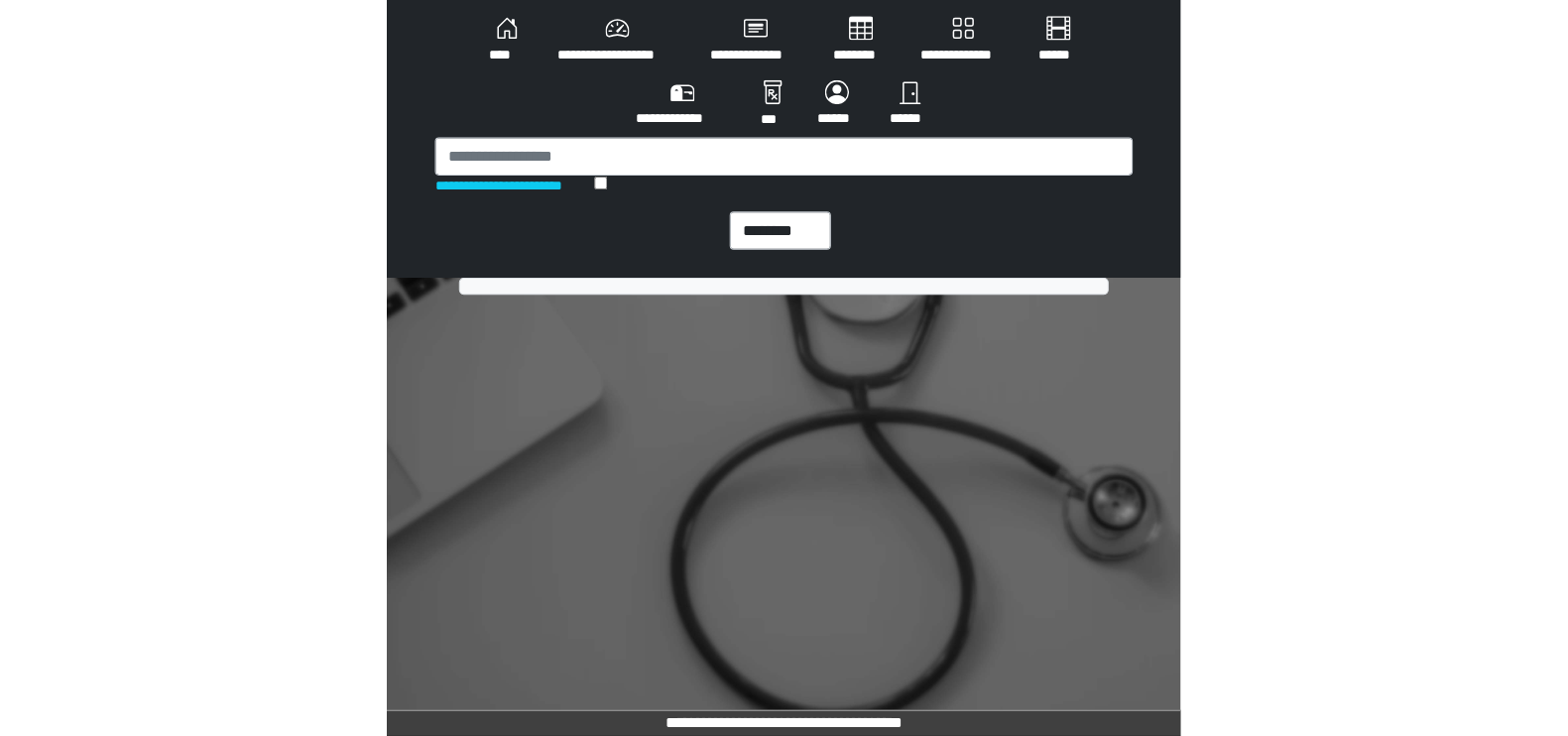 scroll, scrollTop: 0, scrollLeft: 0, axis: both 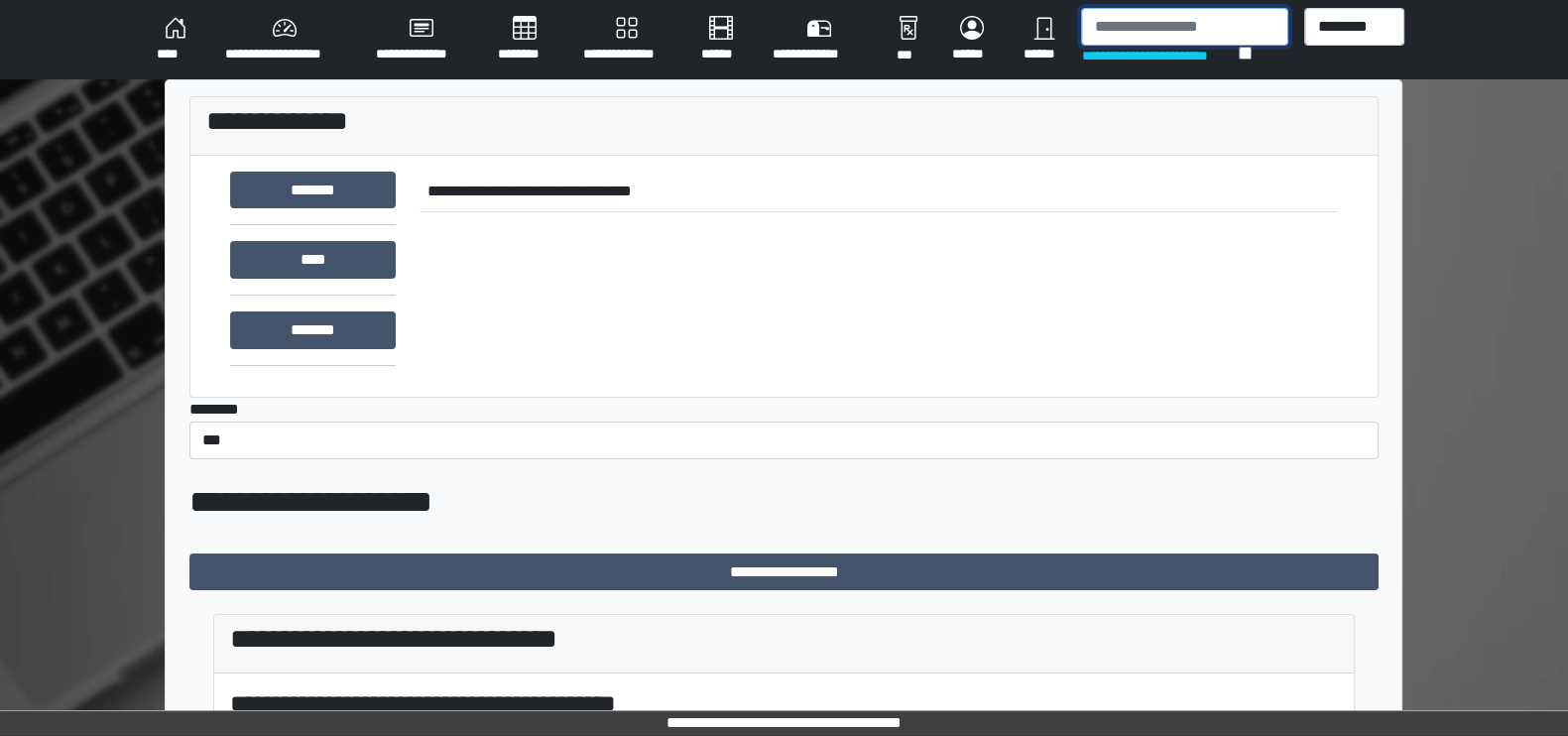 click at bounding box center [1184, 27] 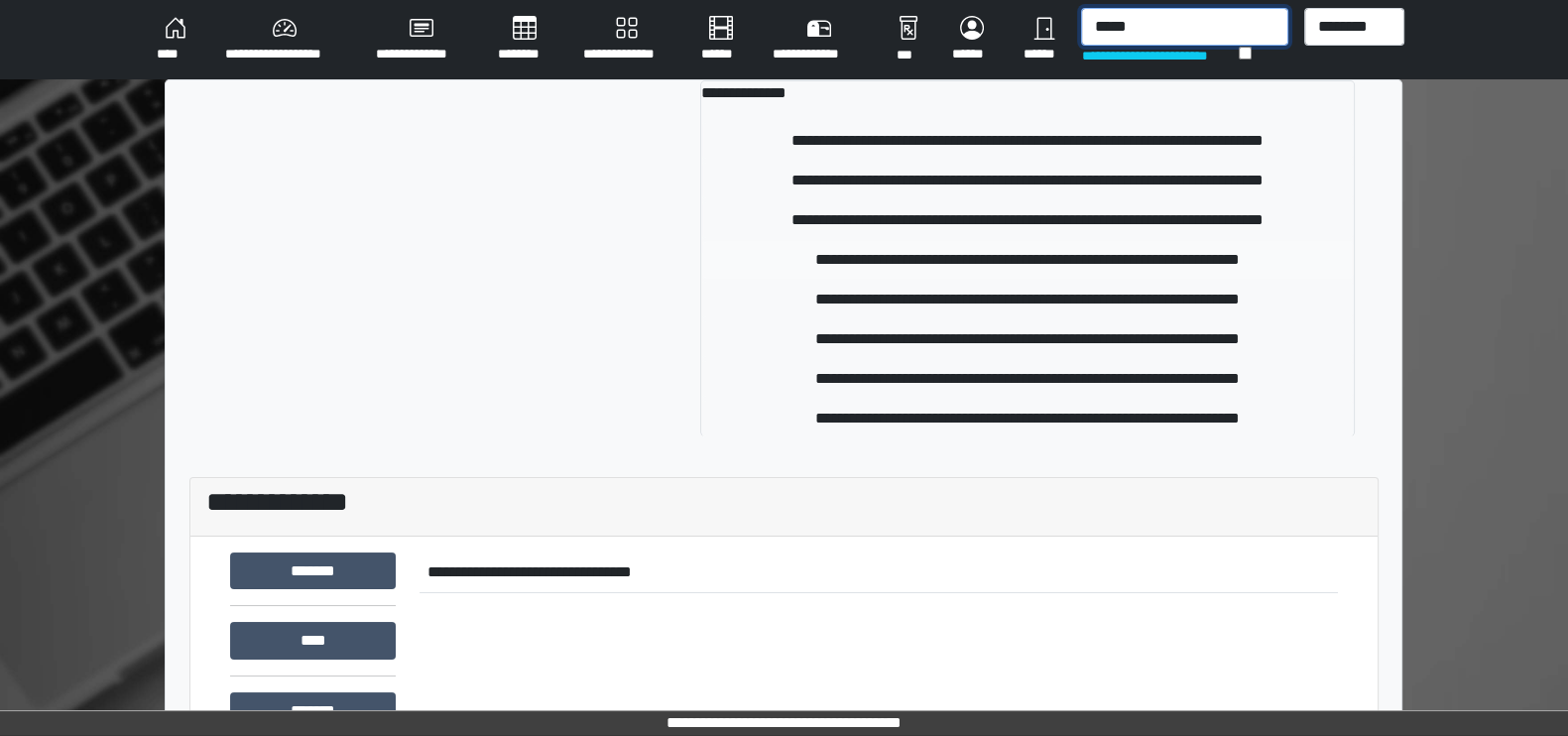 type on "*****" 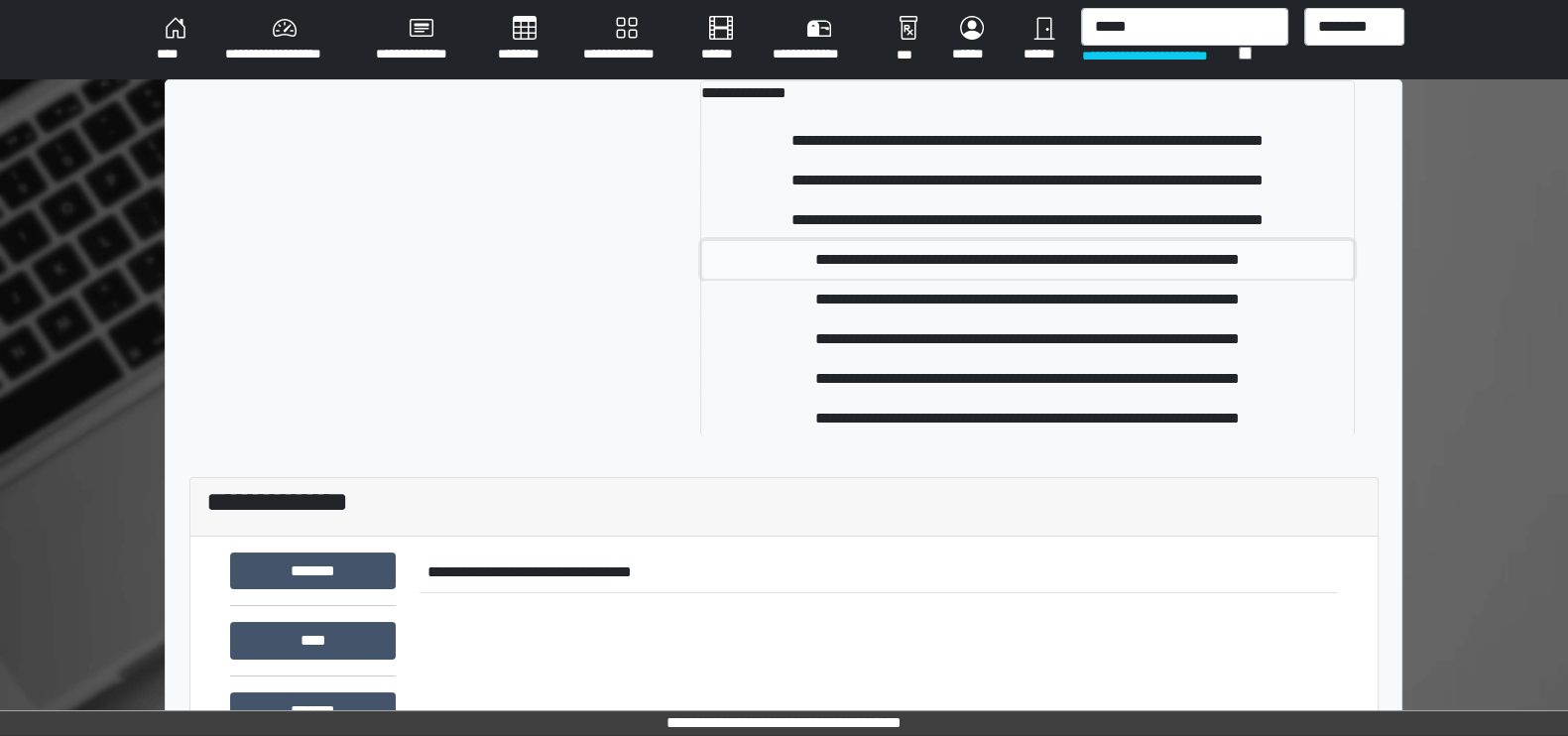 click on "**********" at bounding box center (1027, 260) 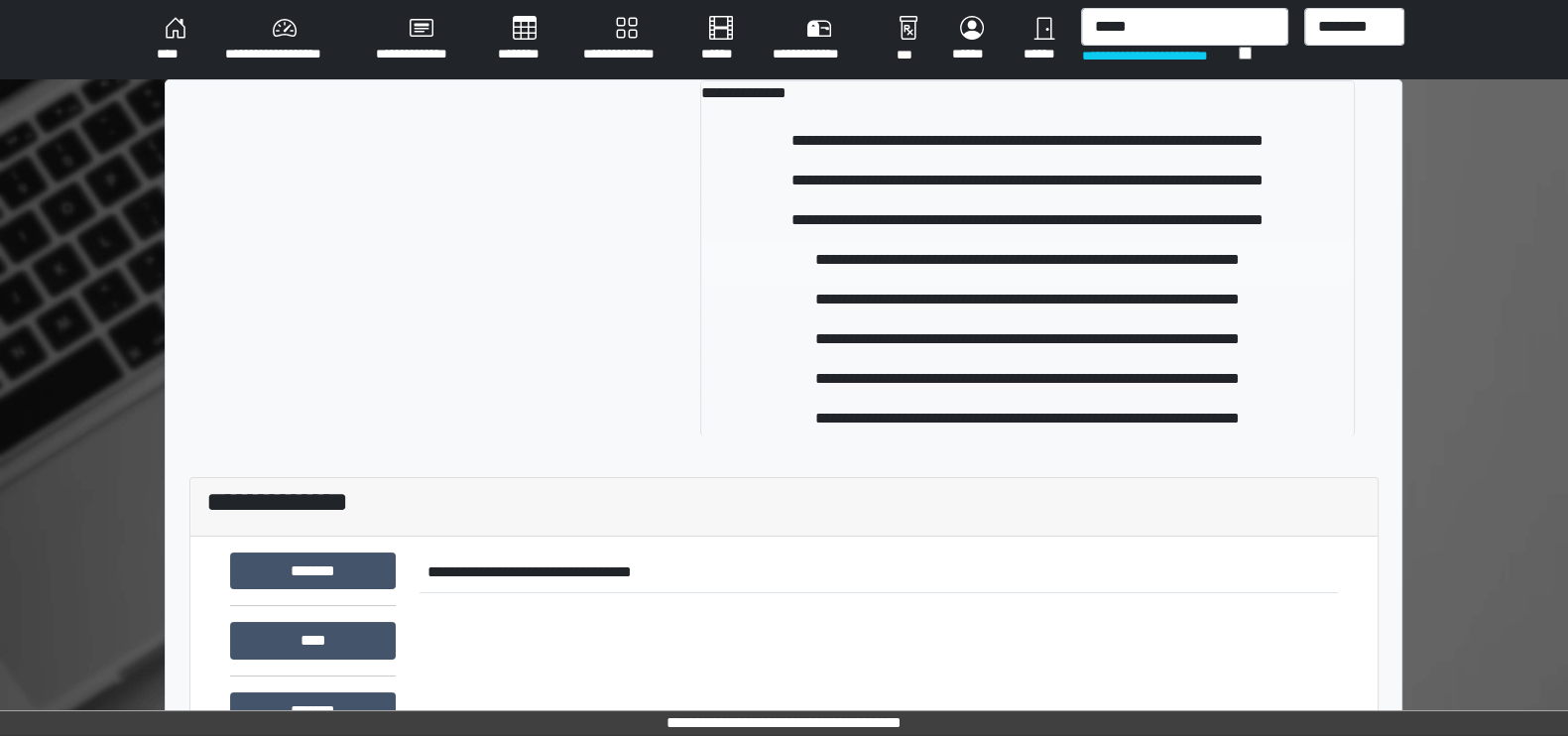 type 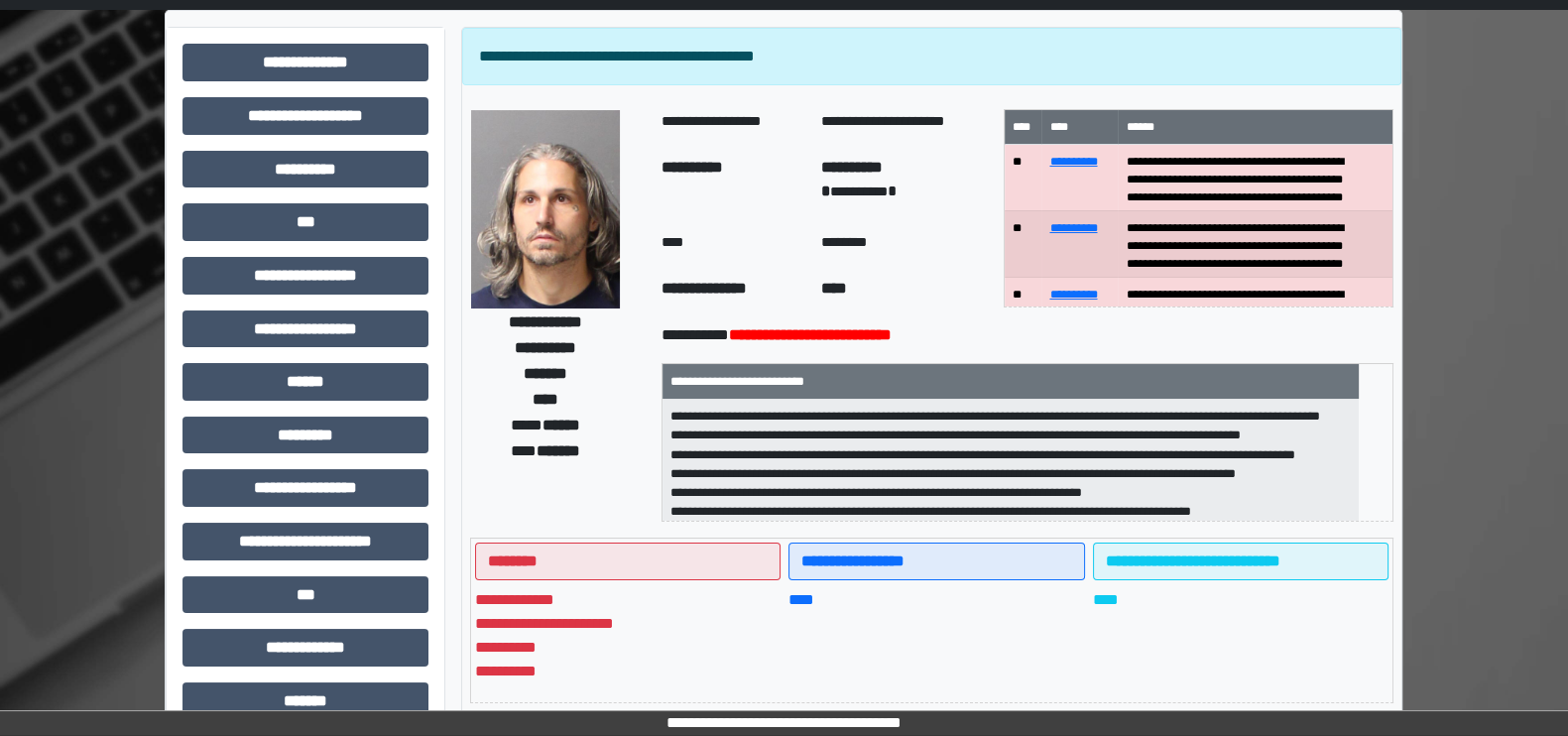 scroll, scrollTop: 70, scrollLeft: 0, axis: vertical 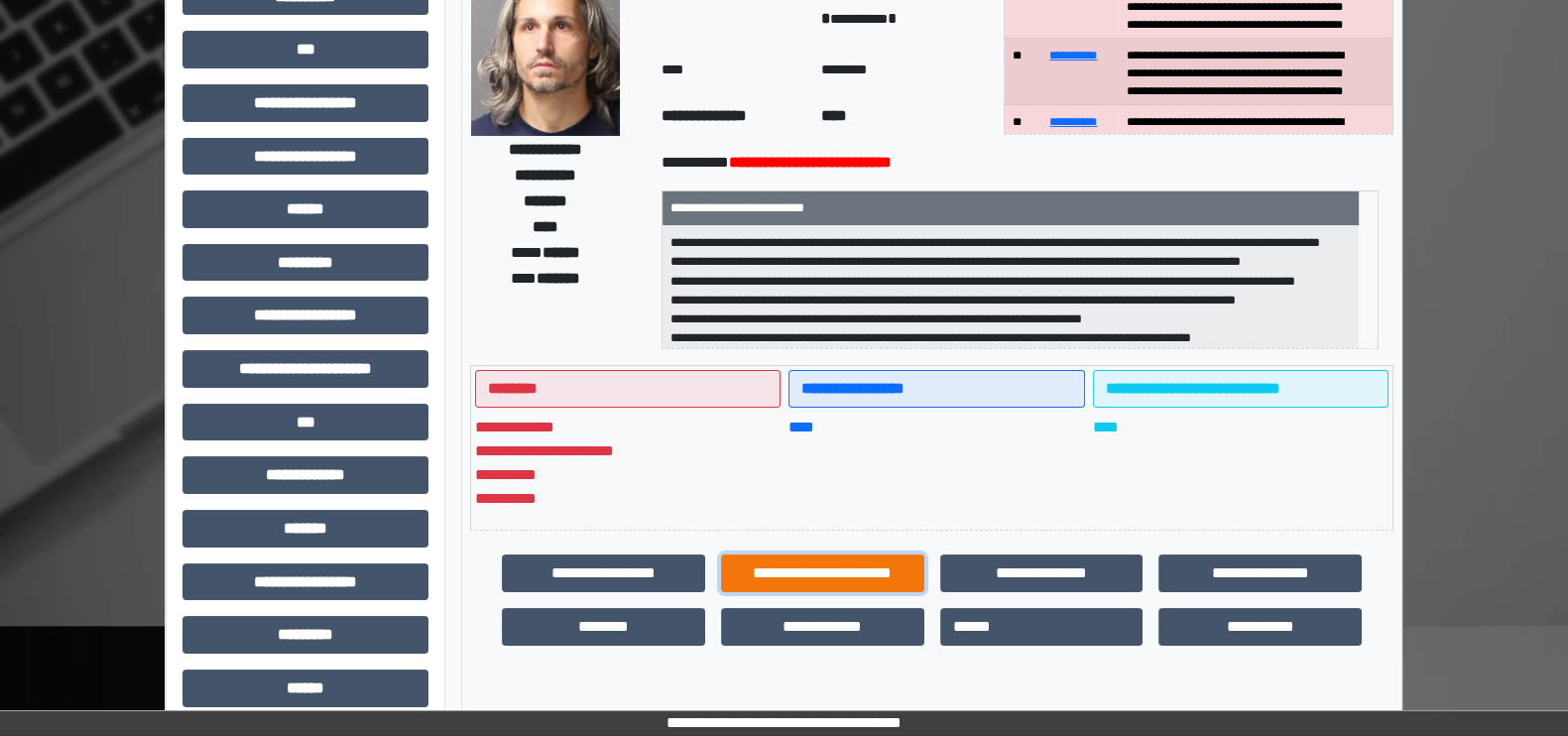 click on "**********" at bounding box center [822, 573] 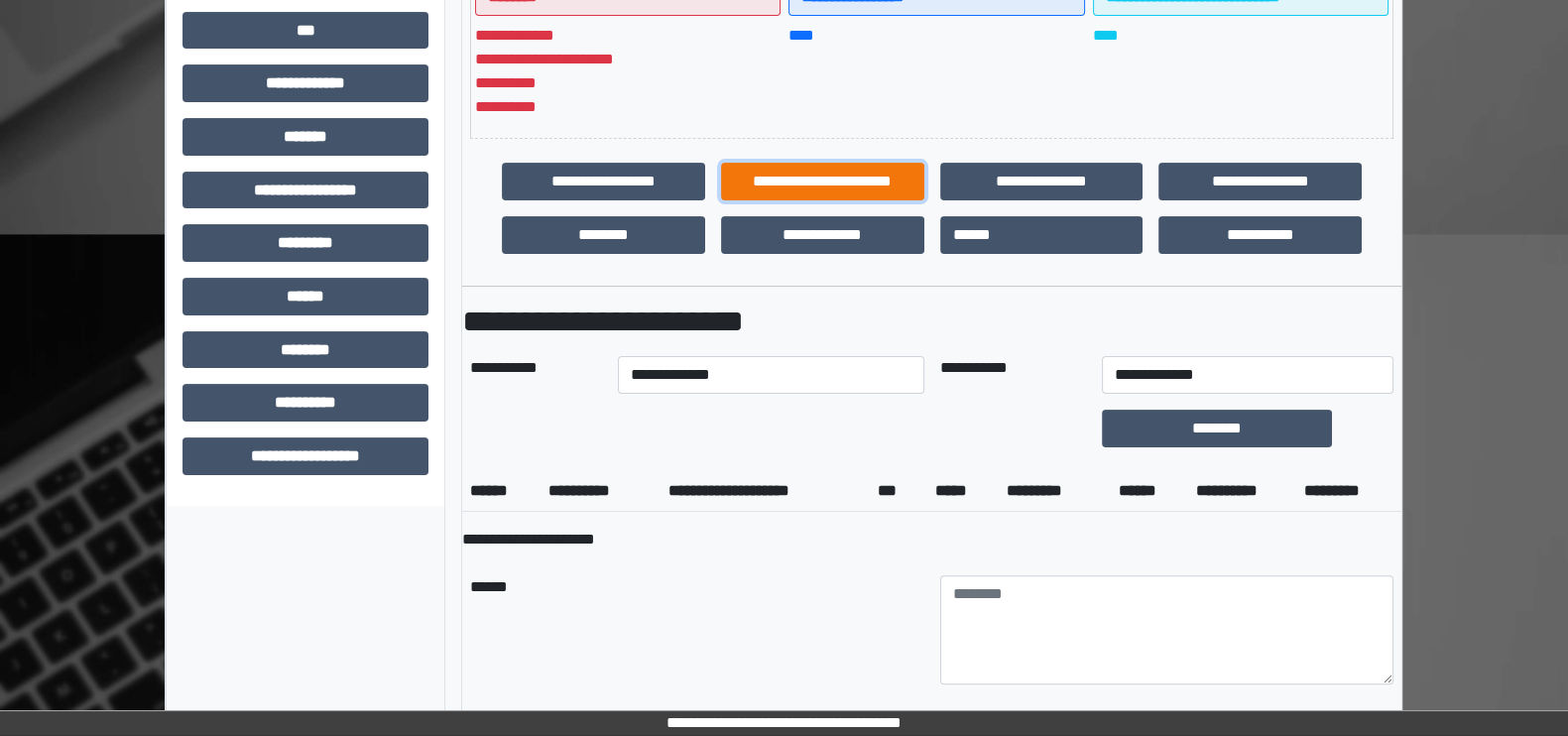 scroll, scrollTop: 635, scrollLeft: 0, axis: vertical 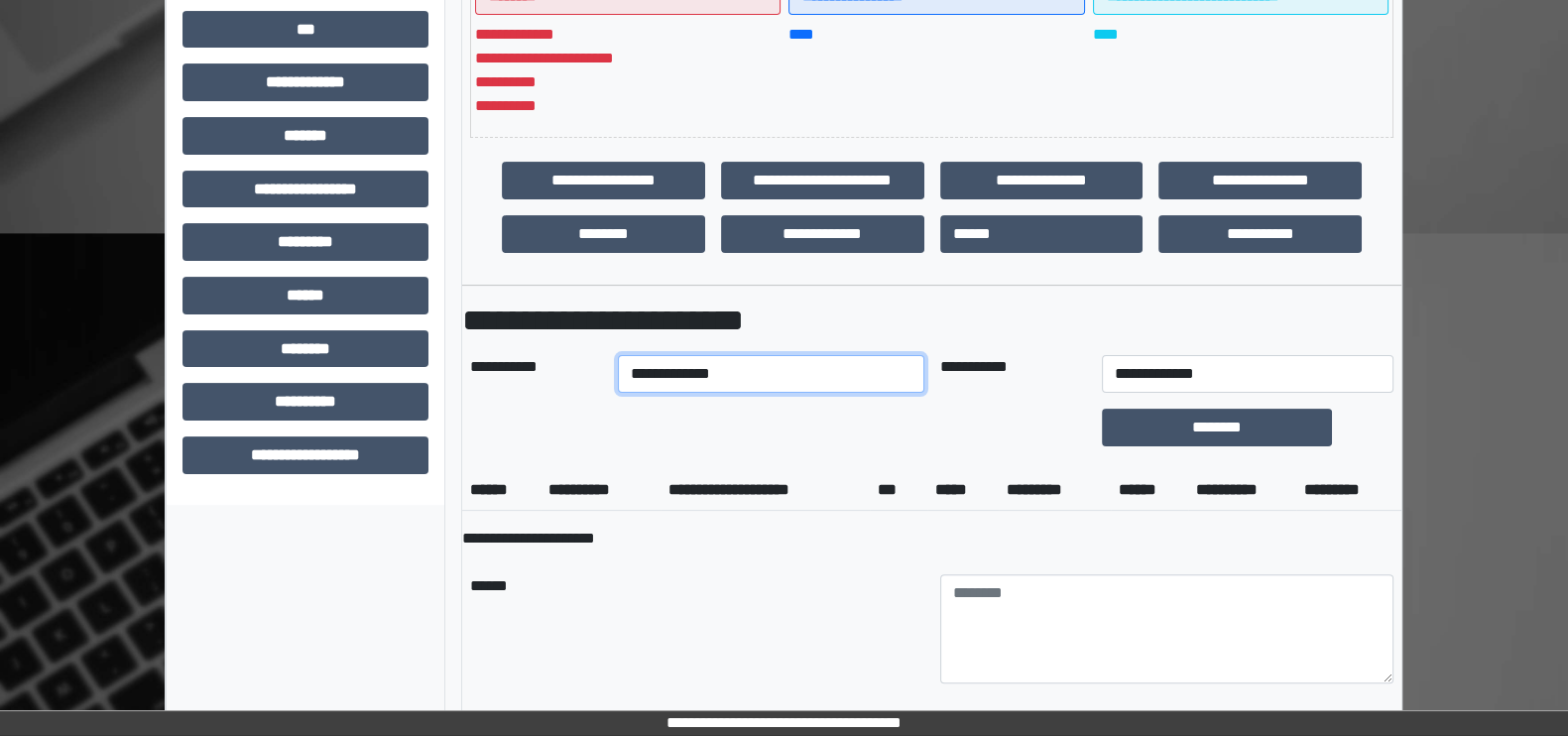click on "**********" at bounding box center (771, 374) 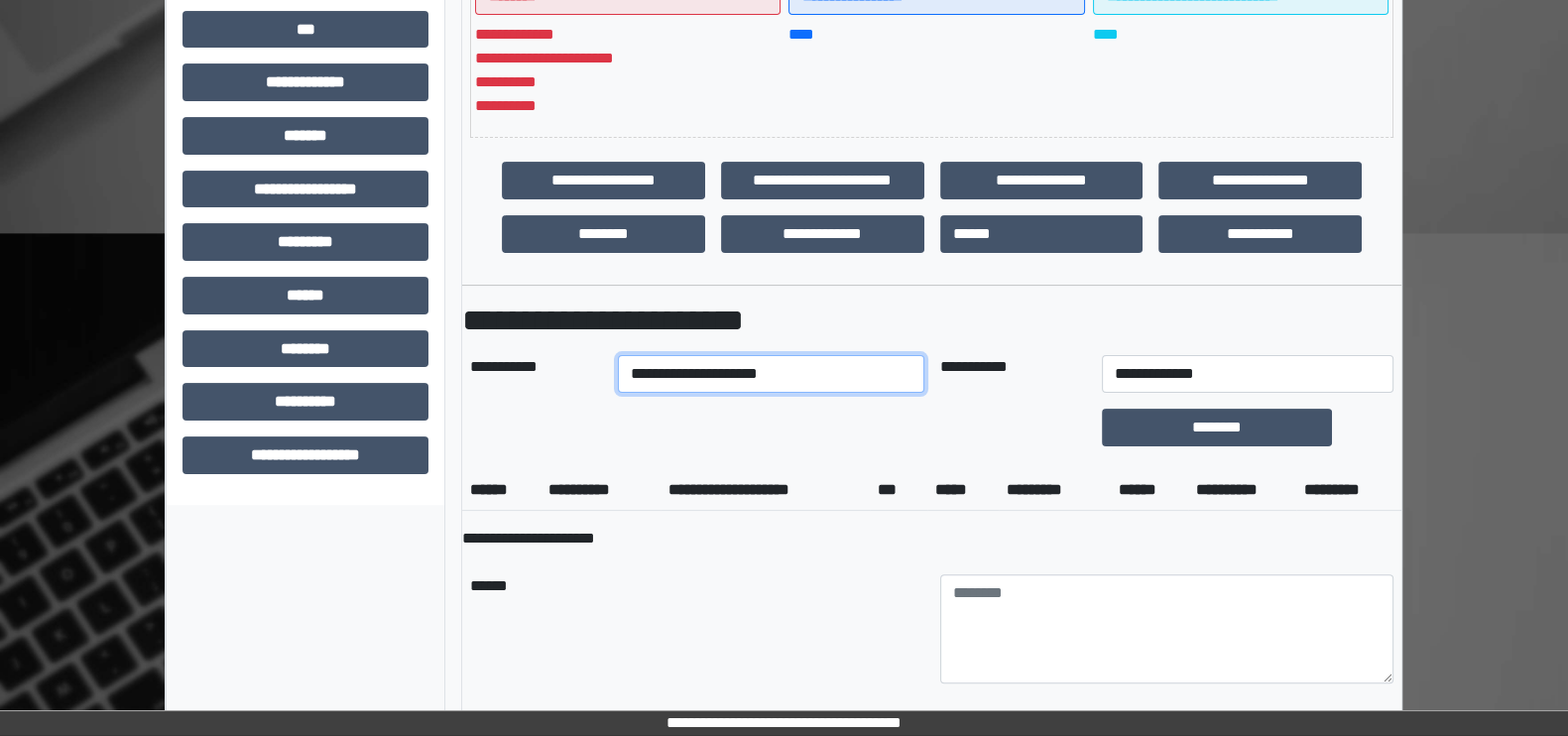 click on "**********" at bounding box center [771, 374] 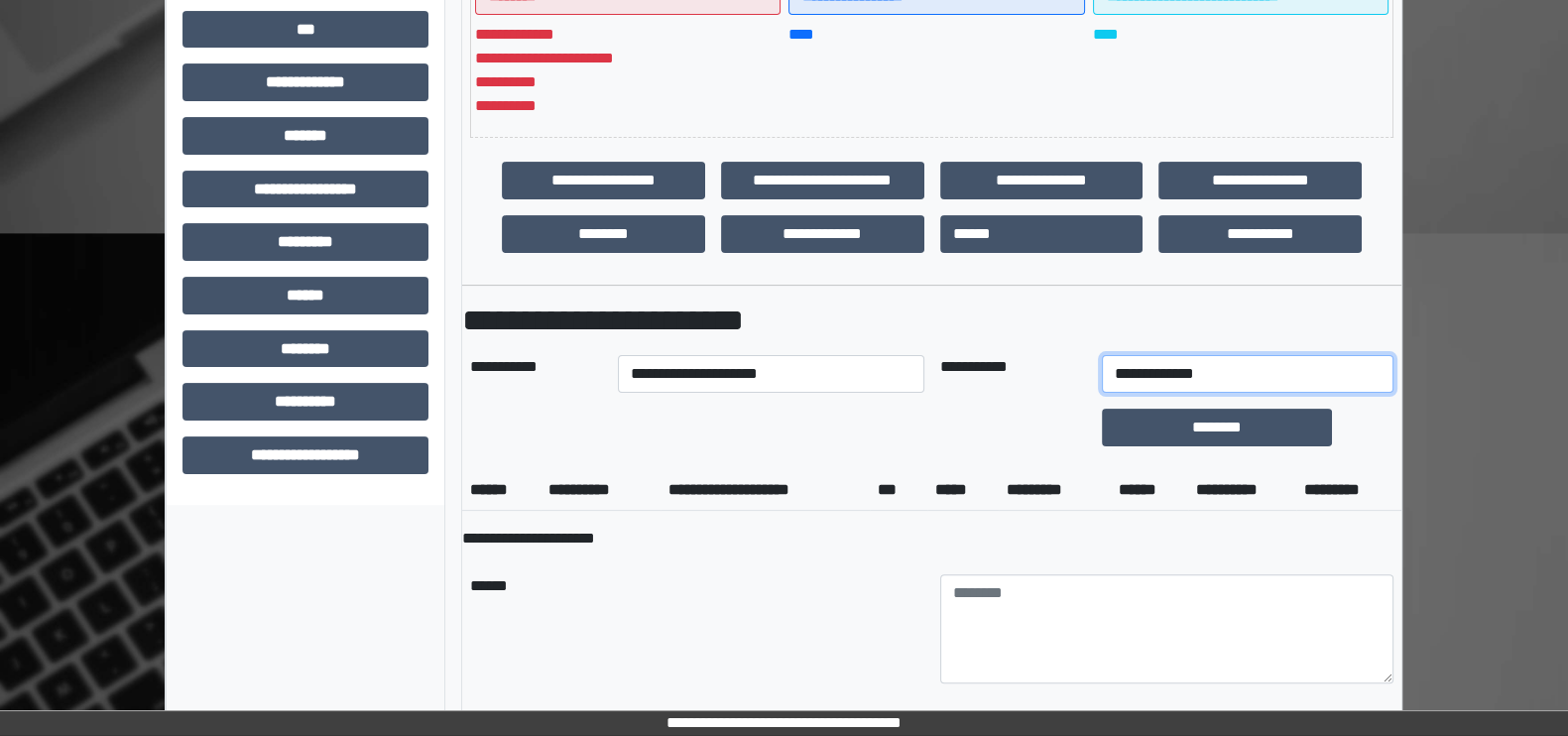 click on "**********" at bounding box center [1248, 374] 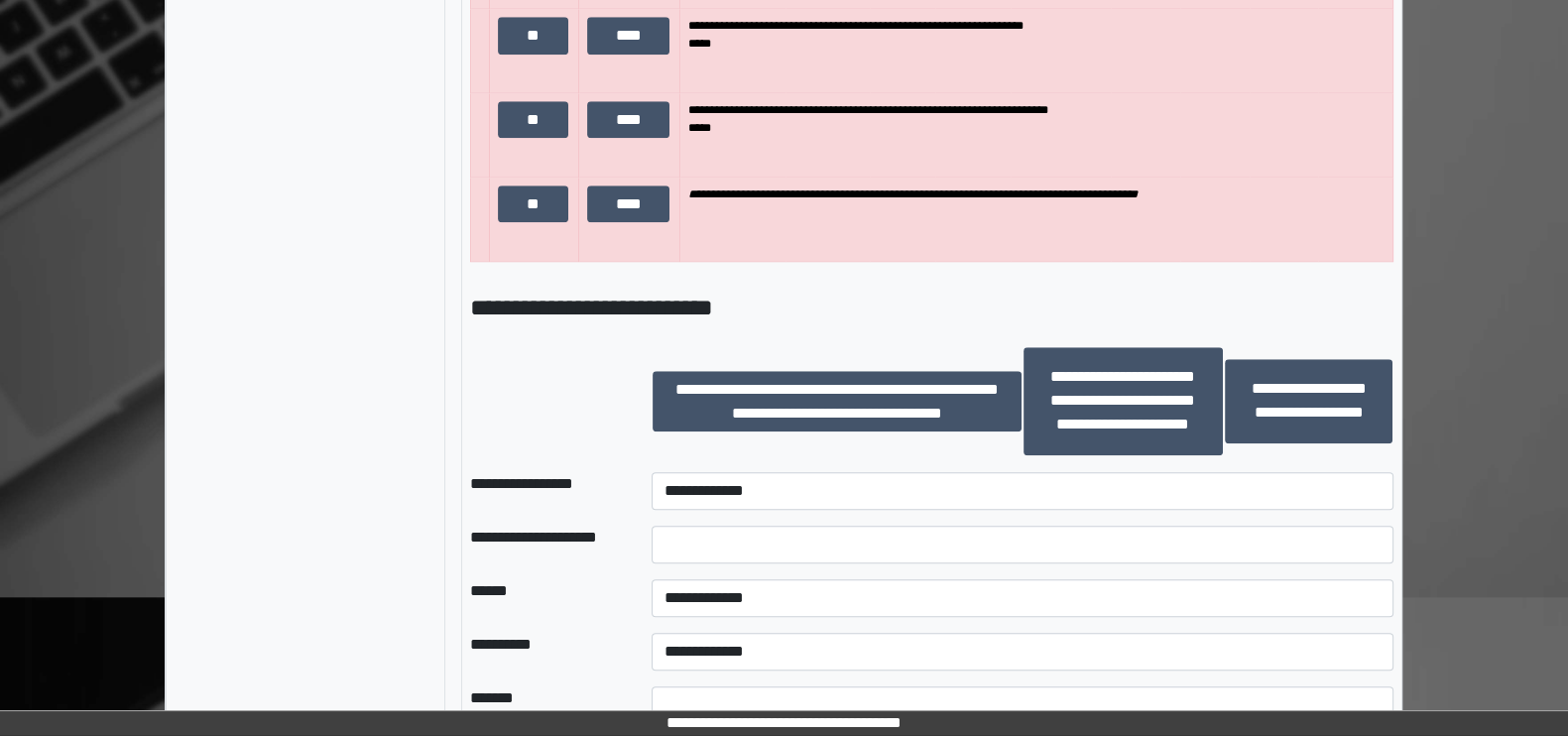 scroll, scrollTop: 2277, scrollLeft: 0, axis: vertical 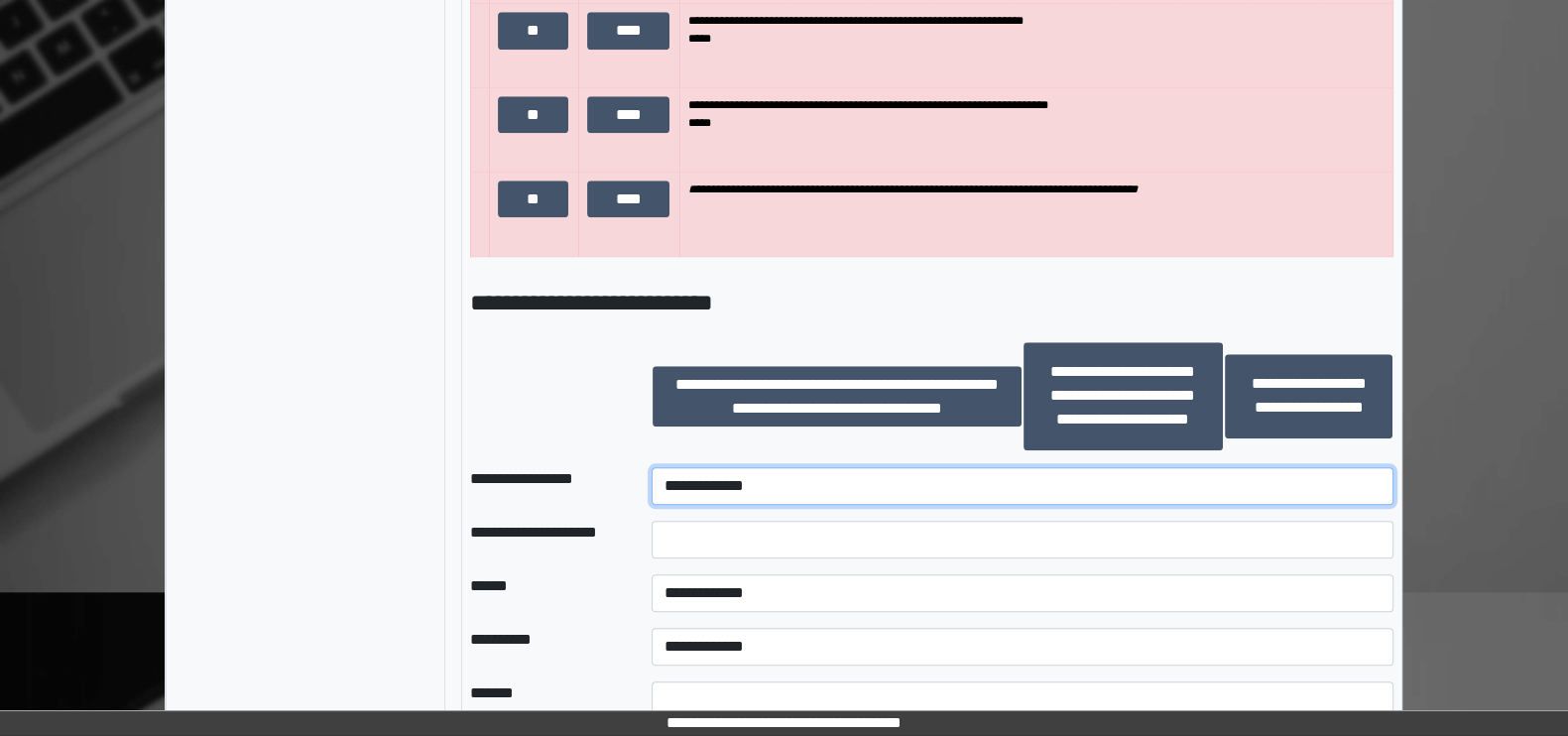 click on "**********" at bounding box center (1023, 486) 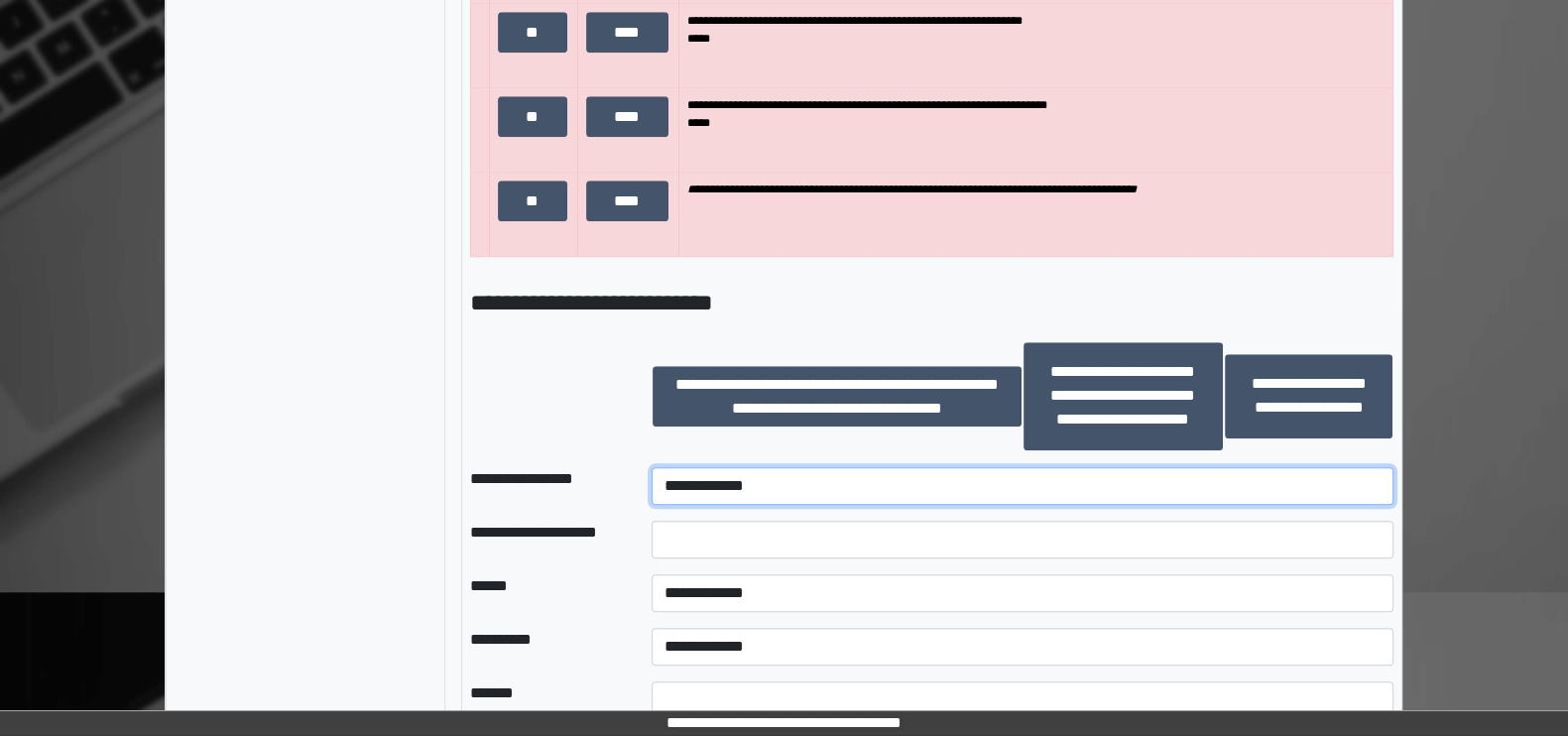 click on "**********" at bounding box center [1023, 486] 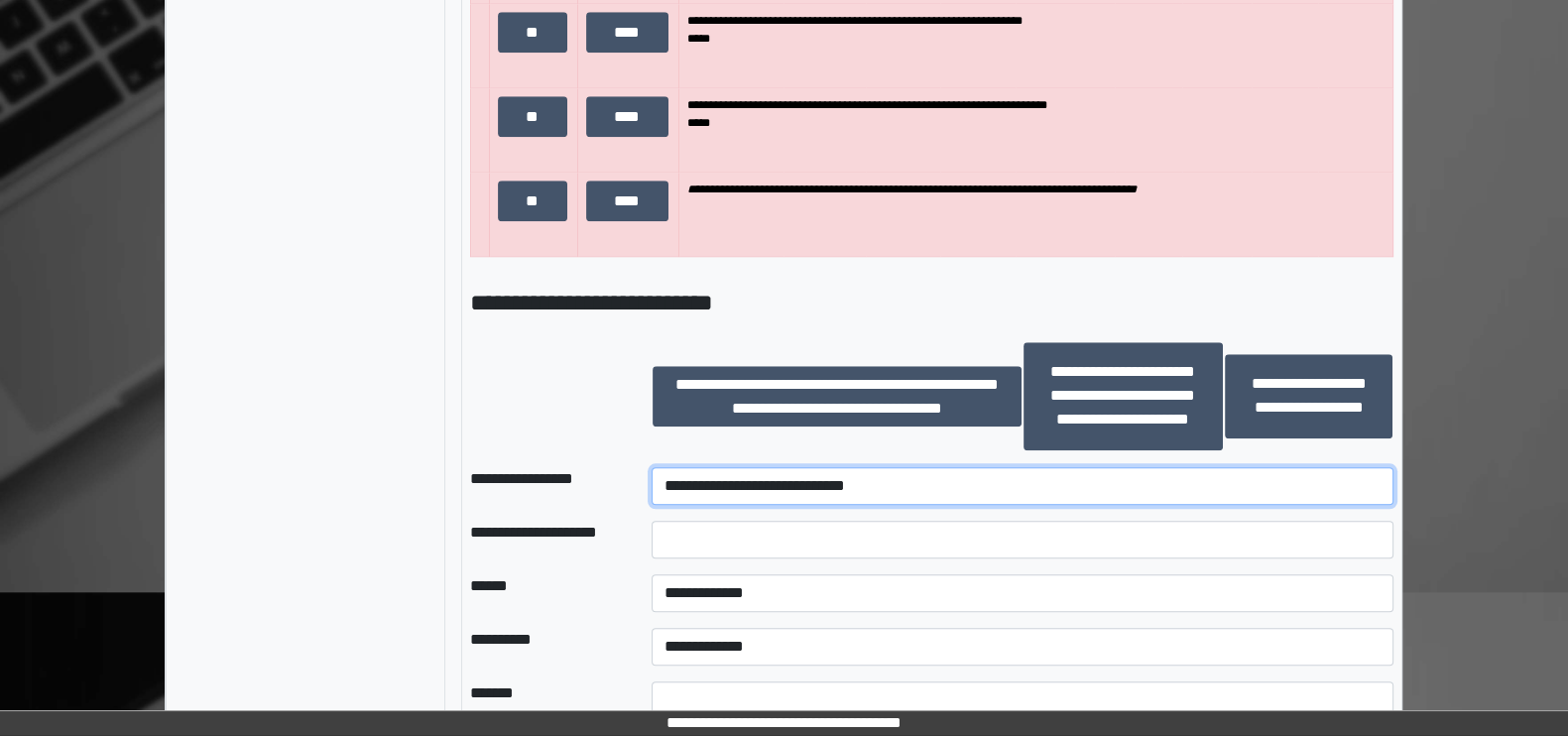 click on "**********" at bounding box center (1023, 486) 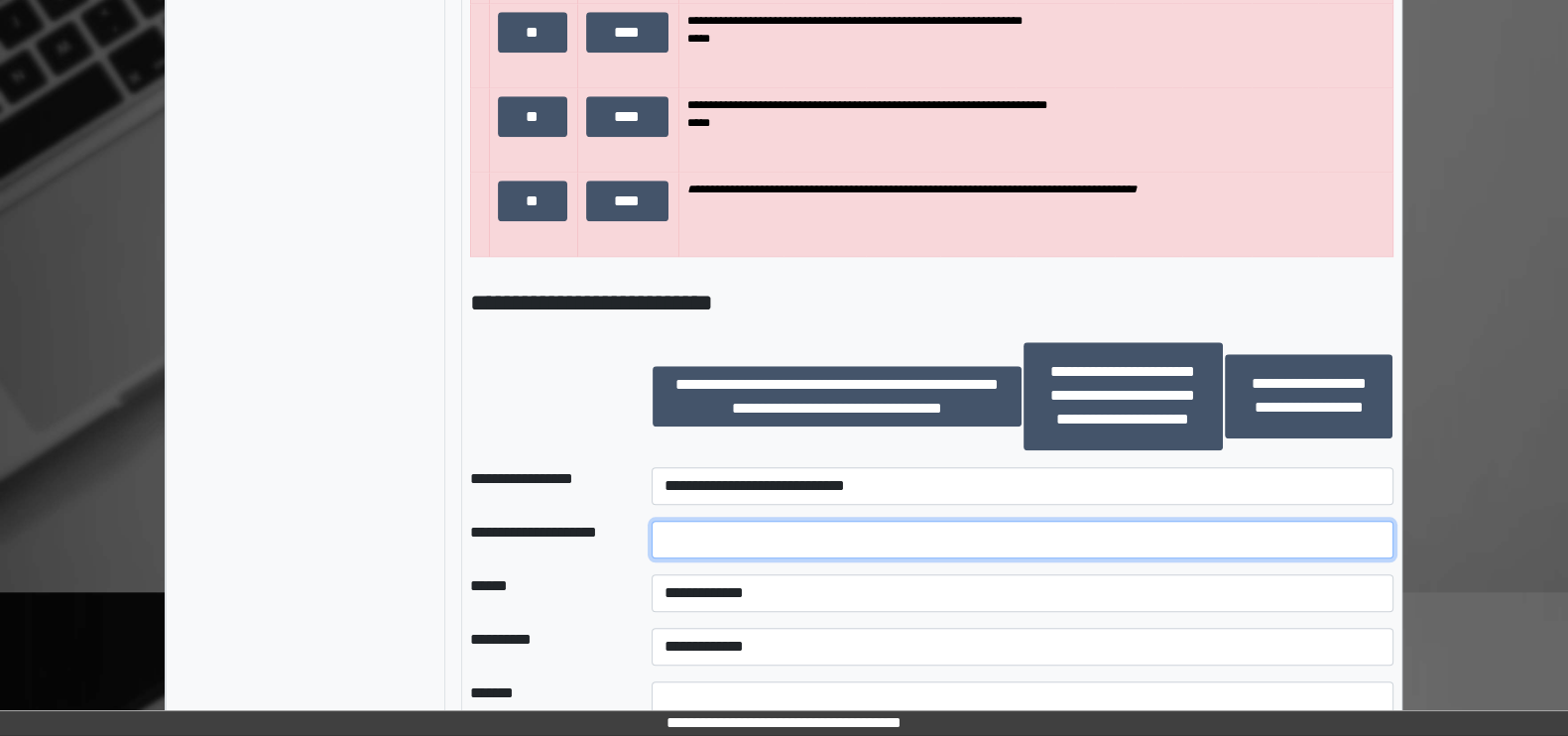 click at bounding box center (1023, 540) 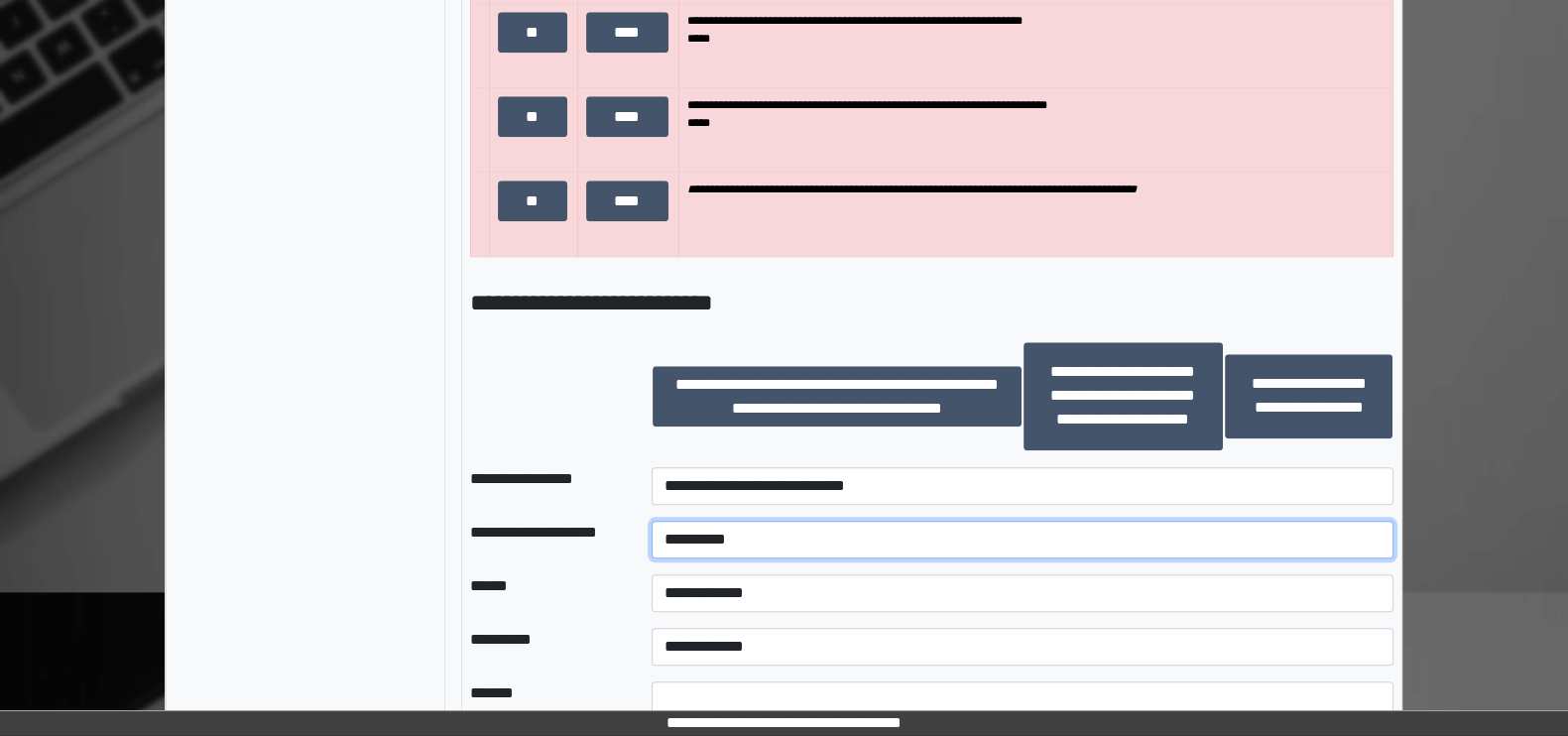 type on "**********" 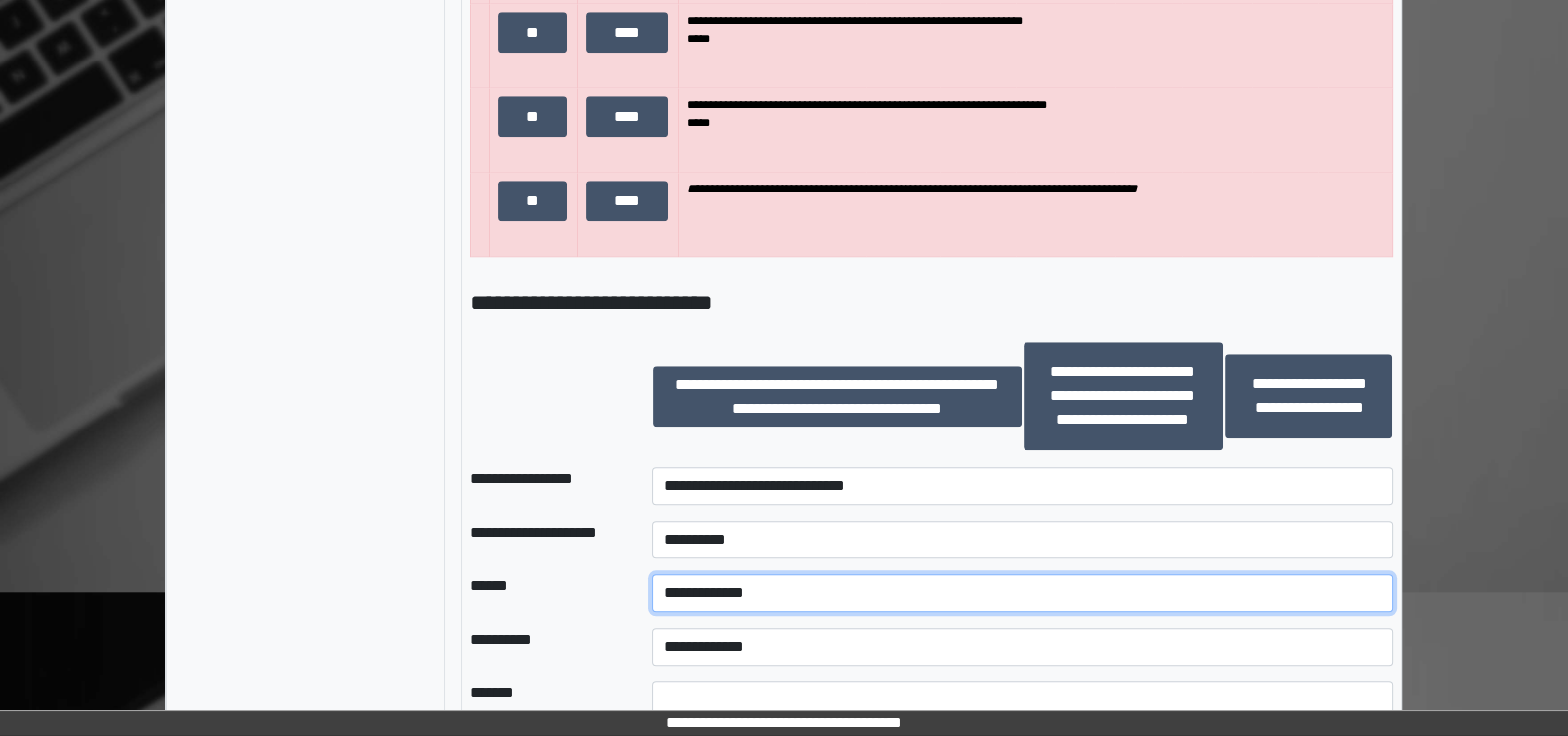 click on "**********" at bounding box center (1023, 593) 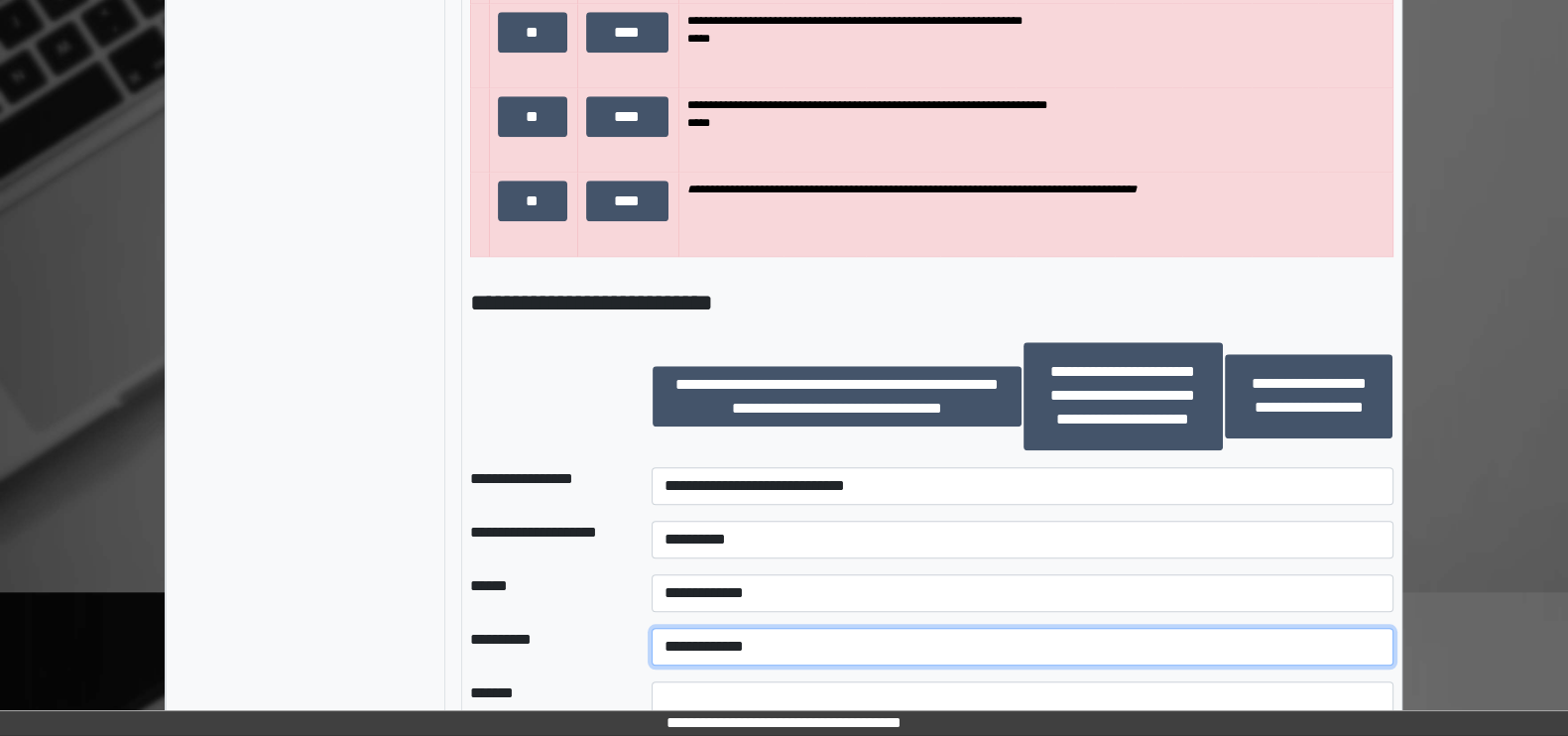 click on "**********" at bounding box center [1023, 647] 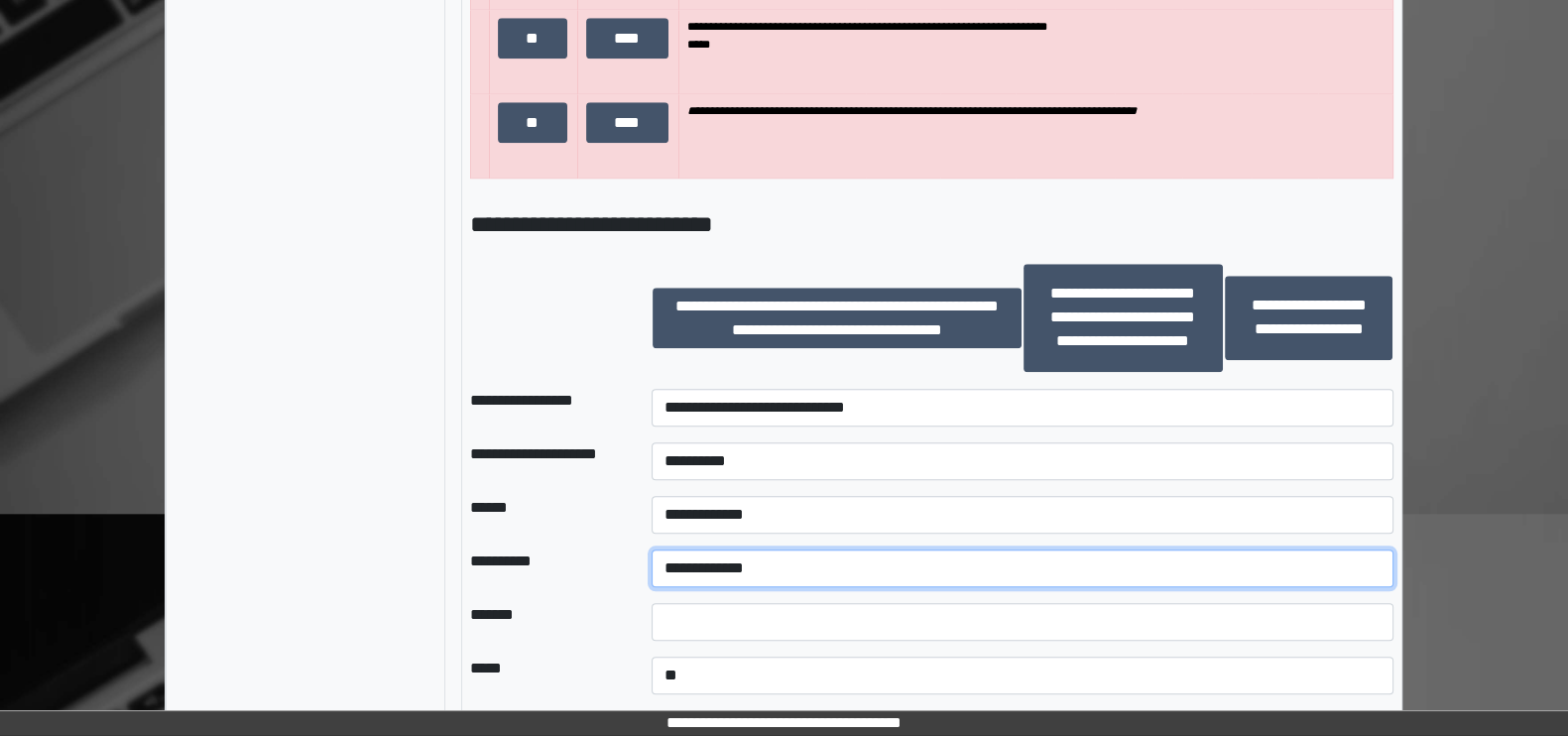 scroll, scrollTop: 2357, scrollLeft: 0, axis: vertical 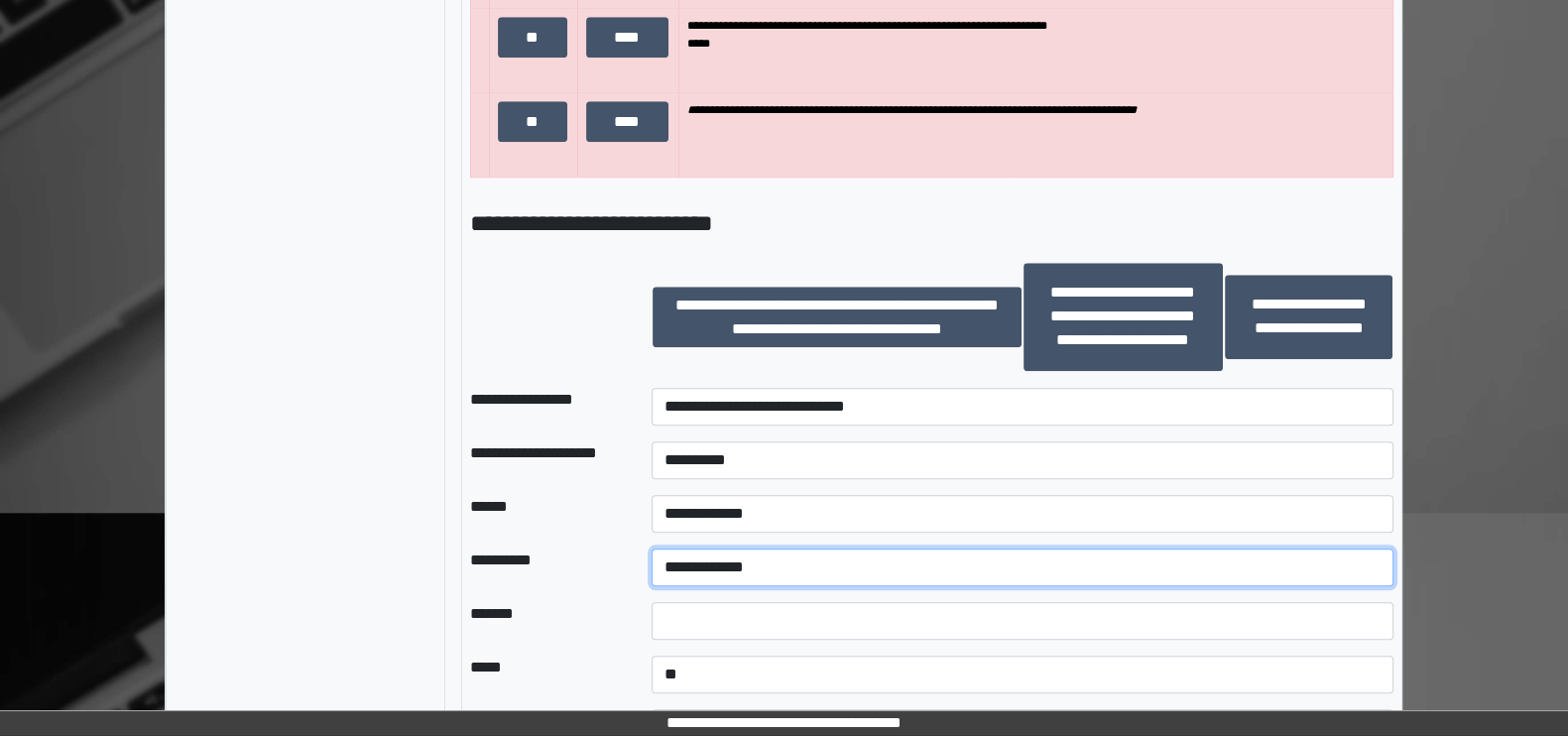 click on "**********" at bounding box center [1023, 567] 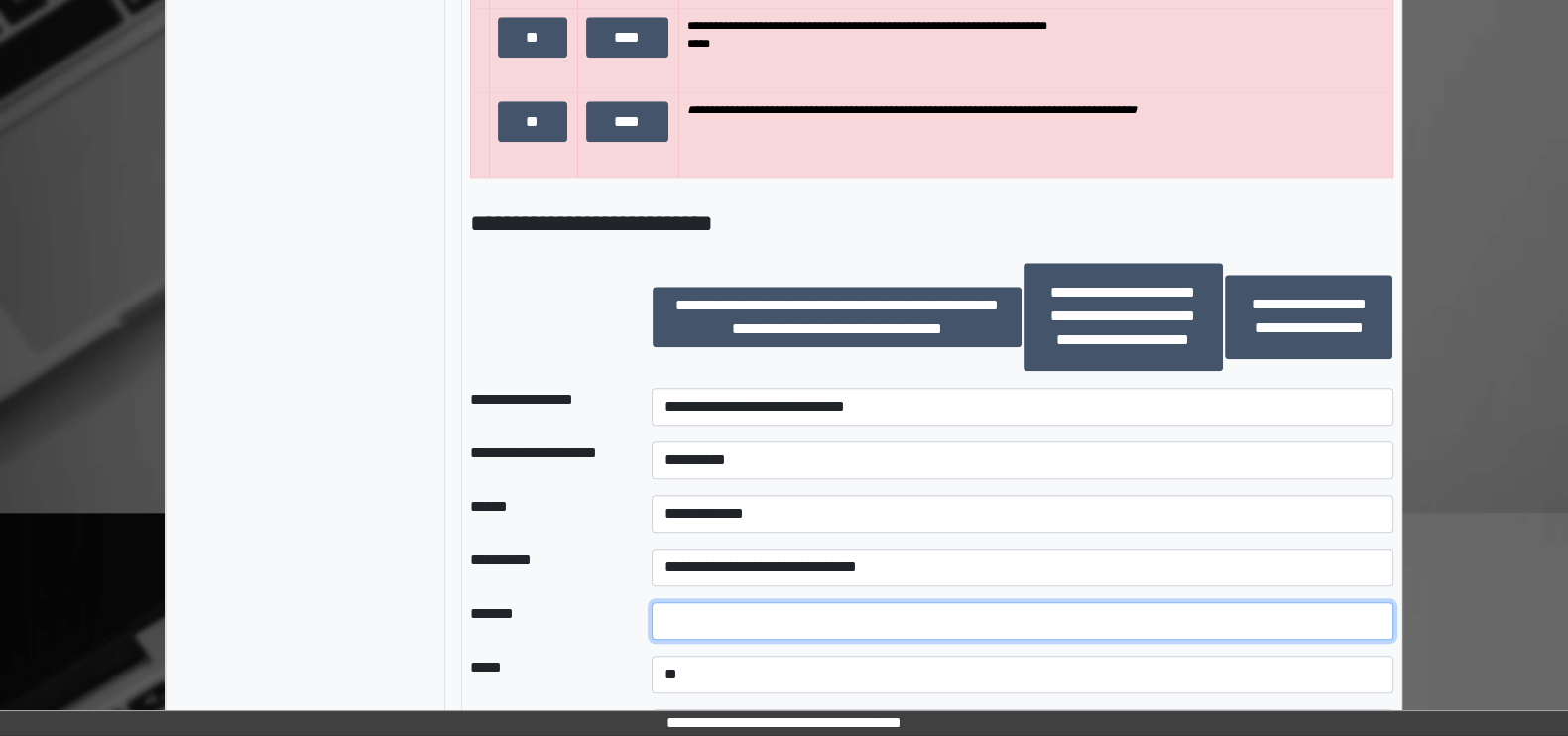click at bounding box center (1023, 621) 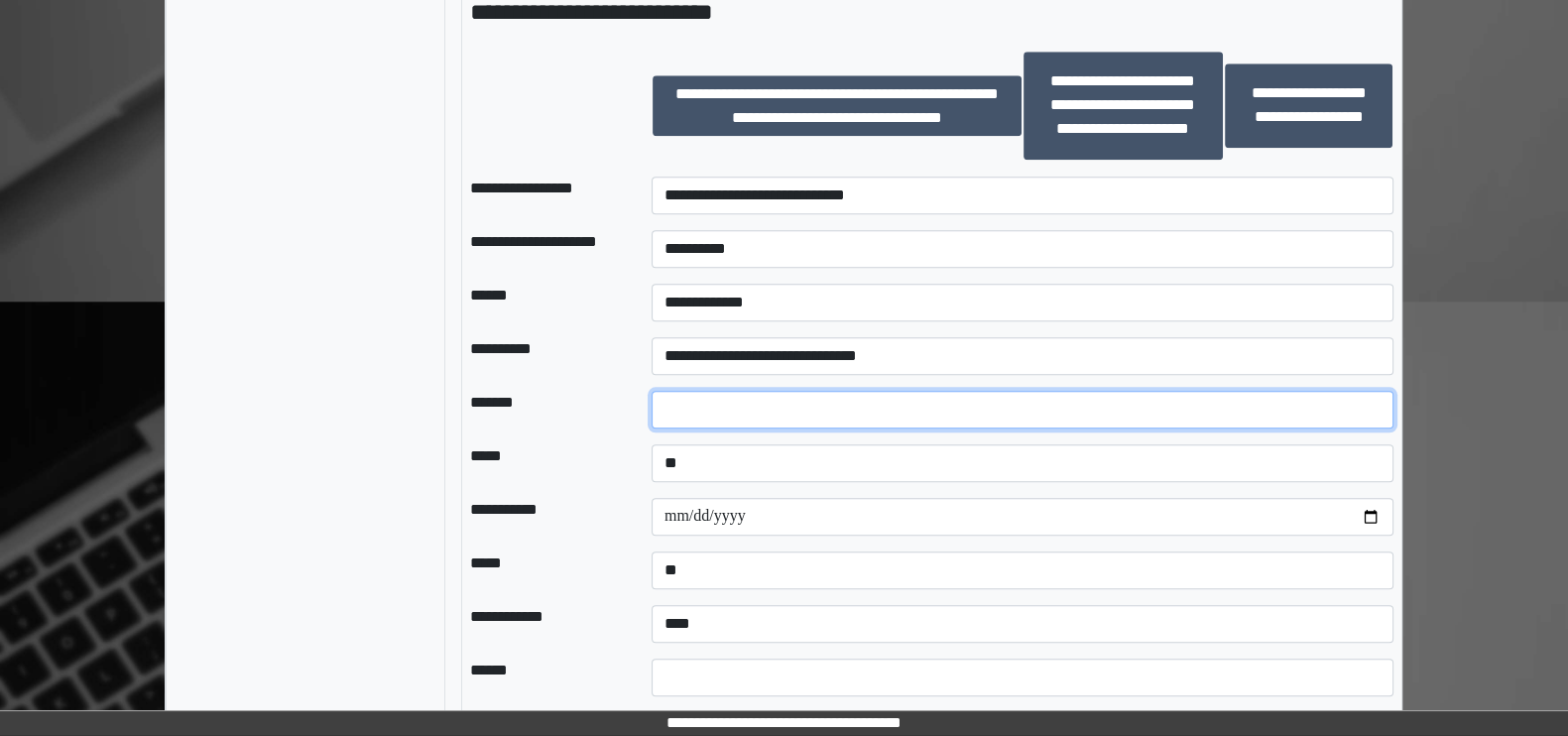 scroll, scrollTop: 2616, scrollLeft: 0, axis: vertical 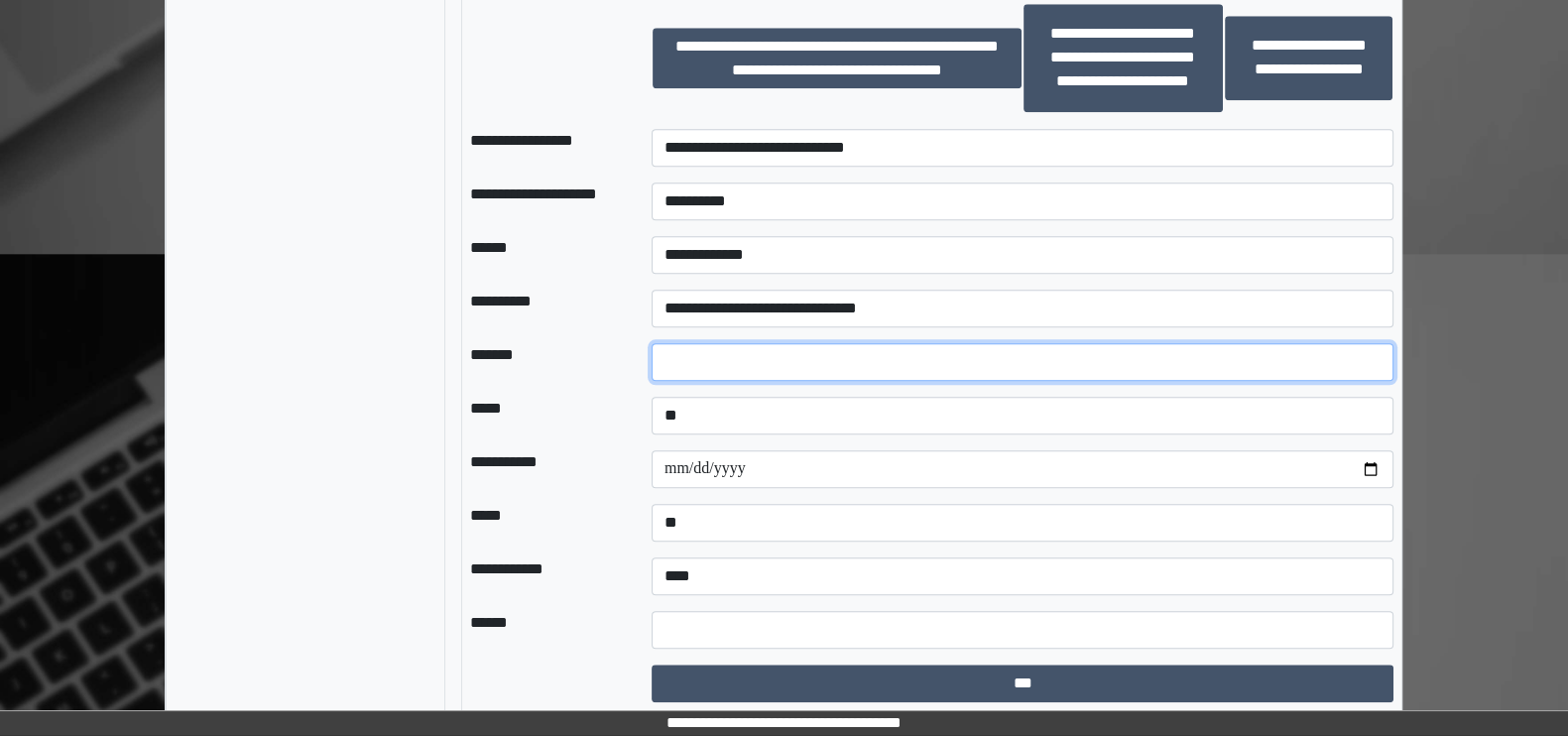 type on "**" 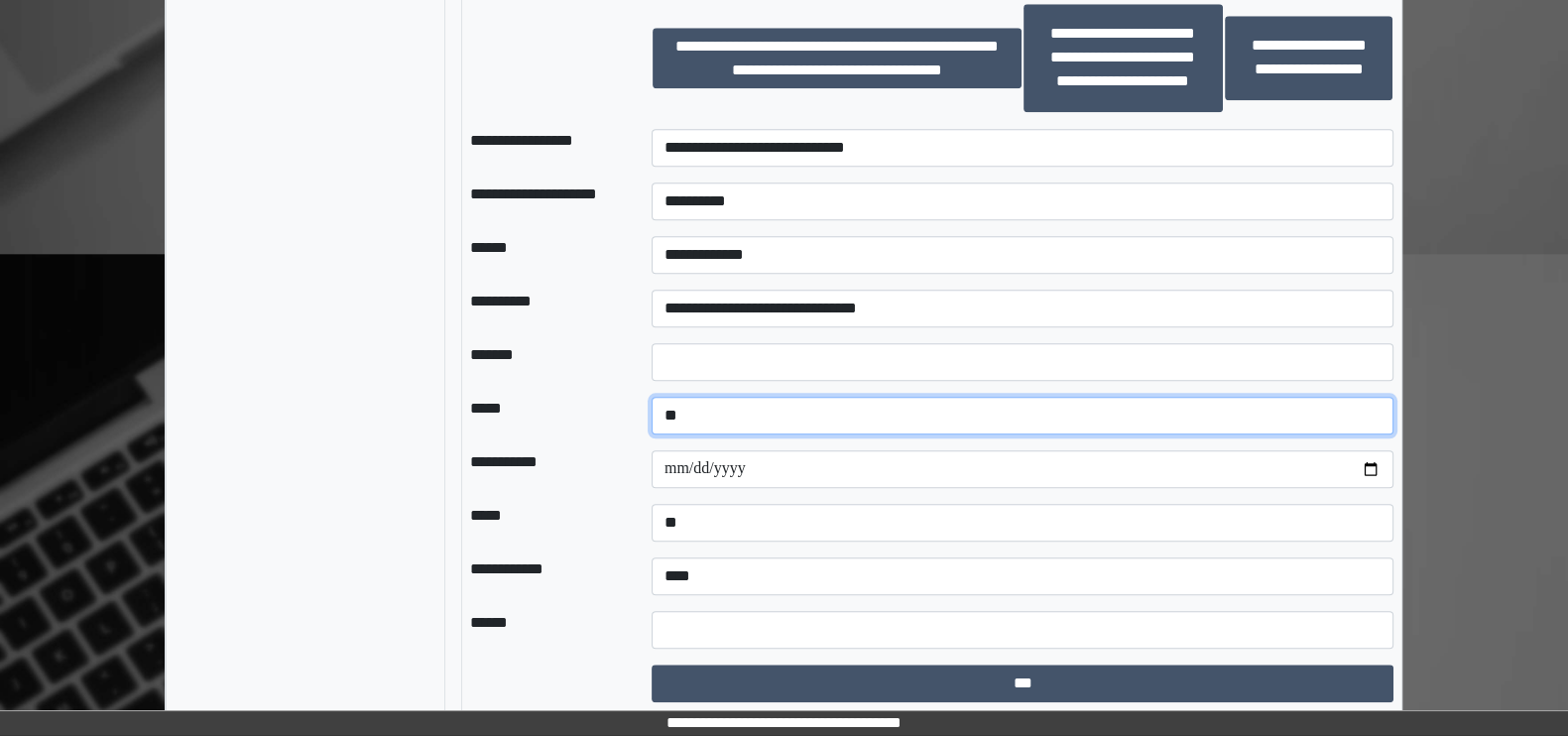 click on "**********" at bounding box center (1023, 416) 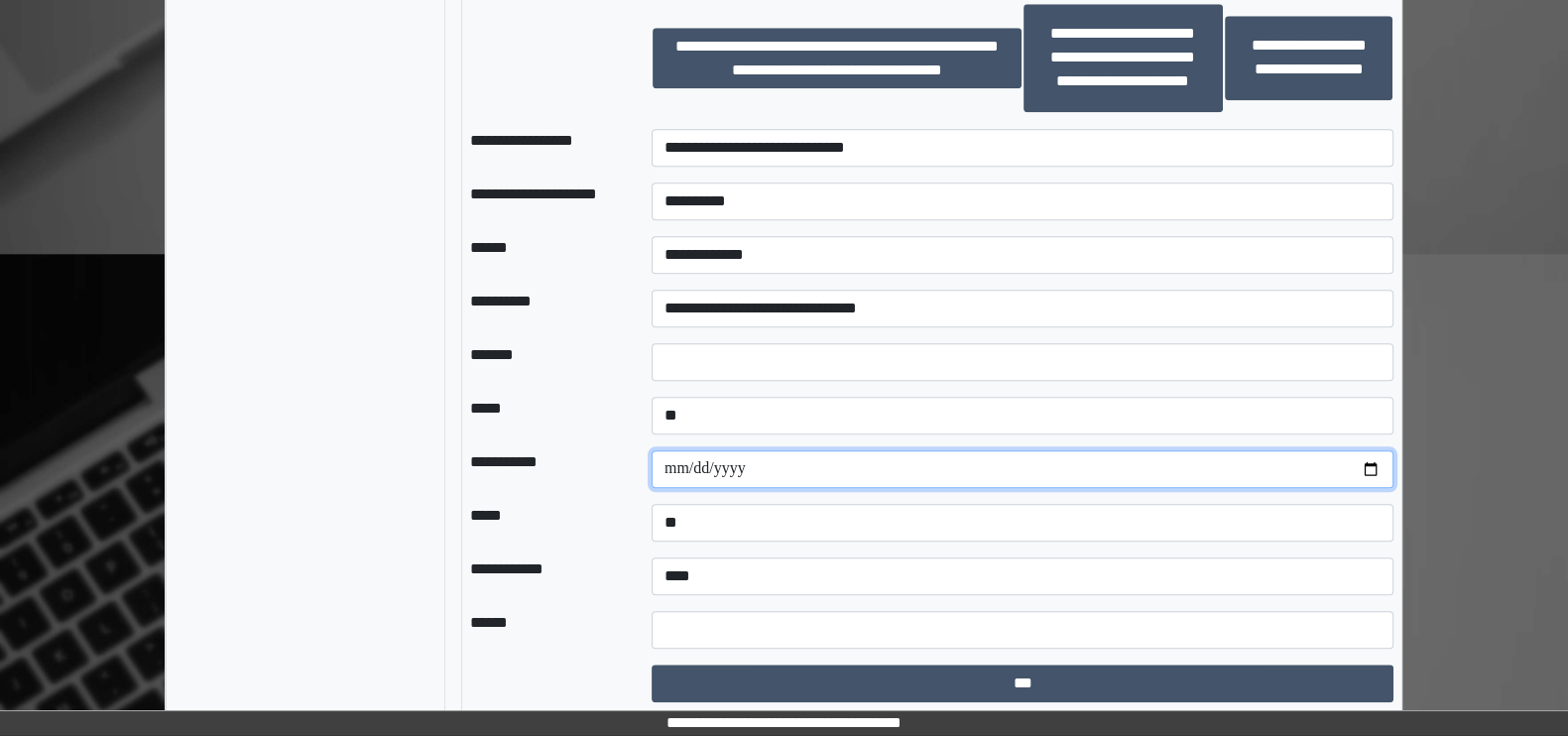click at bounding box center [1023, 469] 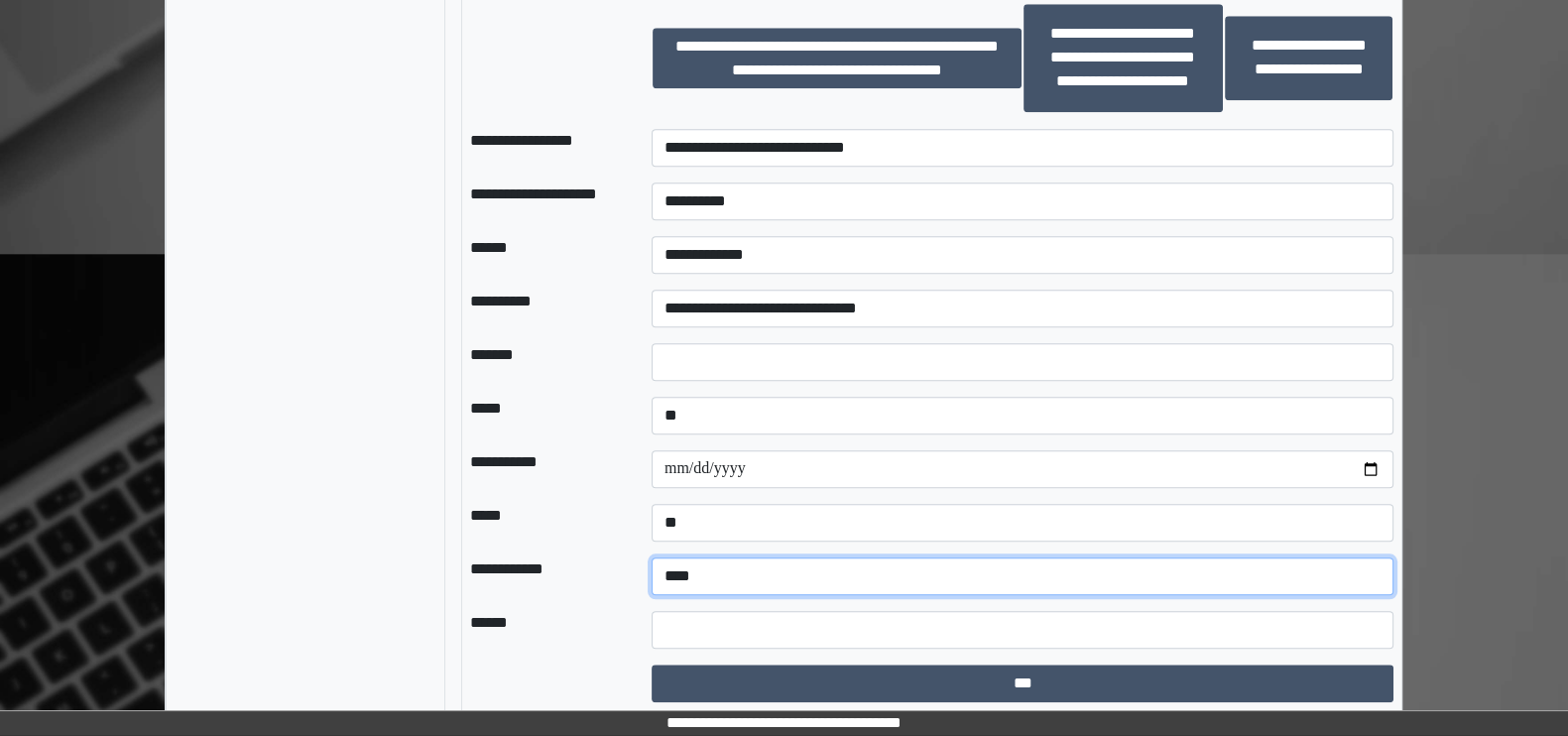 click on "**********" at bounding box center [1023, 576] 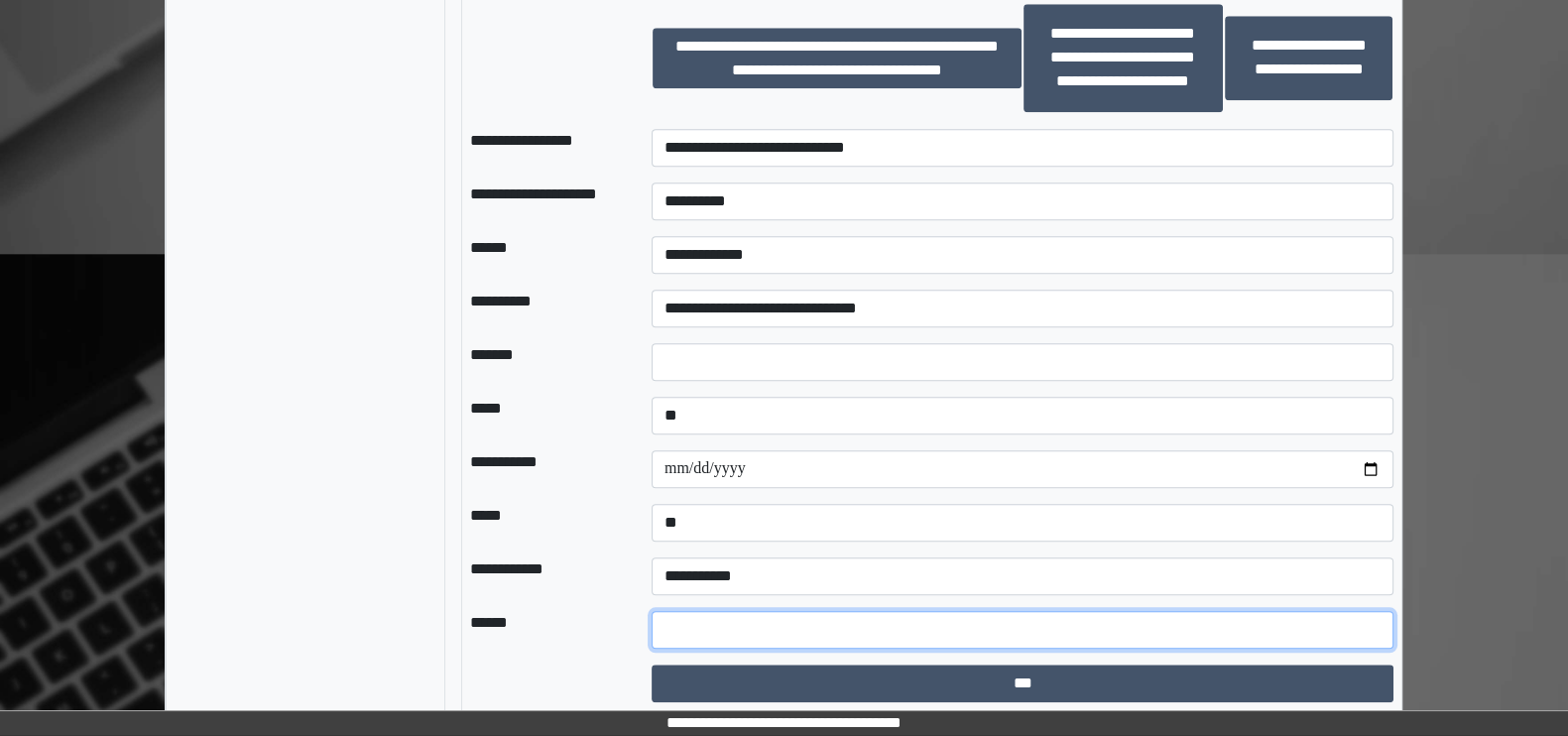 click at bounding box center [1023, 630] 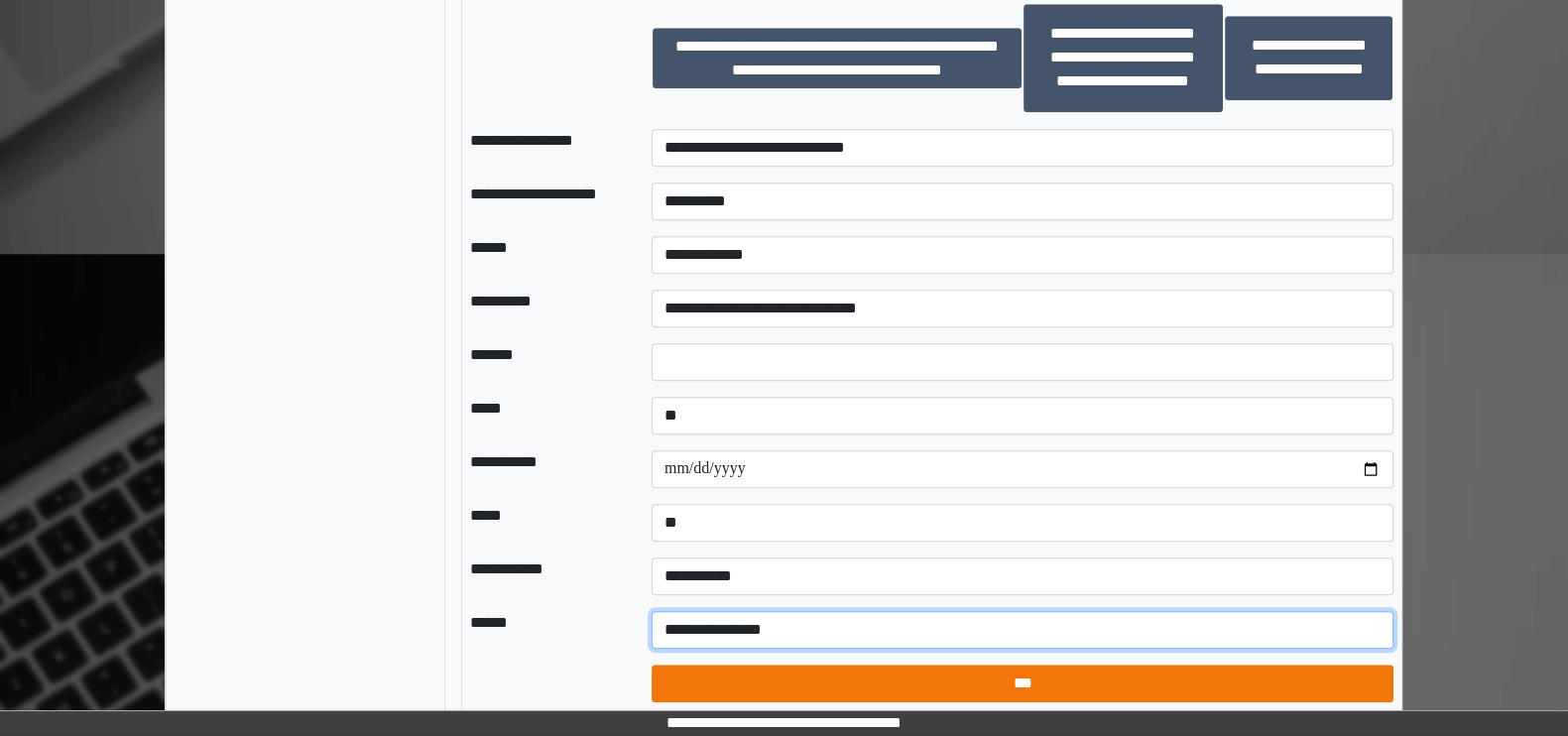 type on "**********" 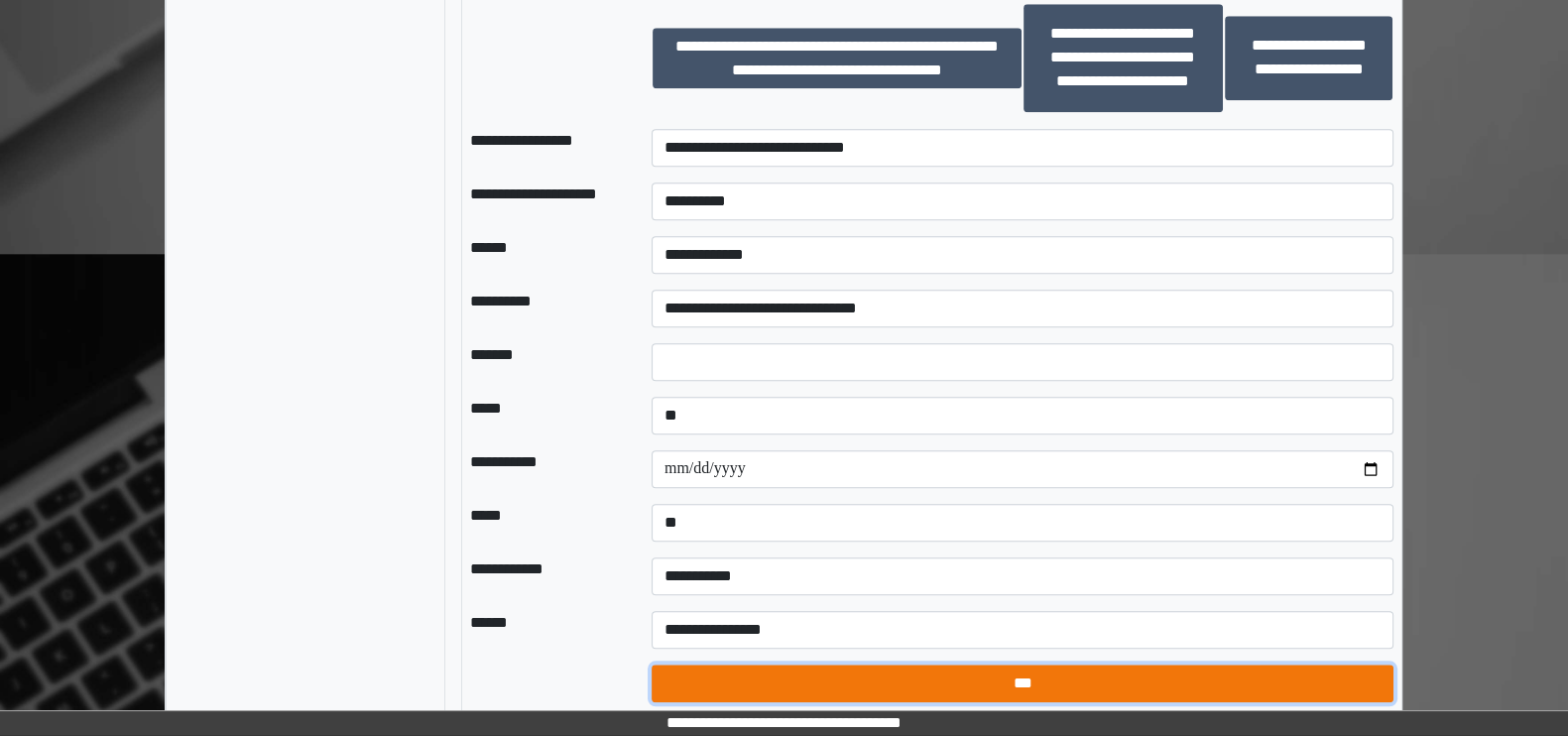 click on "***" at bounding box center [1023, 683] 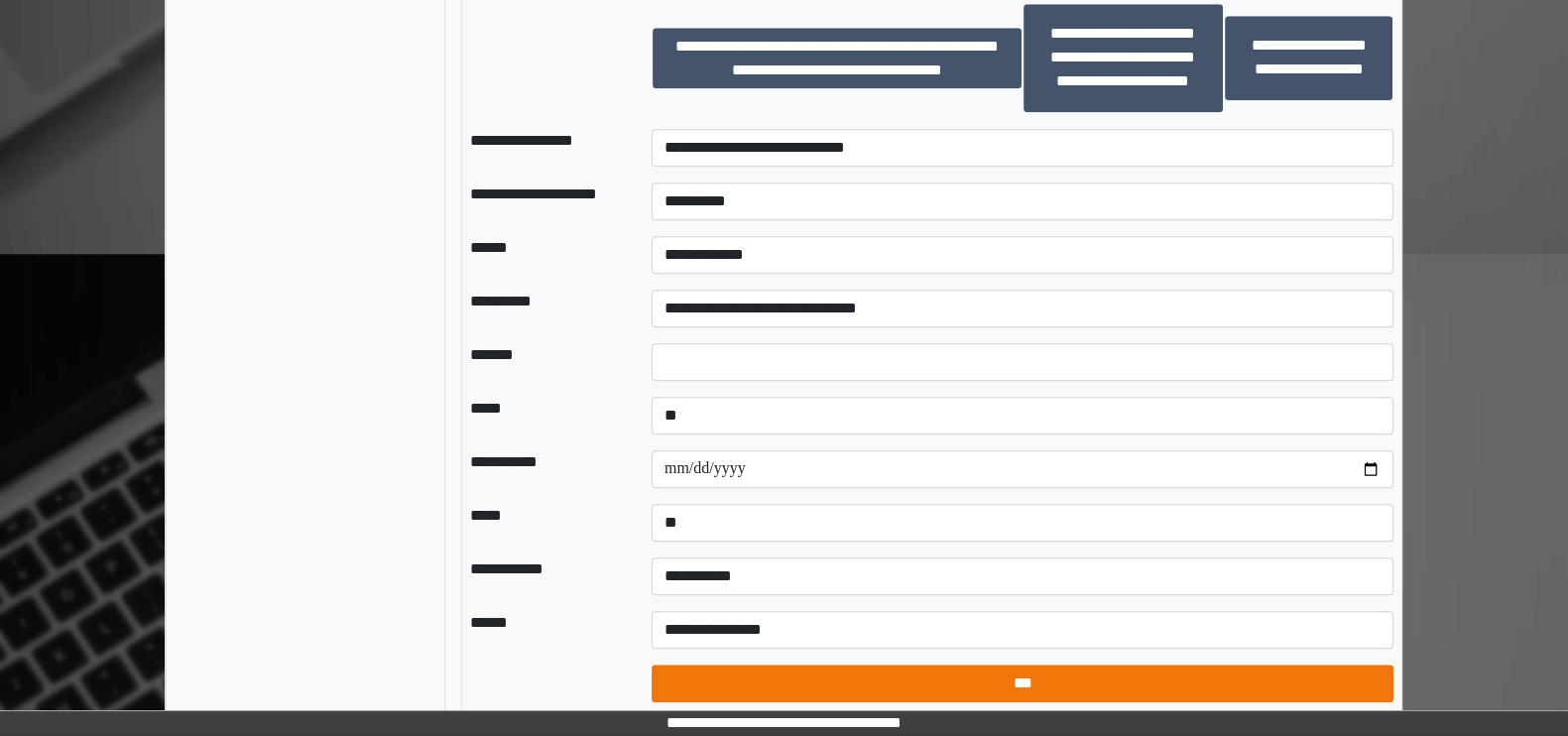 select on "*" 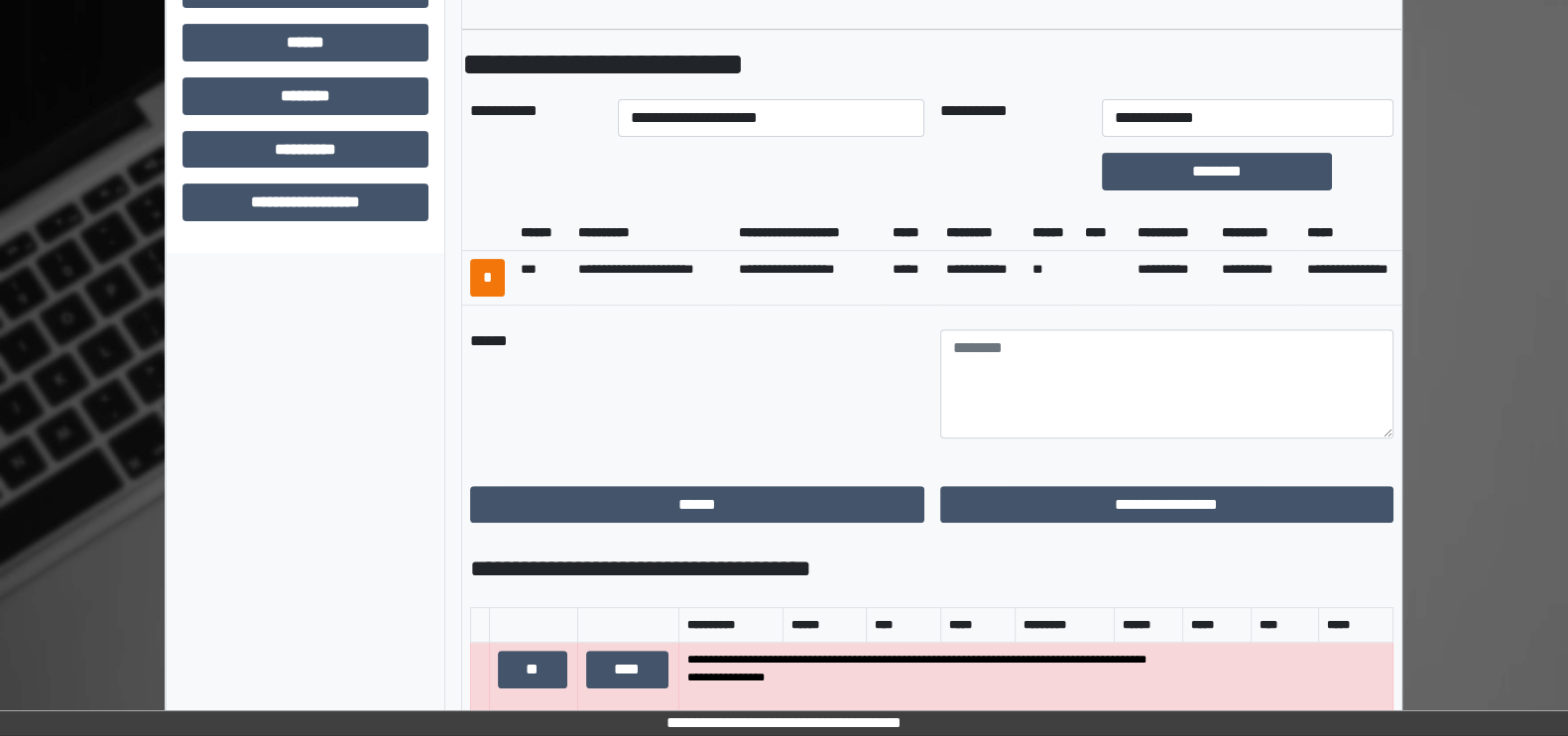 scroll, scrollTop: 889, scrollLeft: 0, axis: vertical 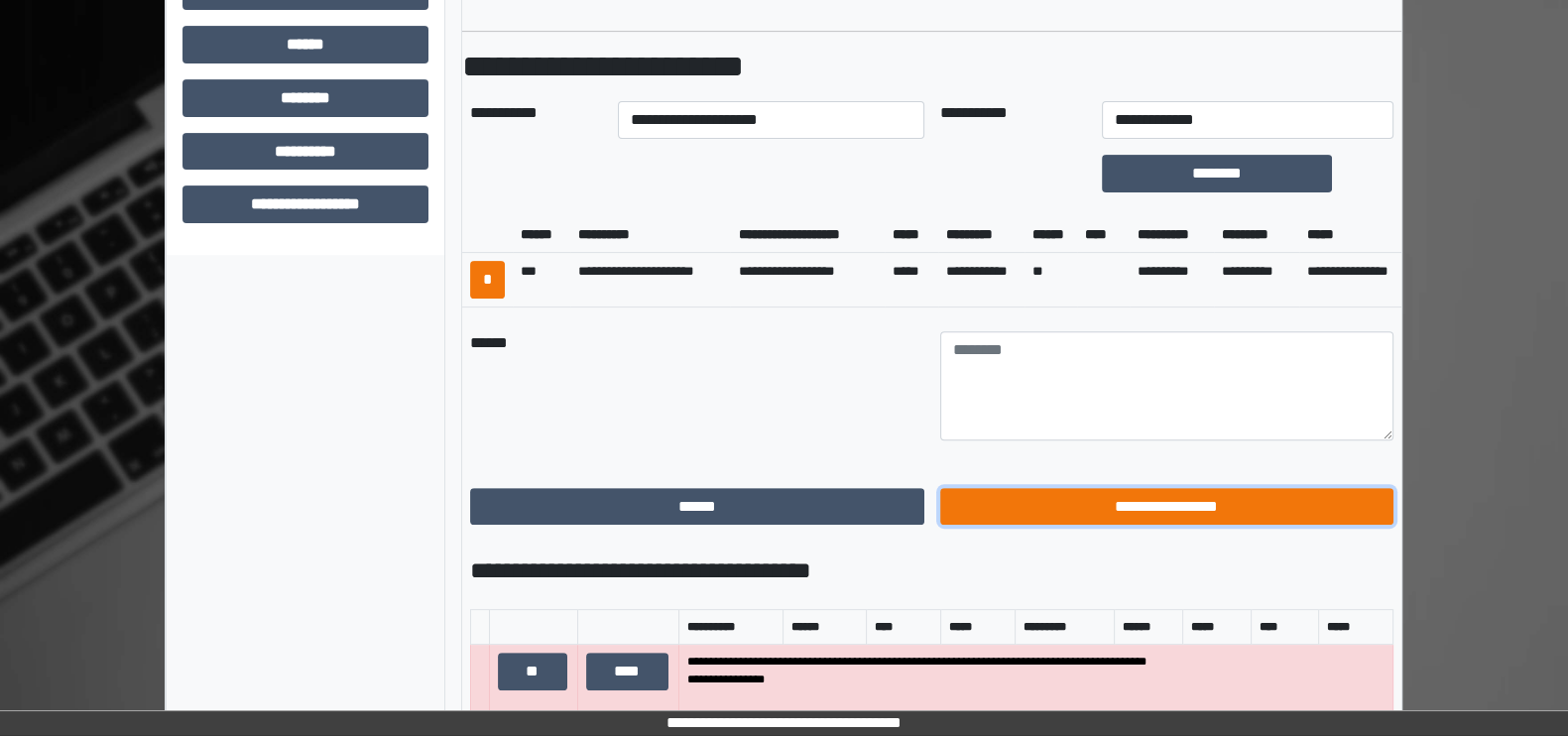click on "**********" at bounding box center [1167, 507] 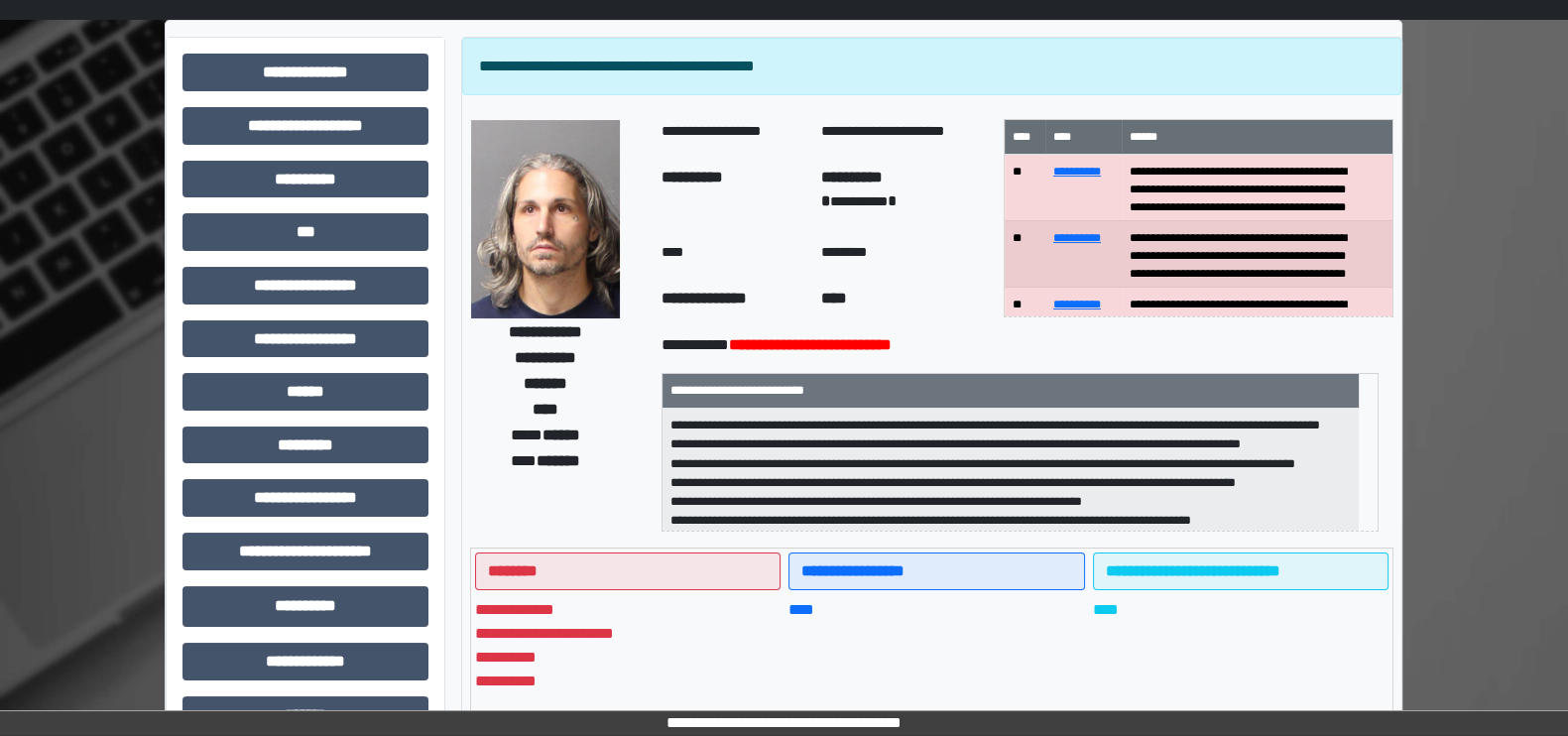 scroll, scrollTop: 0, scrollLeft: 0, axis: both 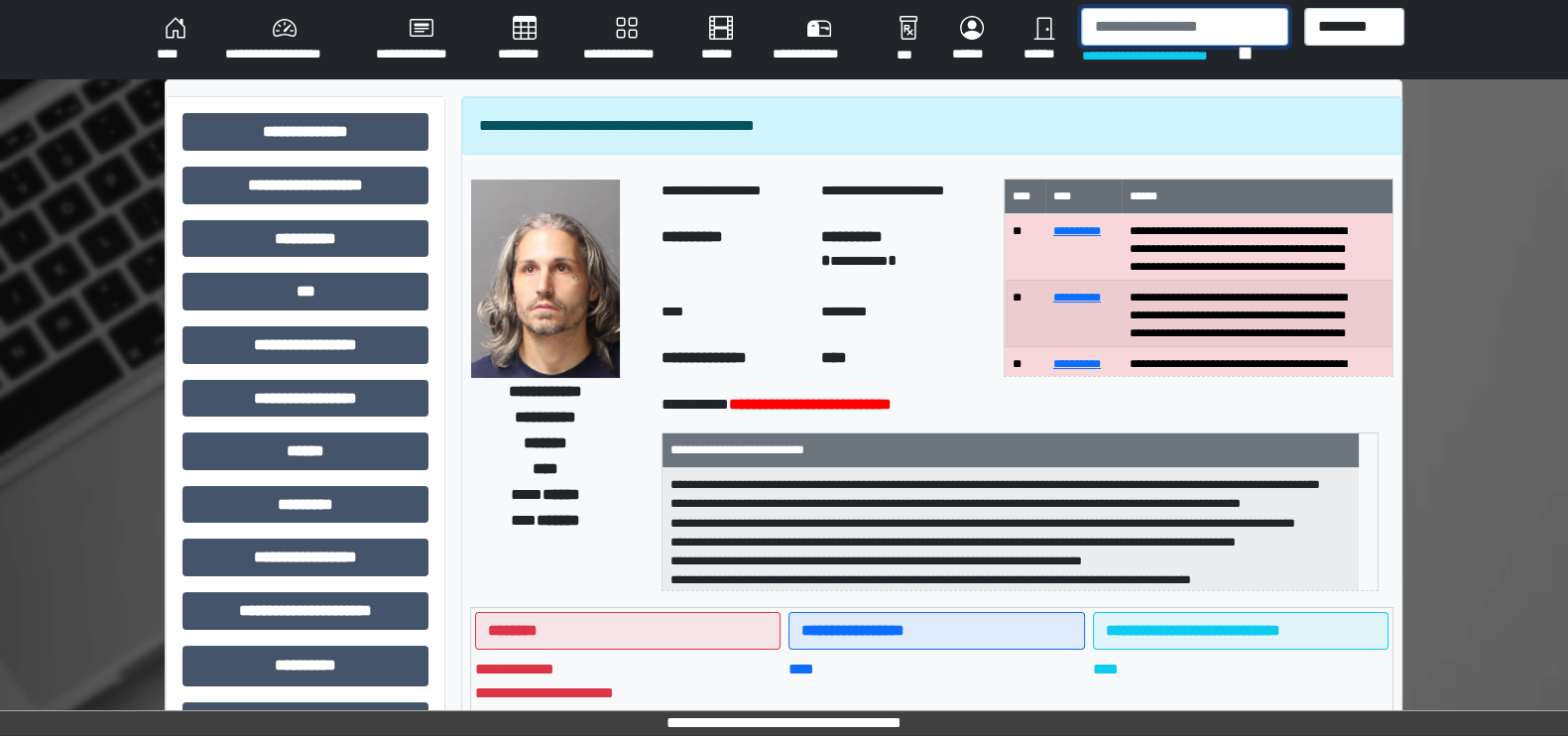 click at bounding box center [1184, 27] 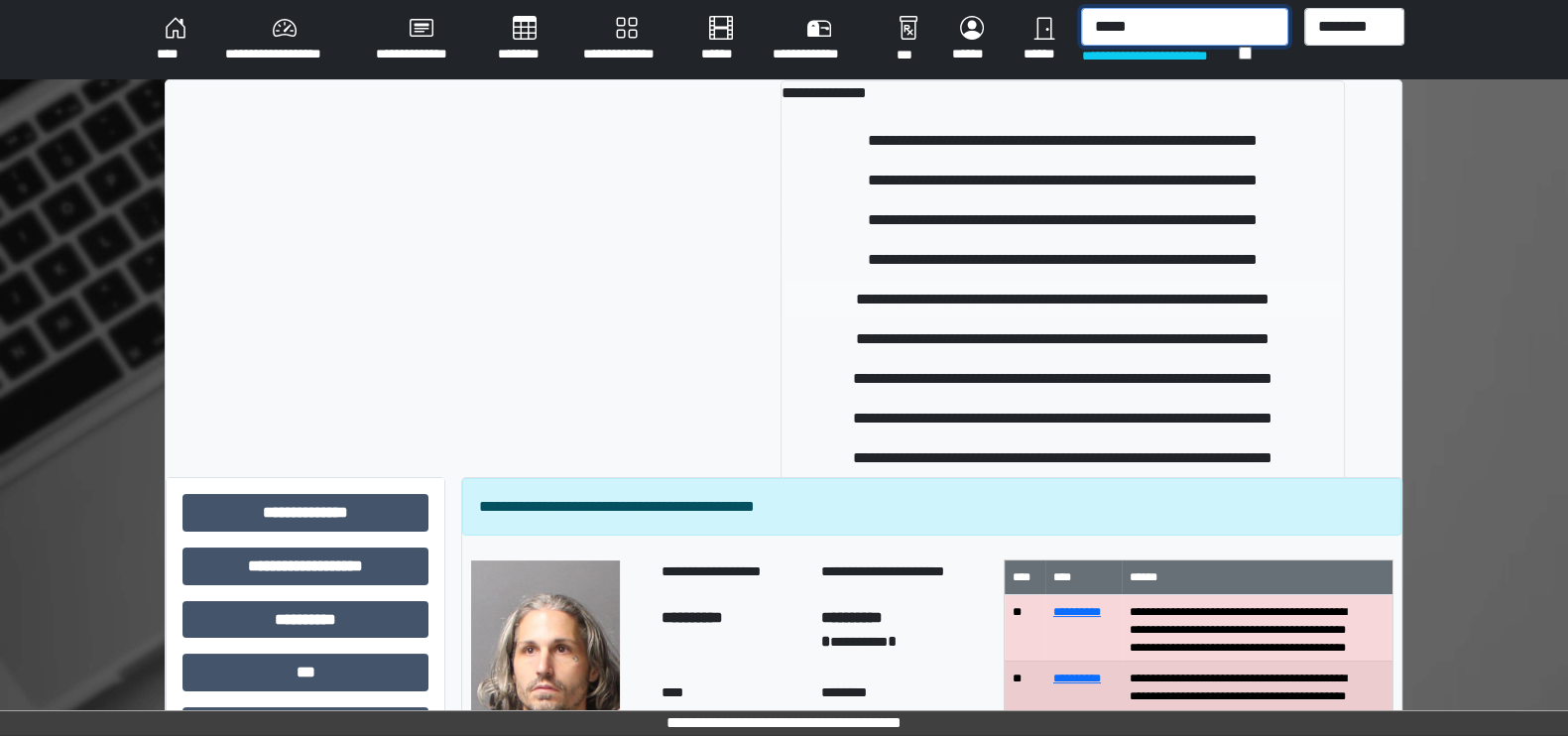 type on "*****" 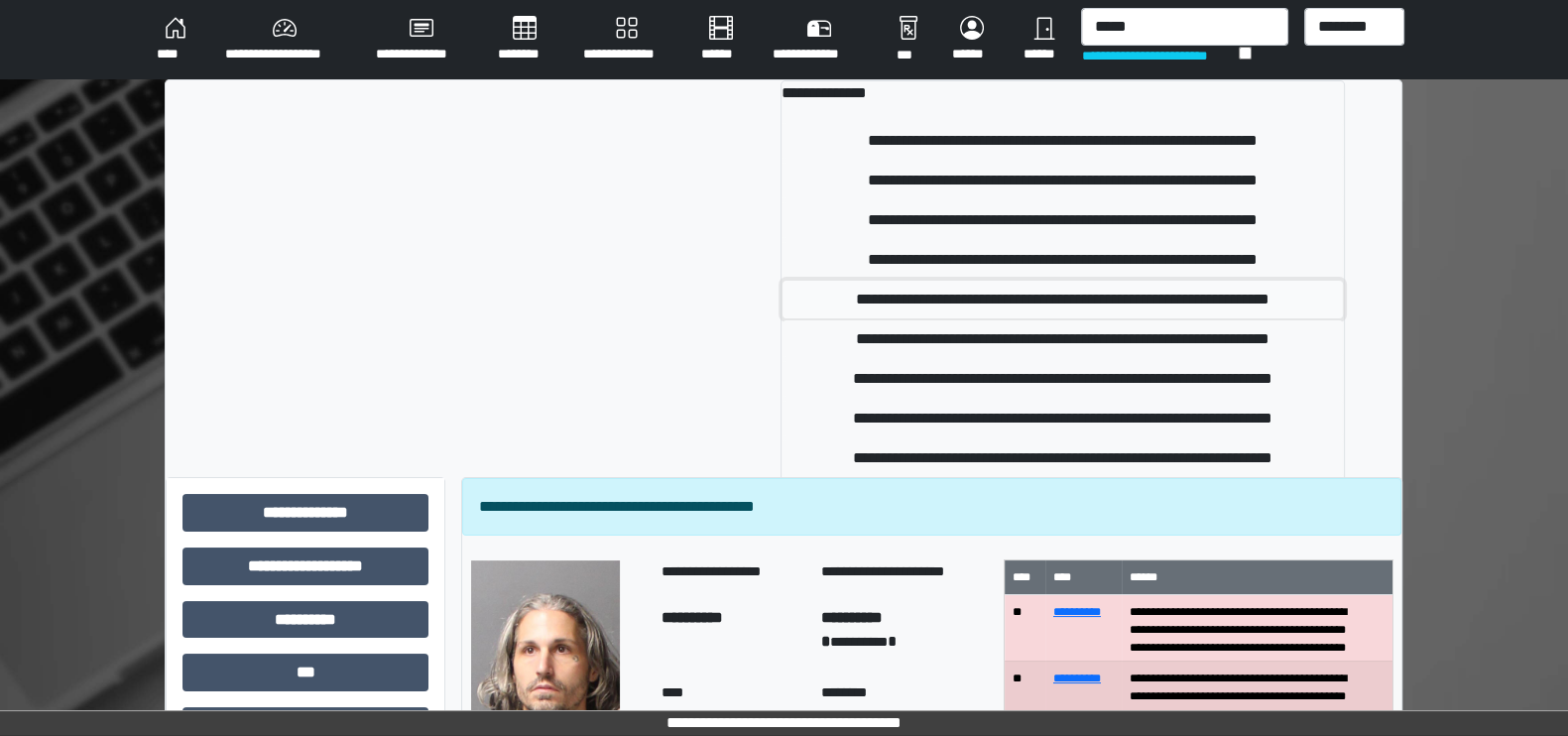 click on "**********" at bounding box center [1063, 300] 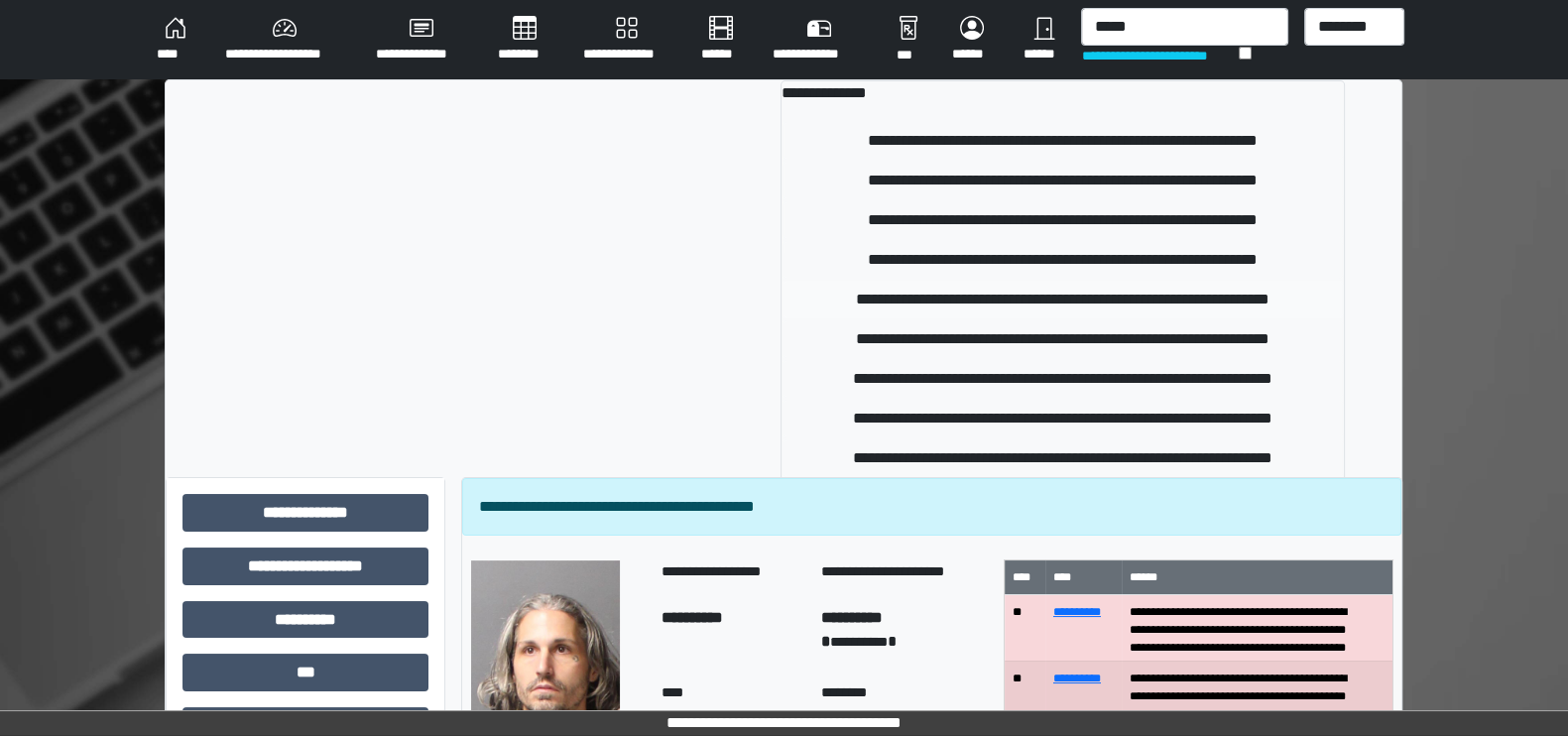 type 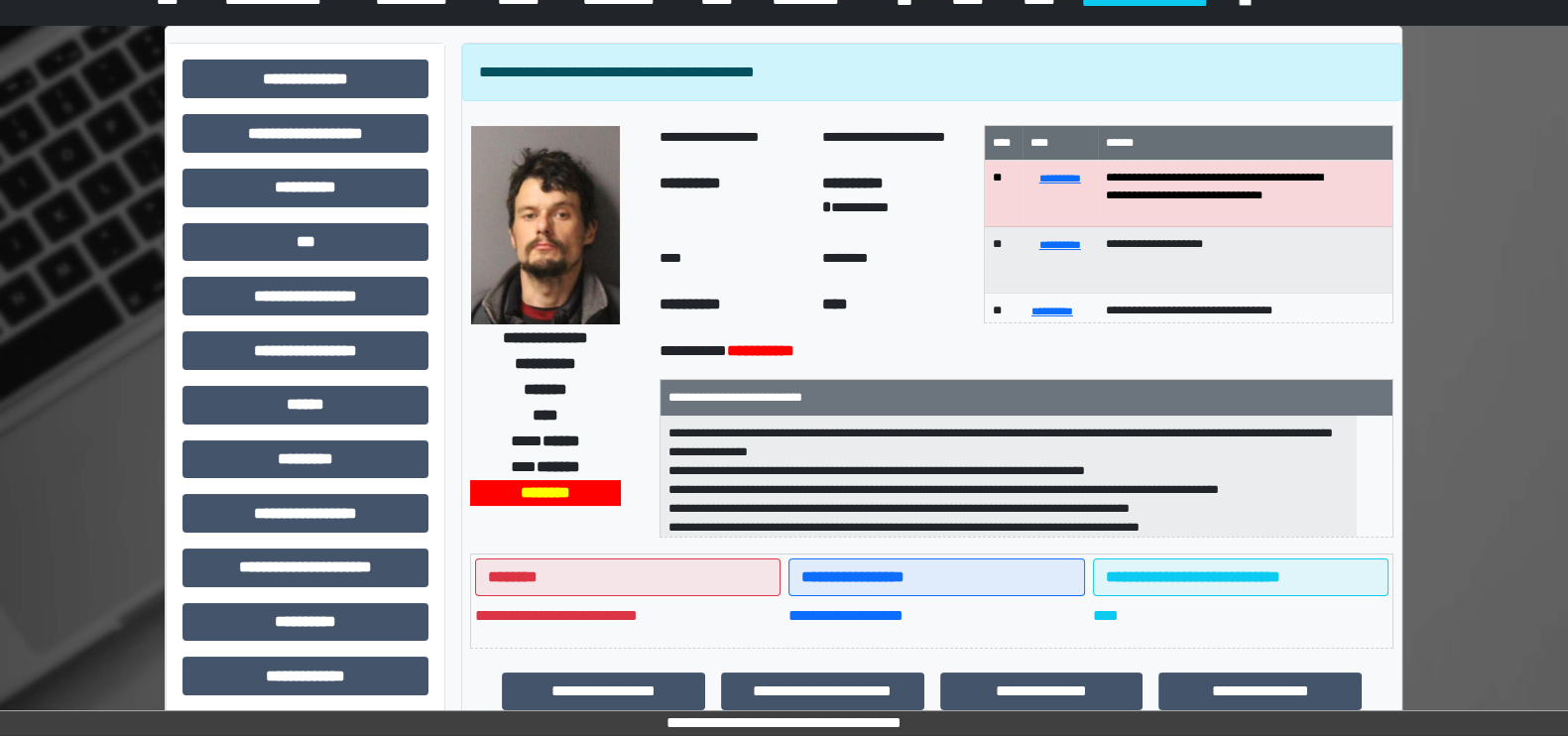 scroll, scrollTop: 56, scrollLeft: 0, axis: vertical 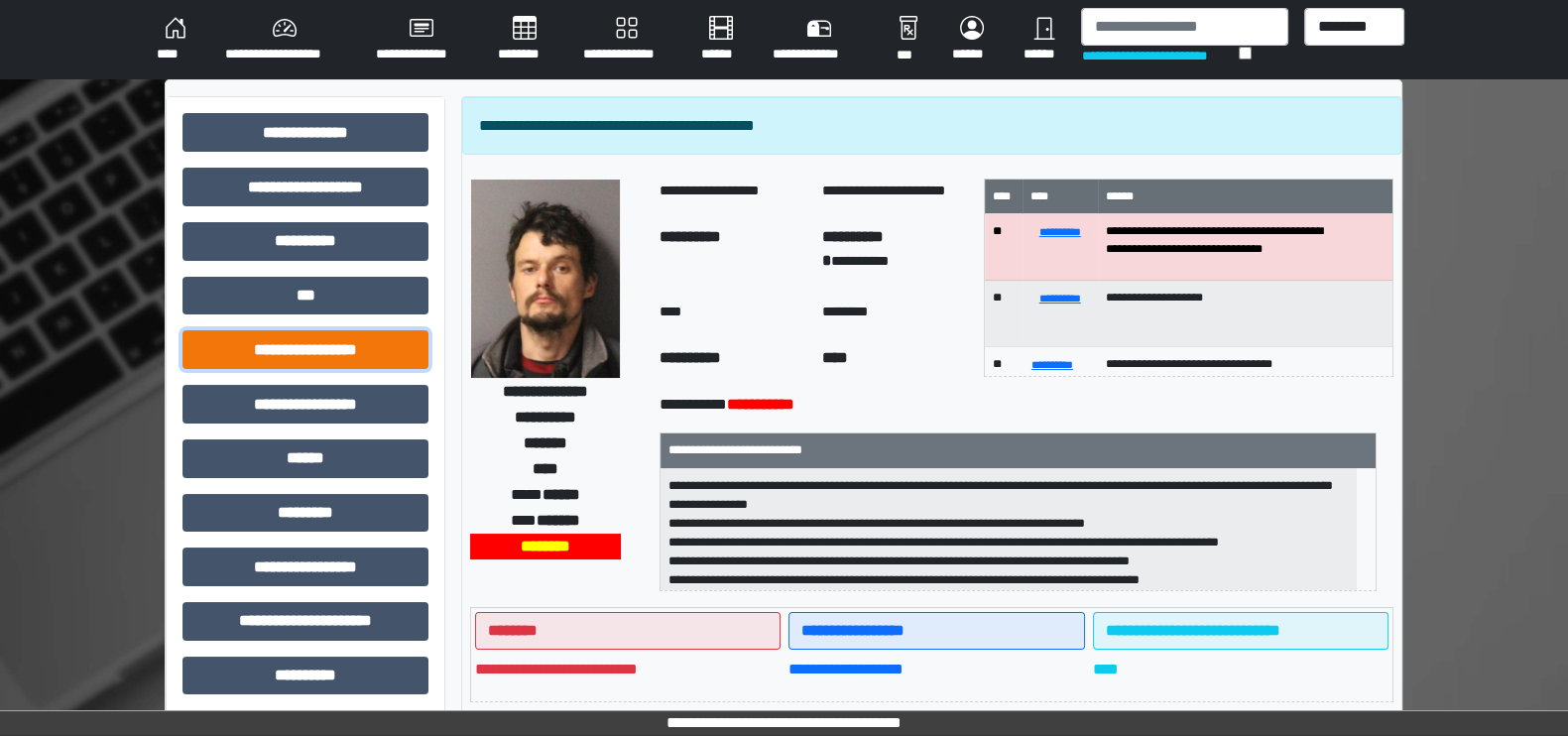 click on "**********" at bounding box center (305, 349) 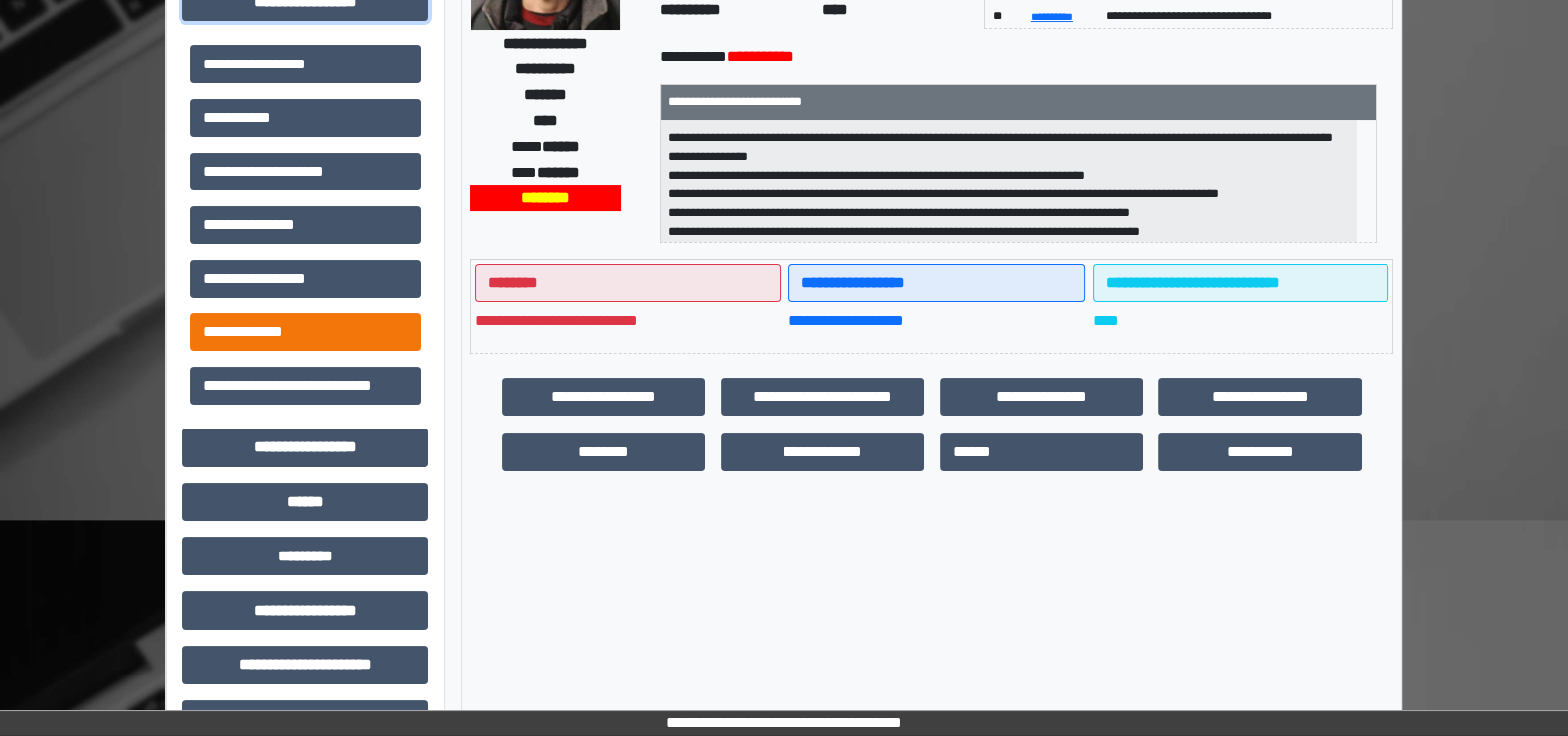 scroll, scrollTop: 347, scrollLeft: 0, axis: vertical 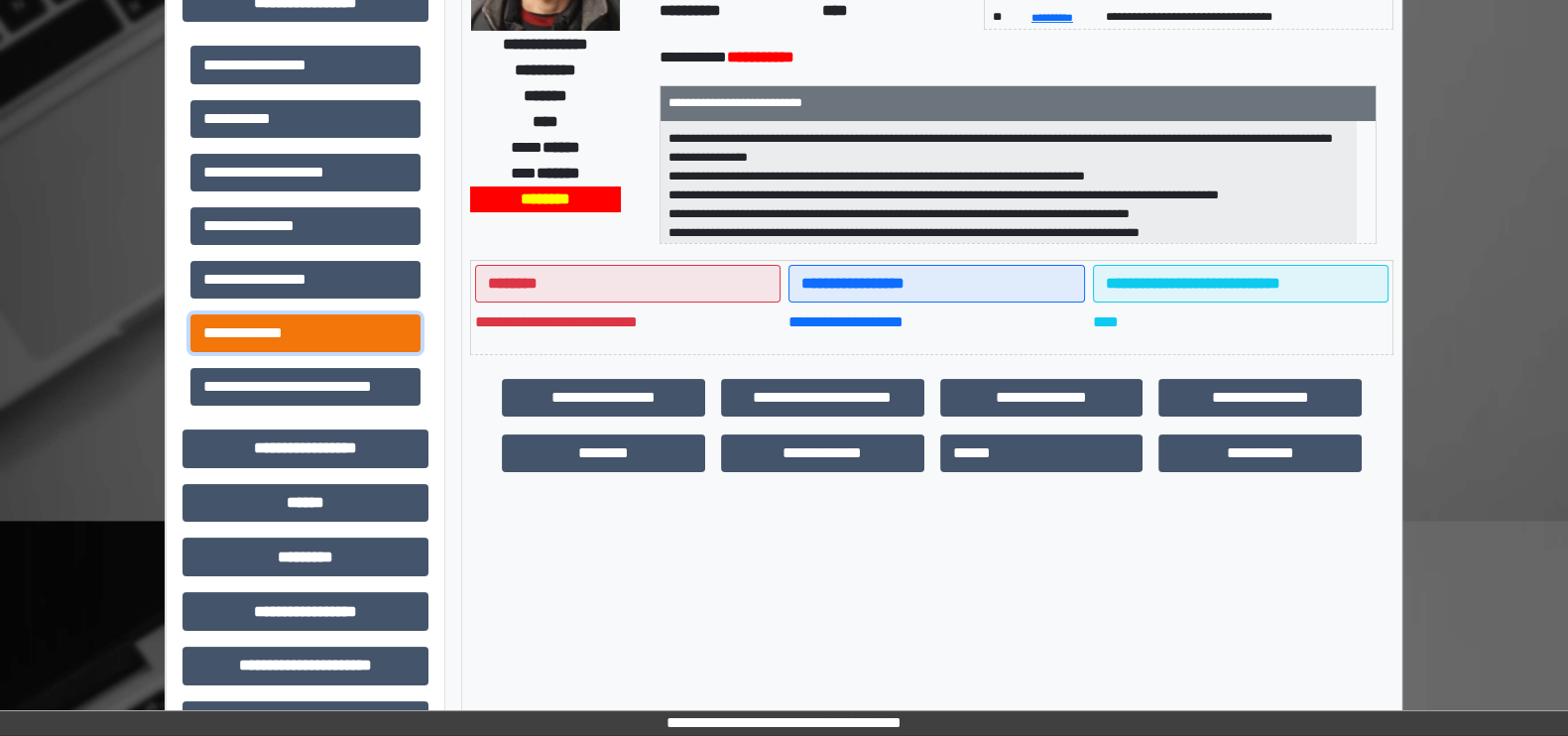 click on "**********" at bounding box center (305, 333) 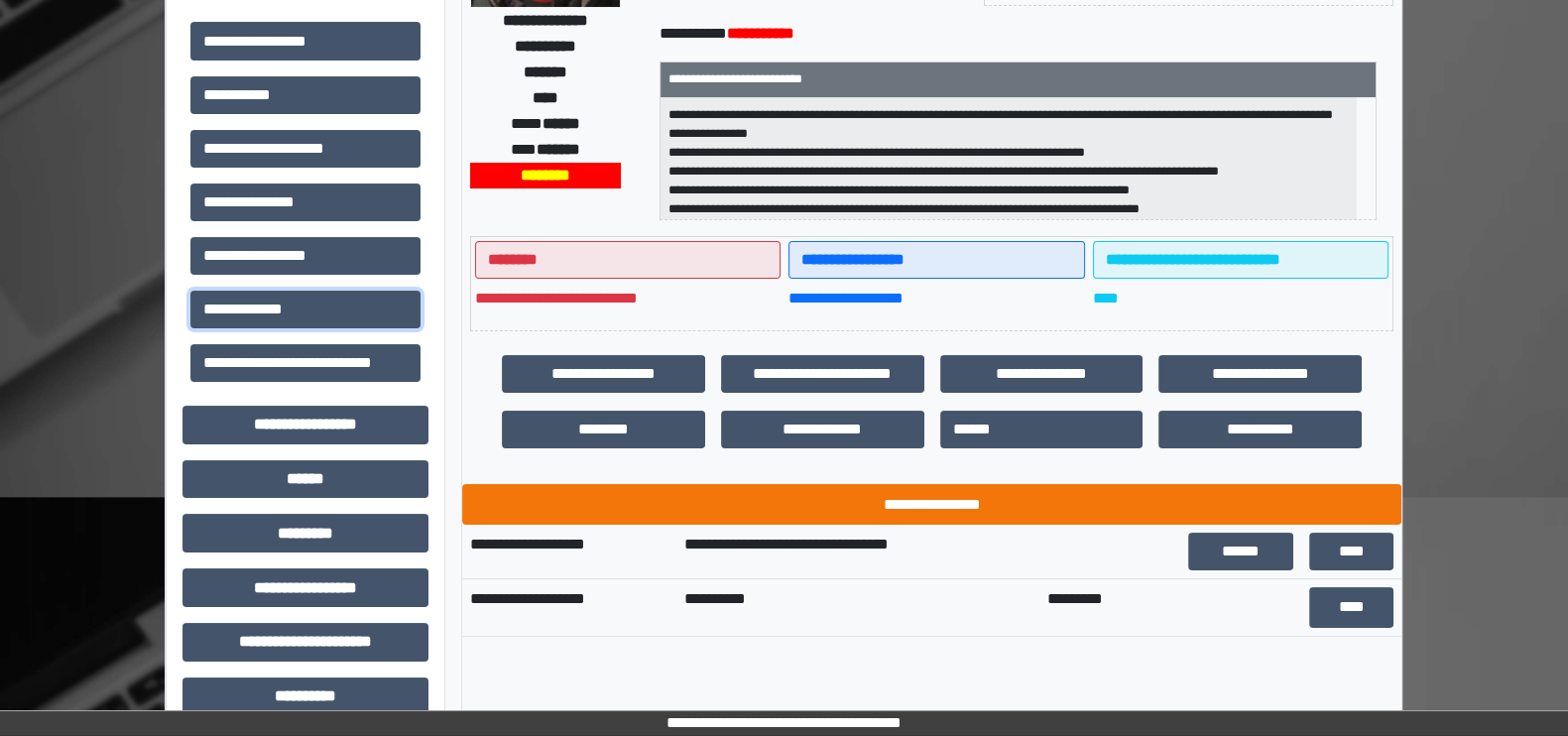 scroll, scrollTop: 372, scrollLeft: 0, axis: vertical 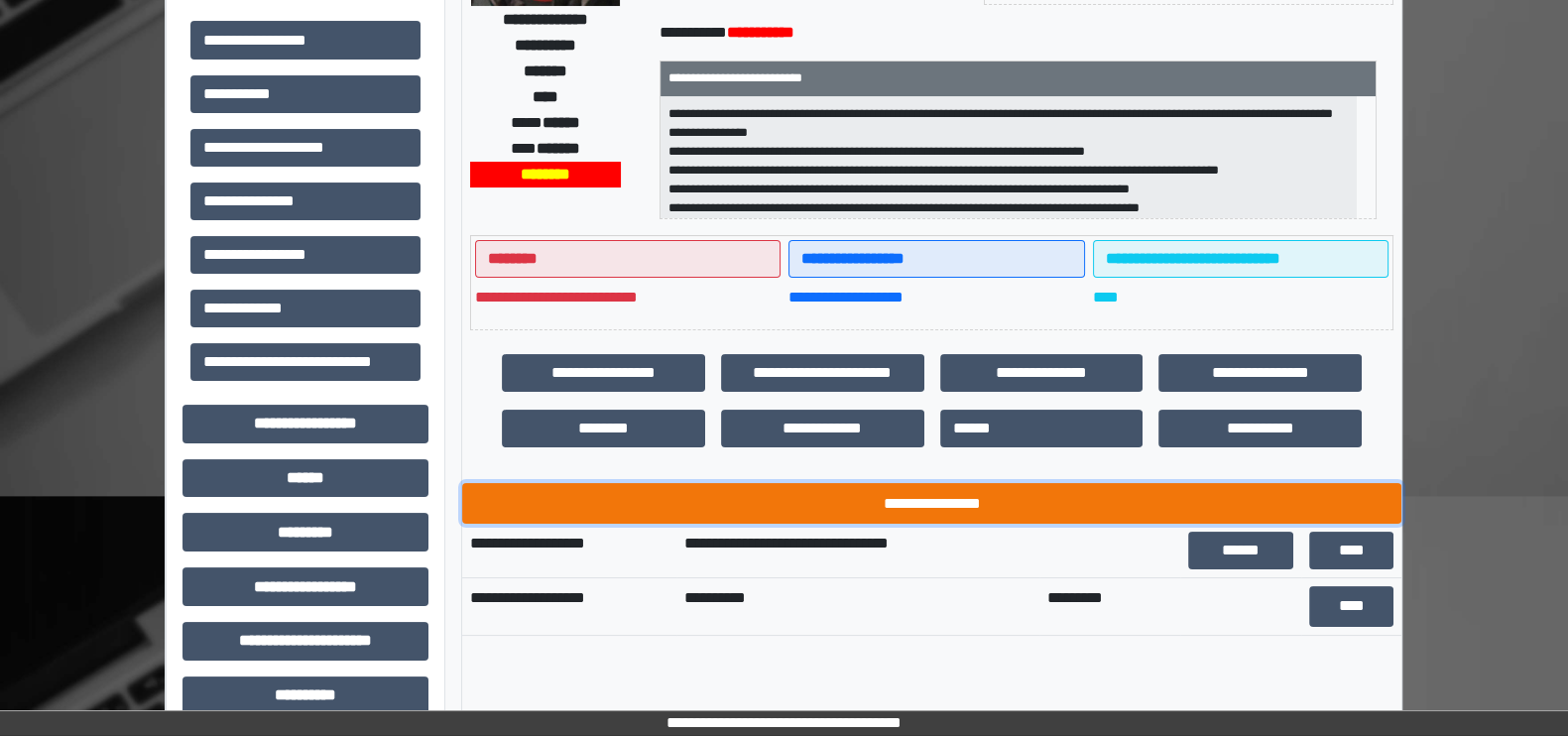 click on "**********" at bounding box center [931, 503] 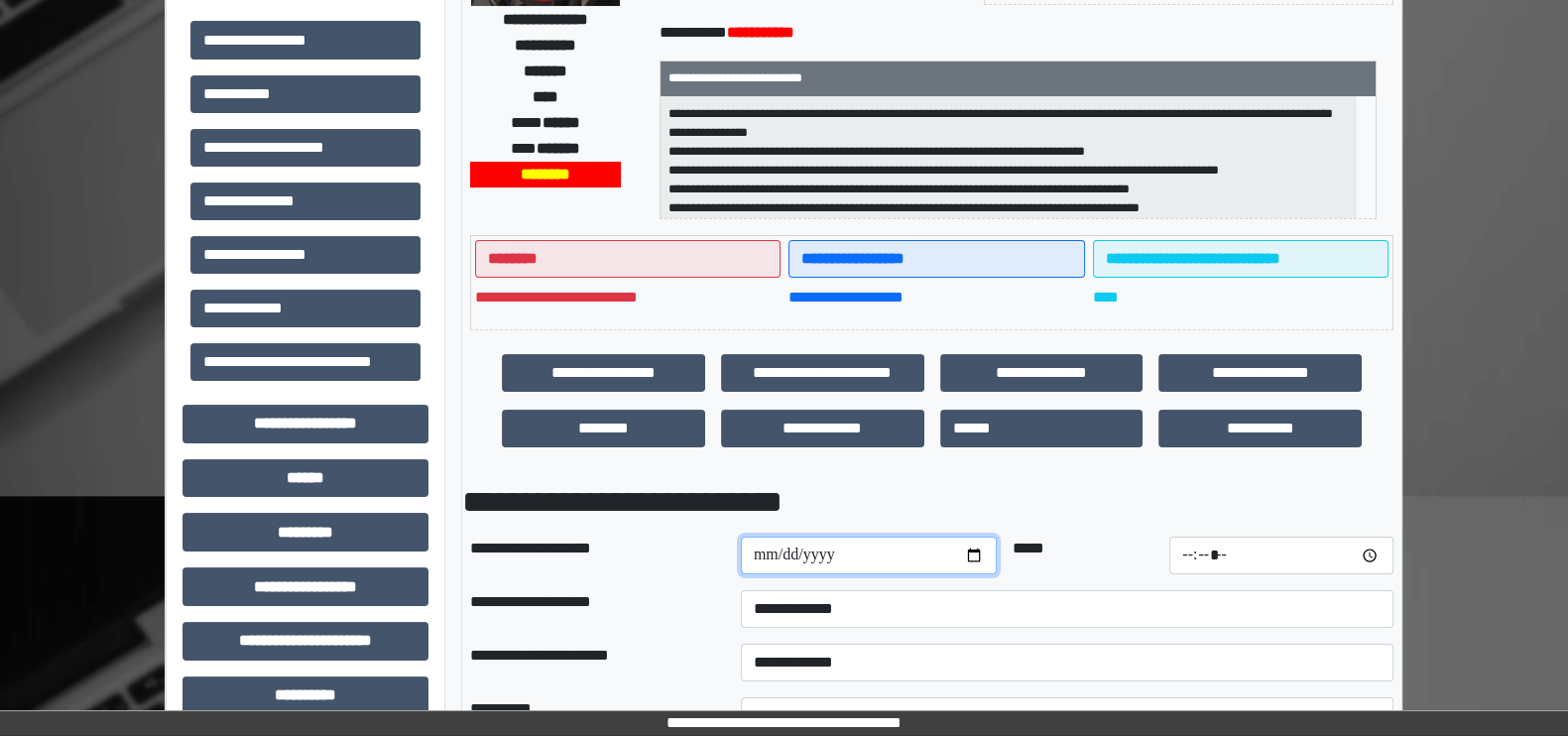 click at bounding box center [869, 555] 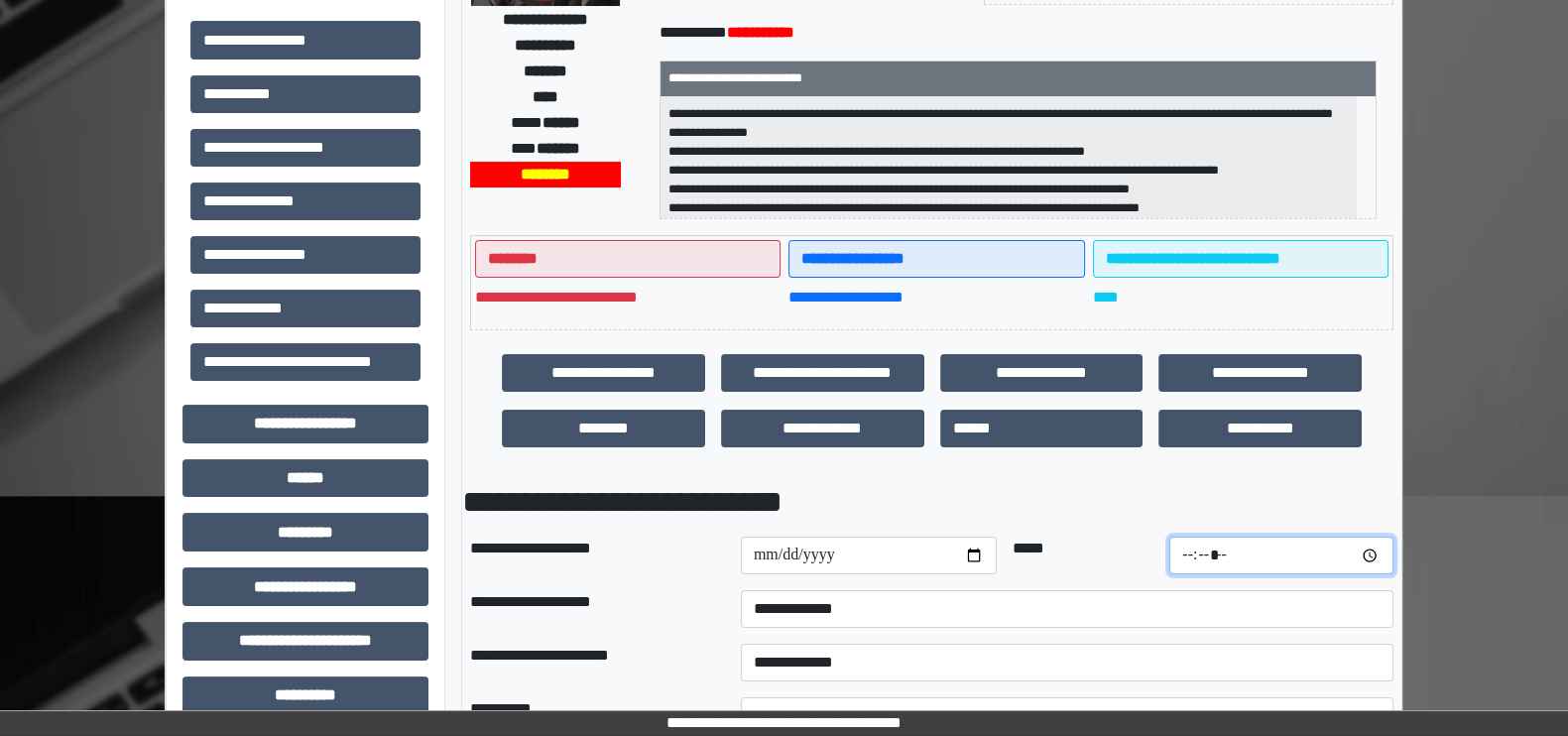 click at bounding box center (1281, 555) 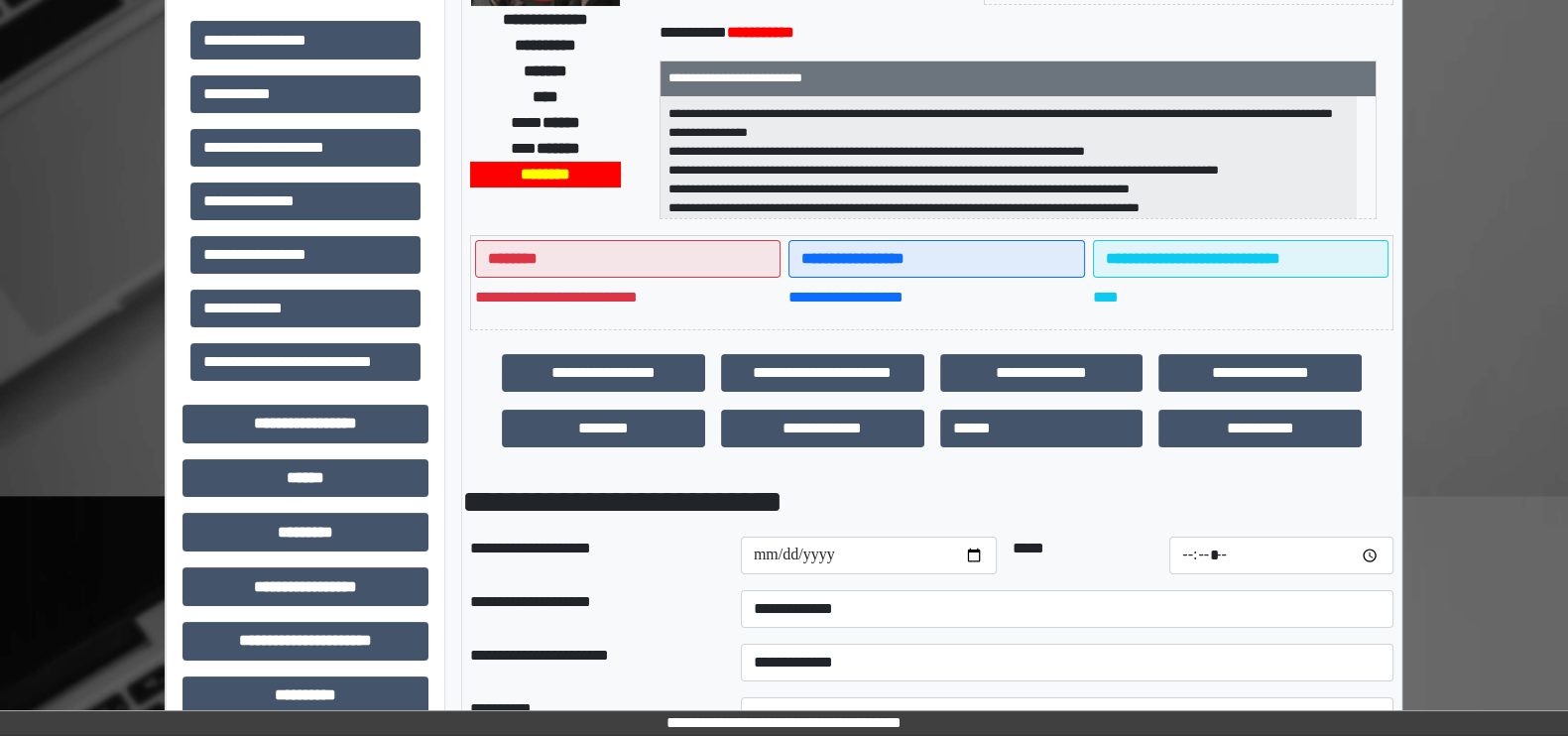 click on "**********" at bounding box center [931, 502] 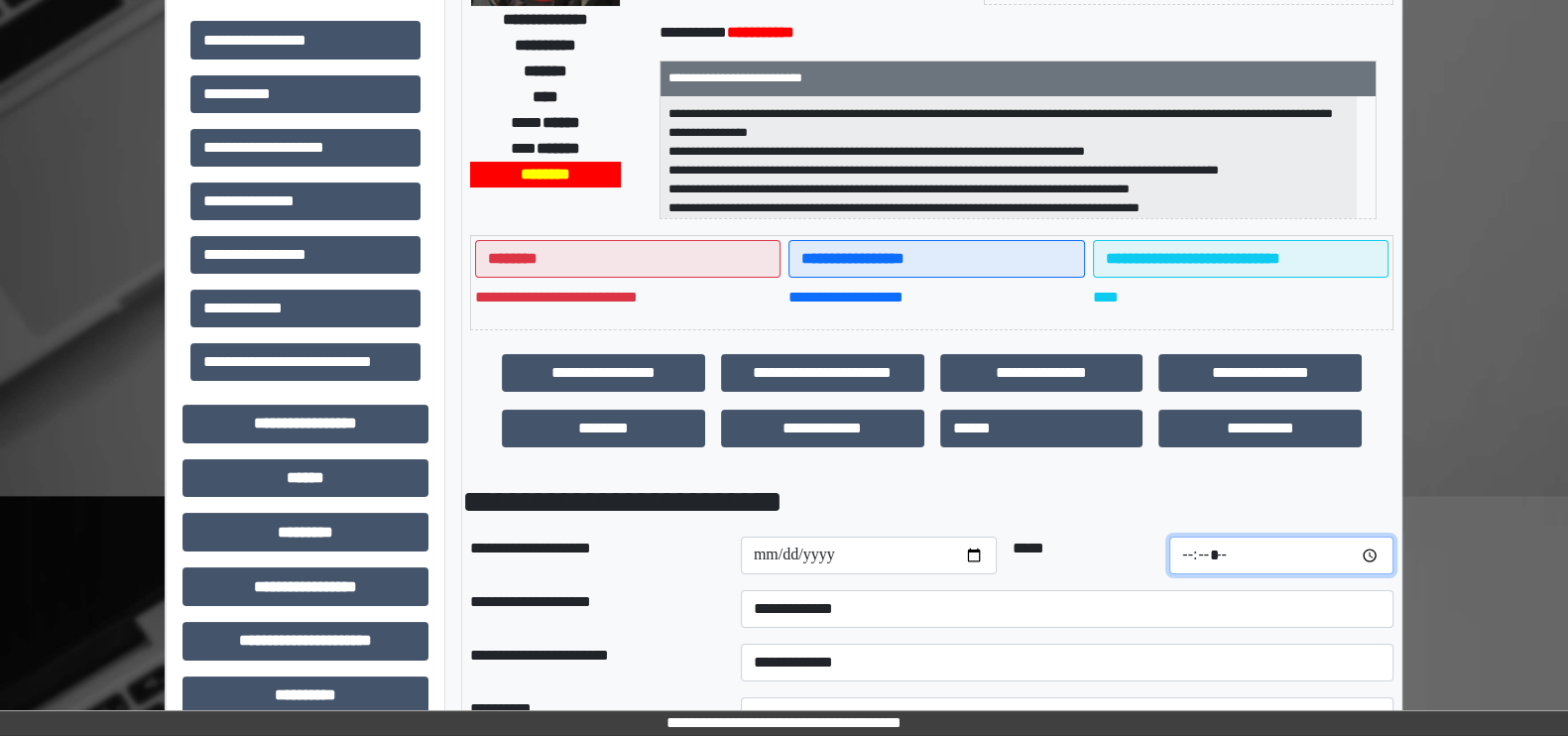 click at bounding box center [1281, 555] 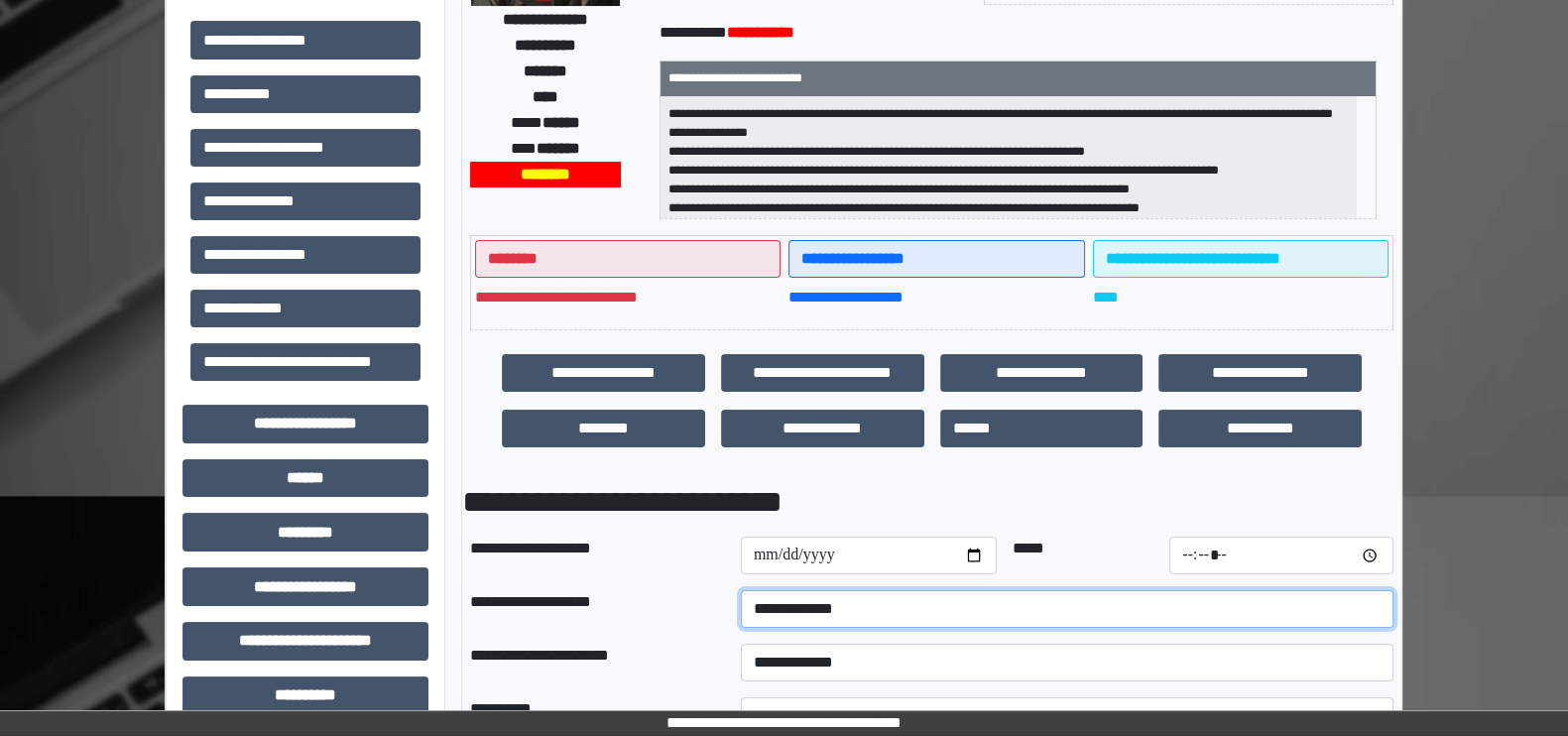 type on "*****" 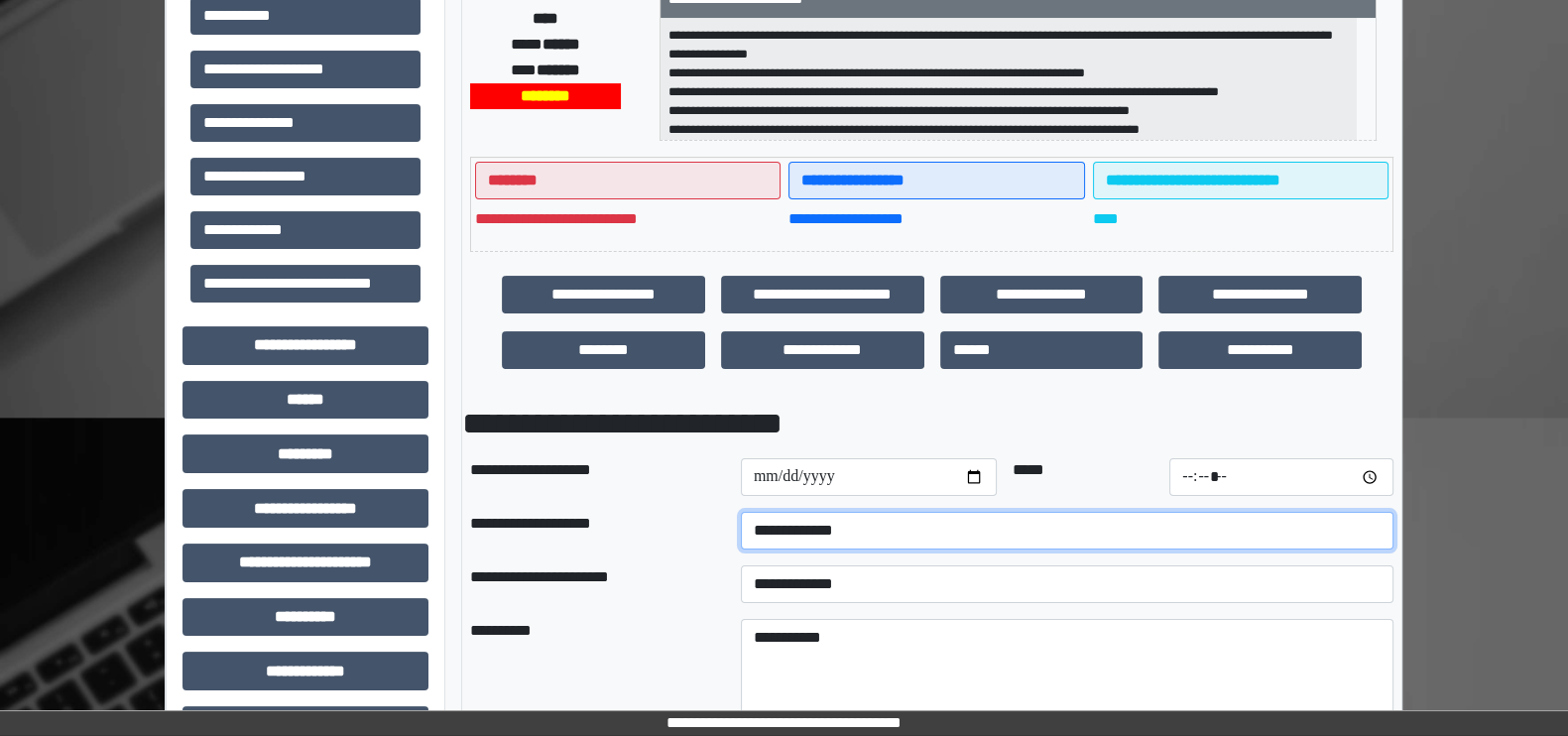 scroll, scrollTop: 464, scrollLeft: 0, axis: vertical 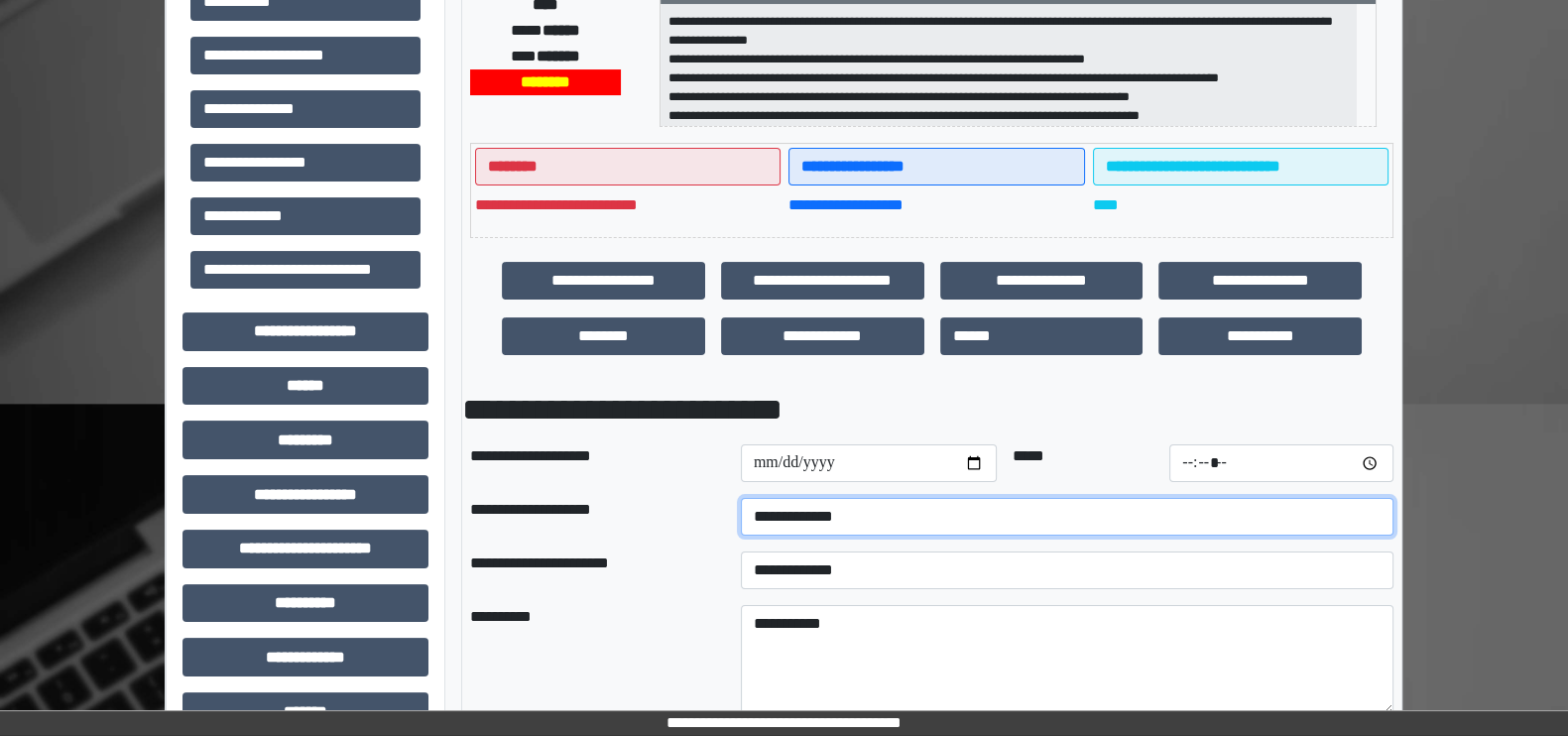 click on "**********" at bounding box center [1067, 517] 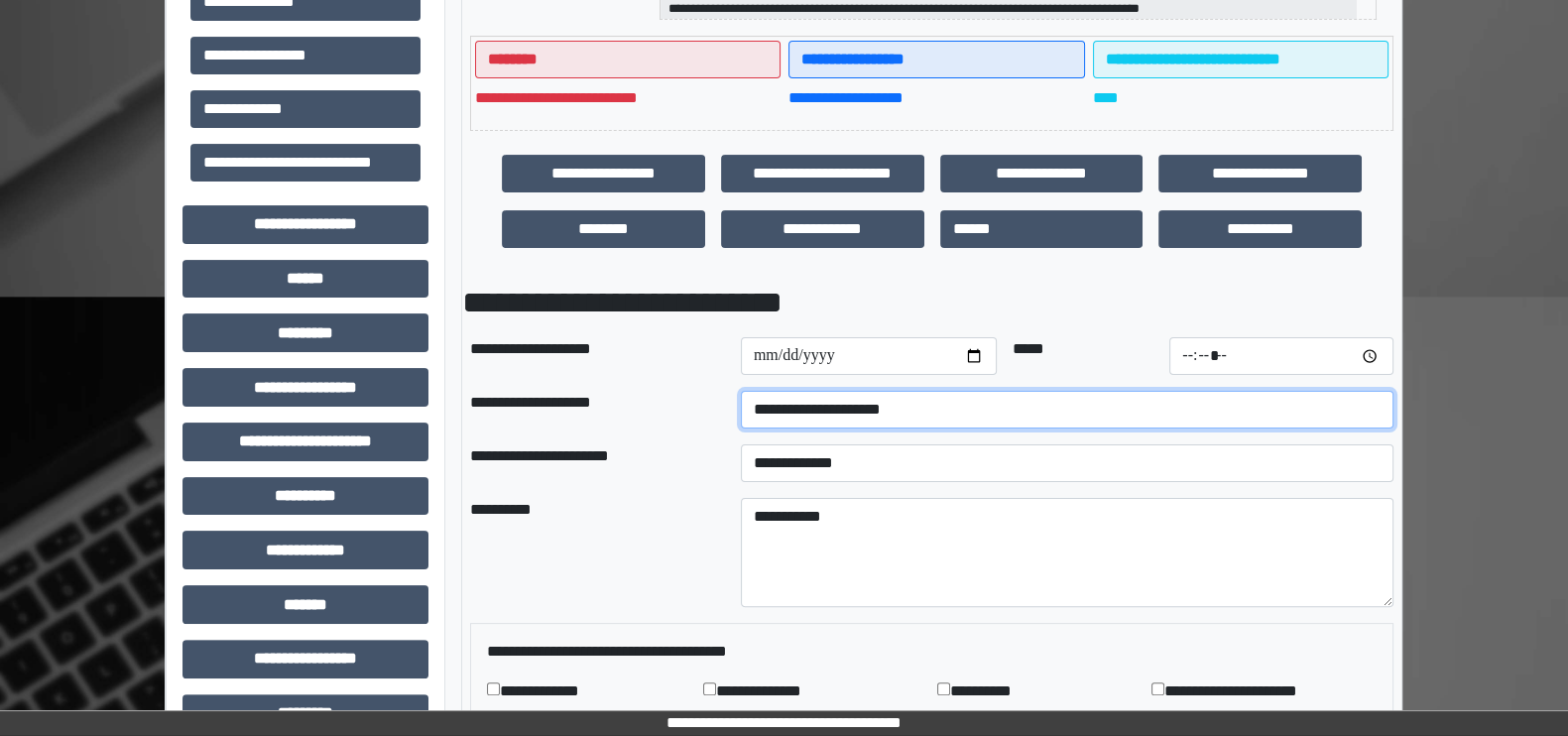 scroll, scrollTop: 573, scrollLeft: 0, axis: vertical 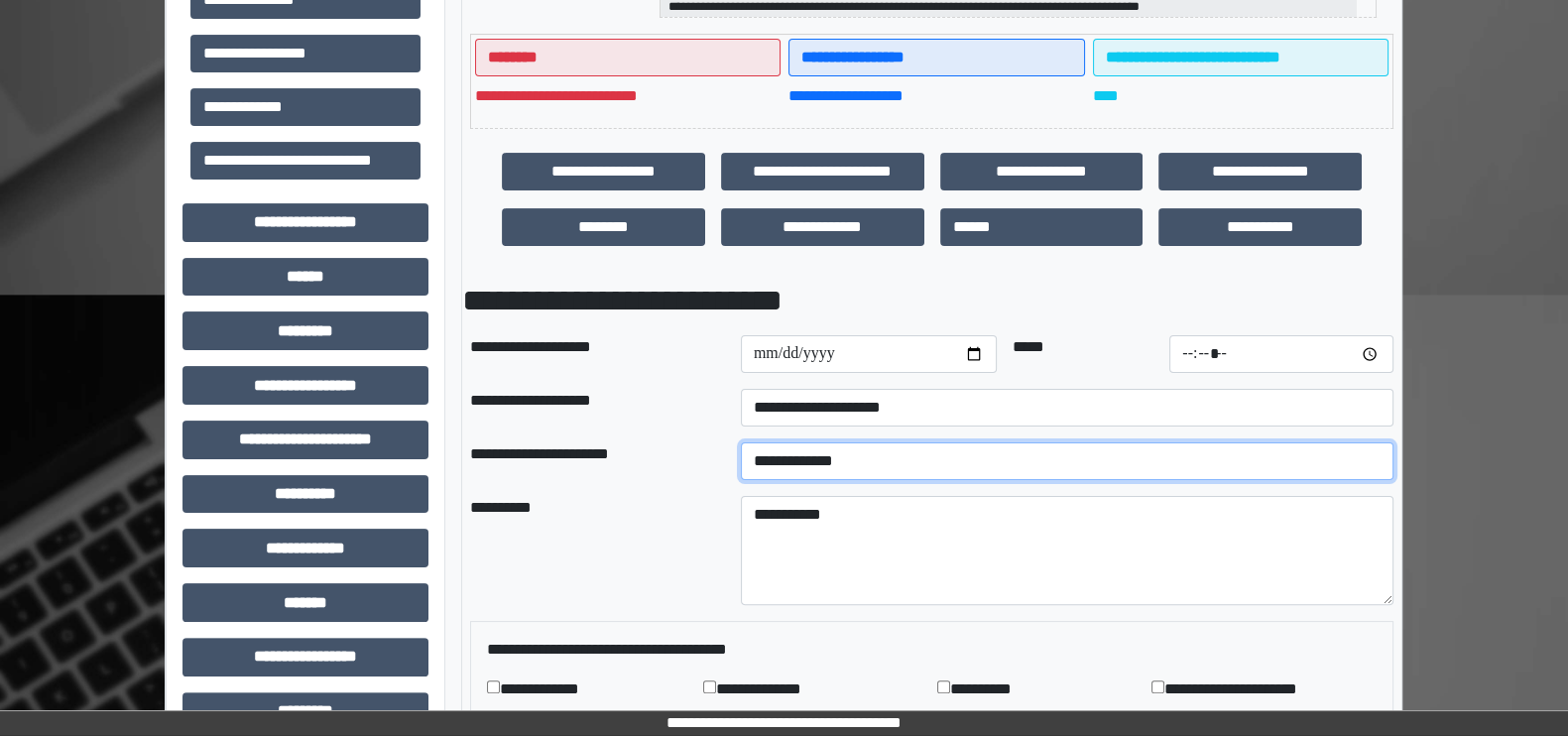 click on "**********" at bounding box center [1067, 461] 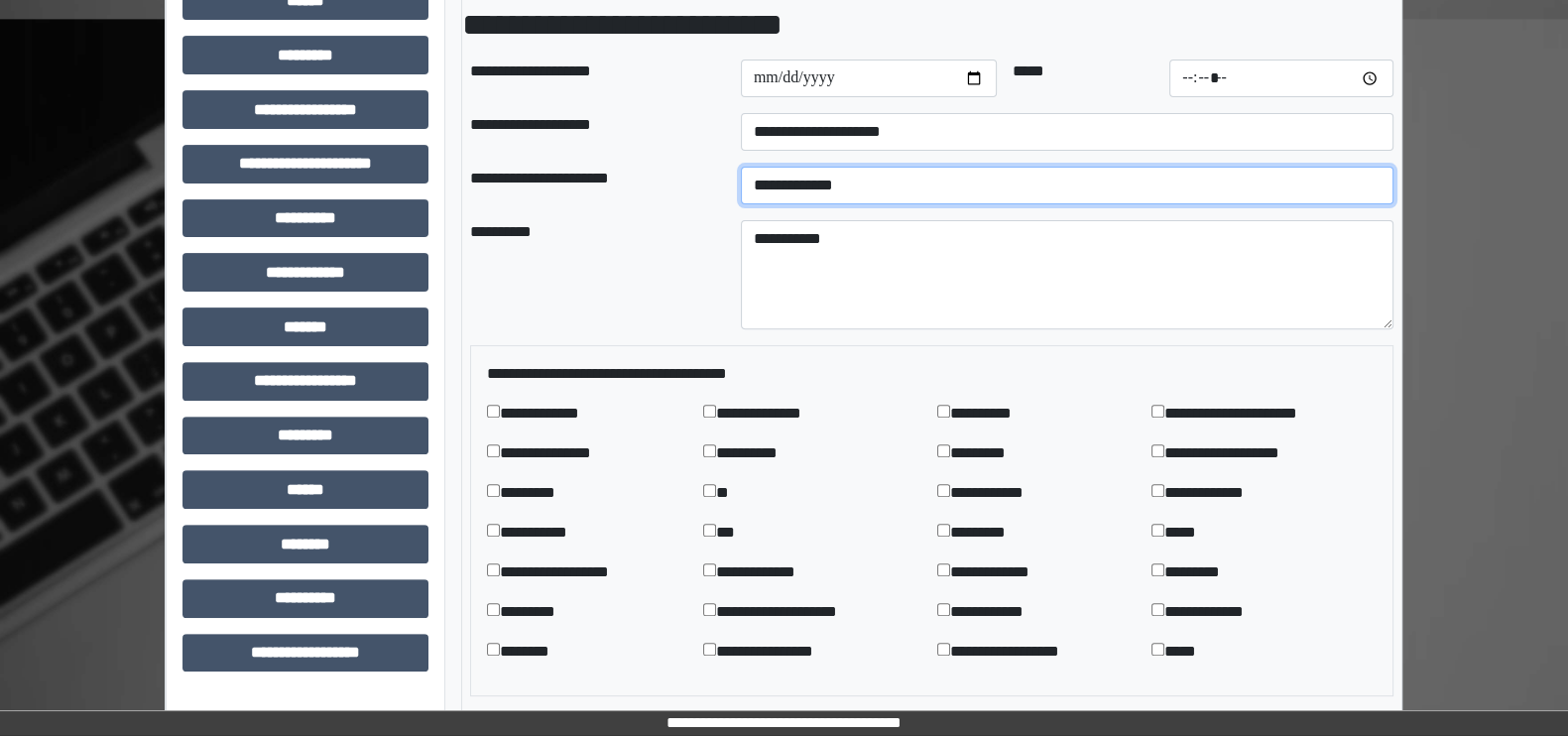 scroll, scrollTop: 853, scrollLeft: 0, axis: vertical 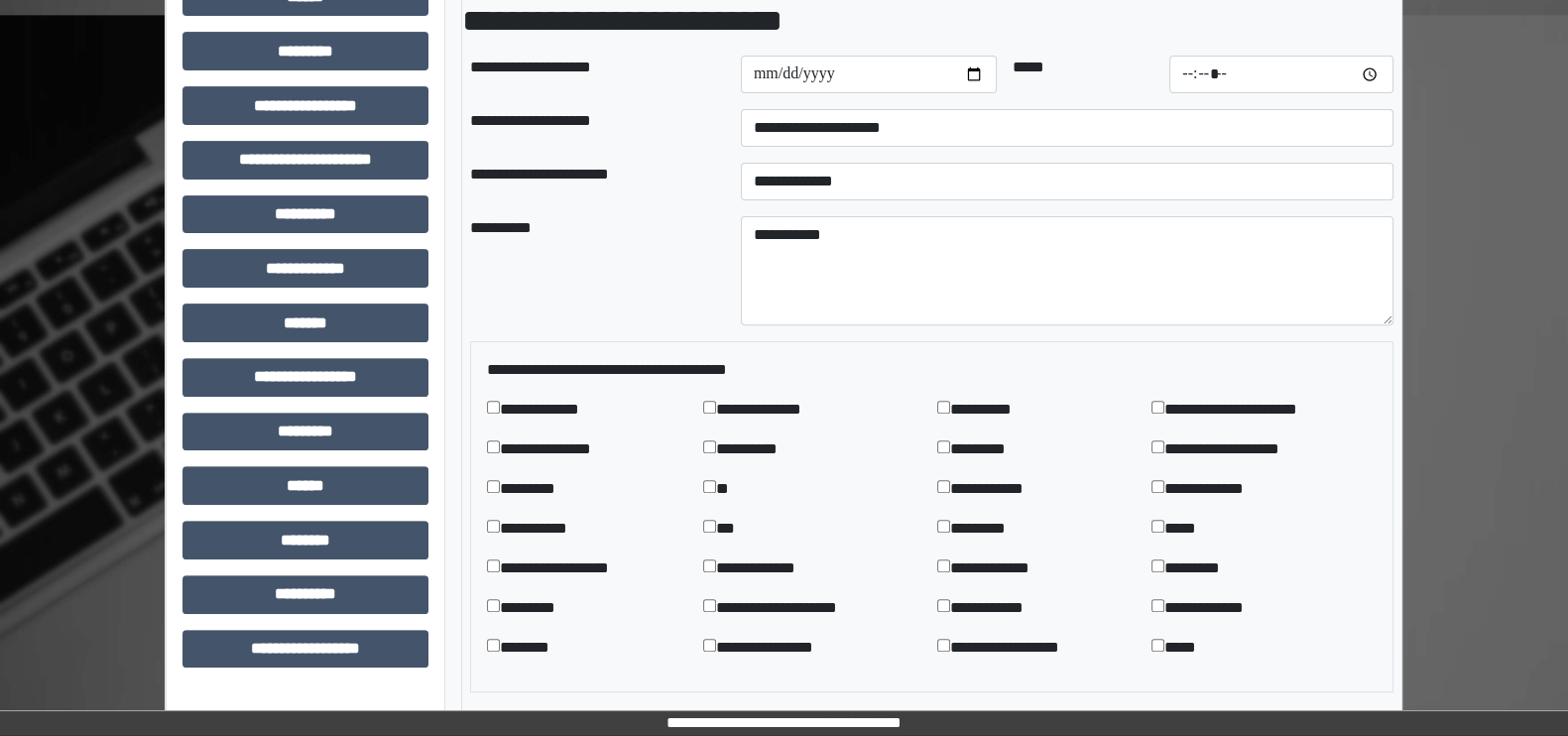 click on "**********" at bounding box center [587, 410] 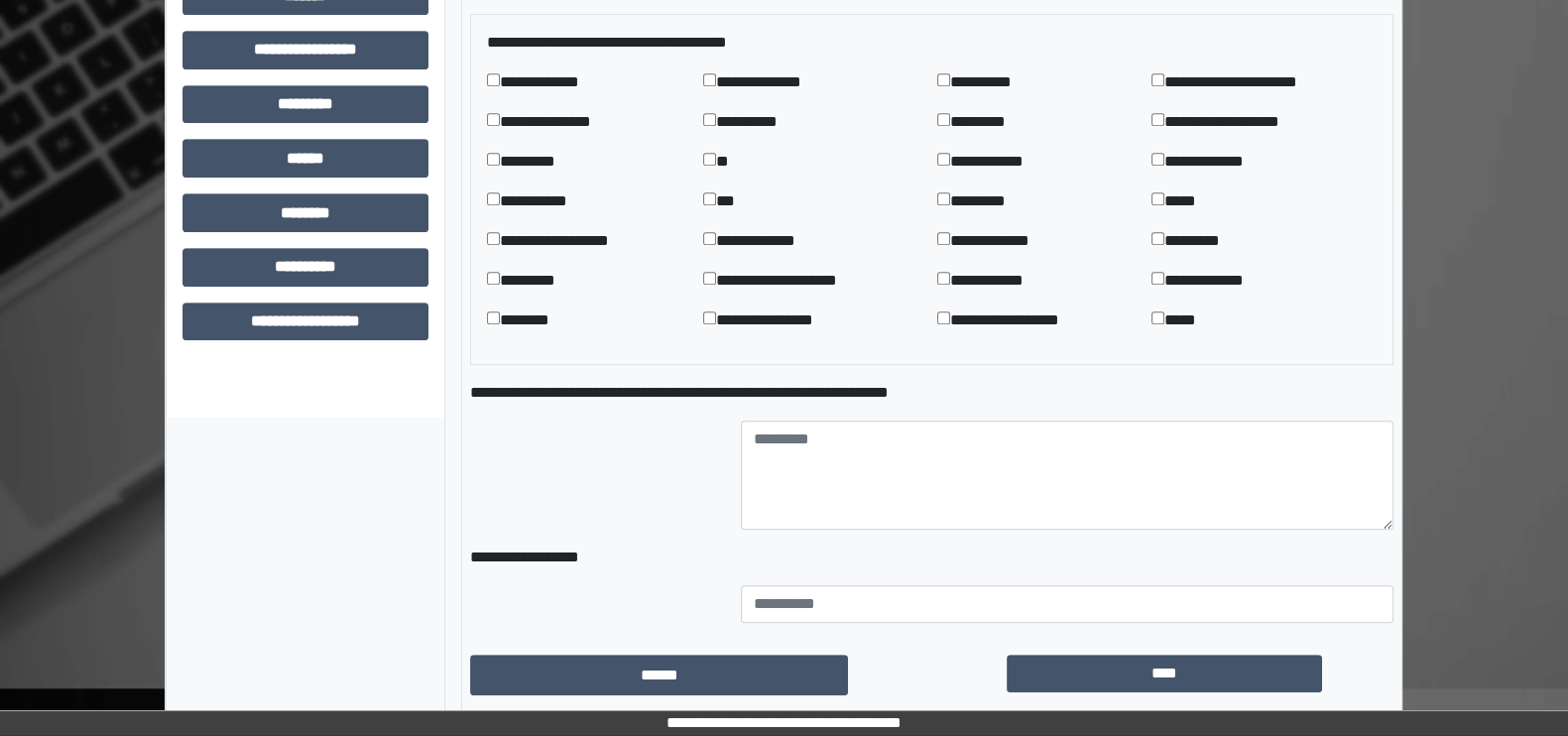 scroll, scrollTop: 1181, scrollLeft: 0, axis: vertical 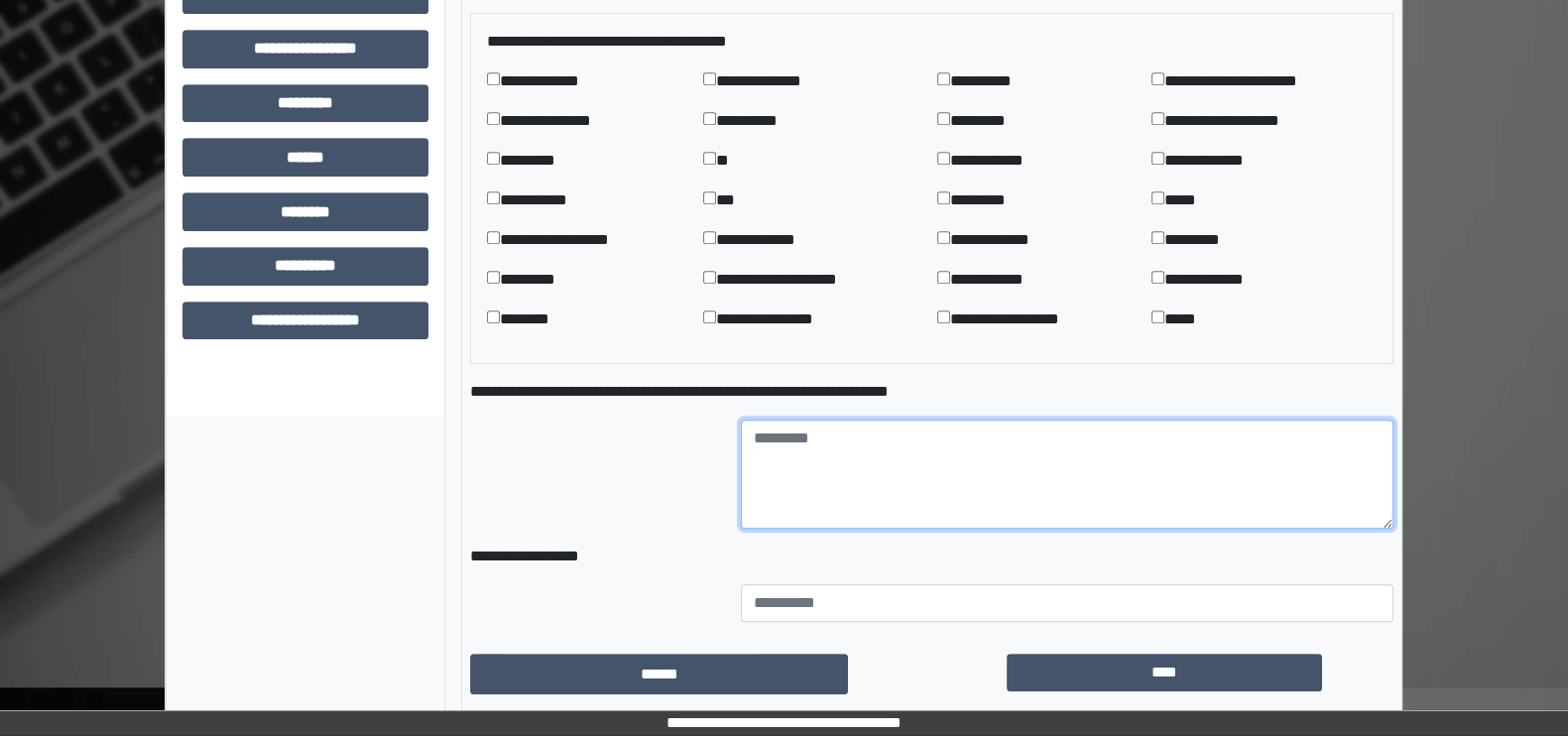 click at bounding box center (1067, 474) 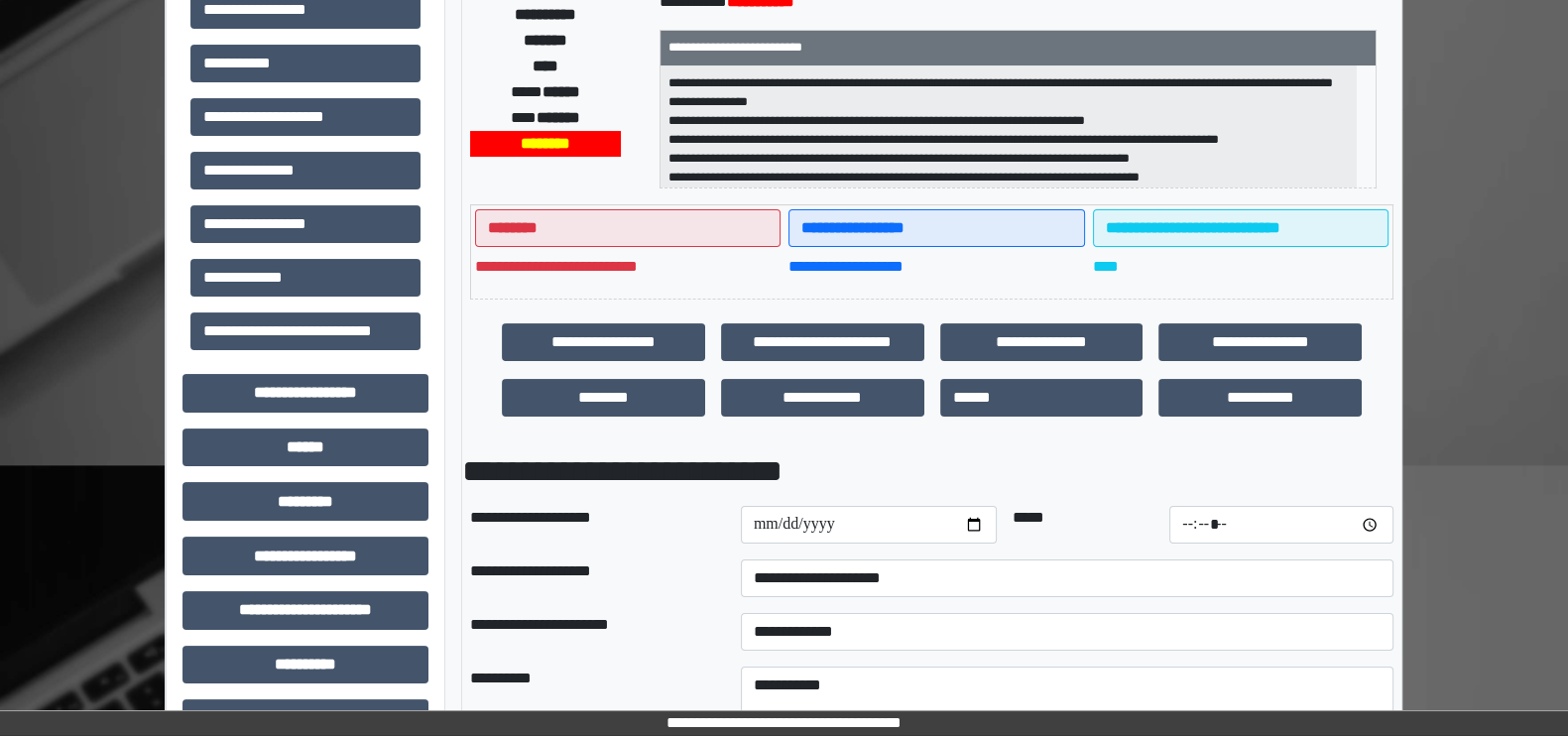 scroll, scrollTop: 0, scrollLeft: 0, axis: both 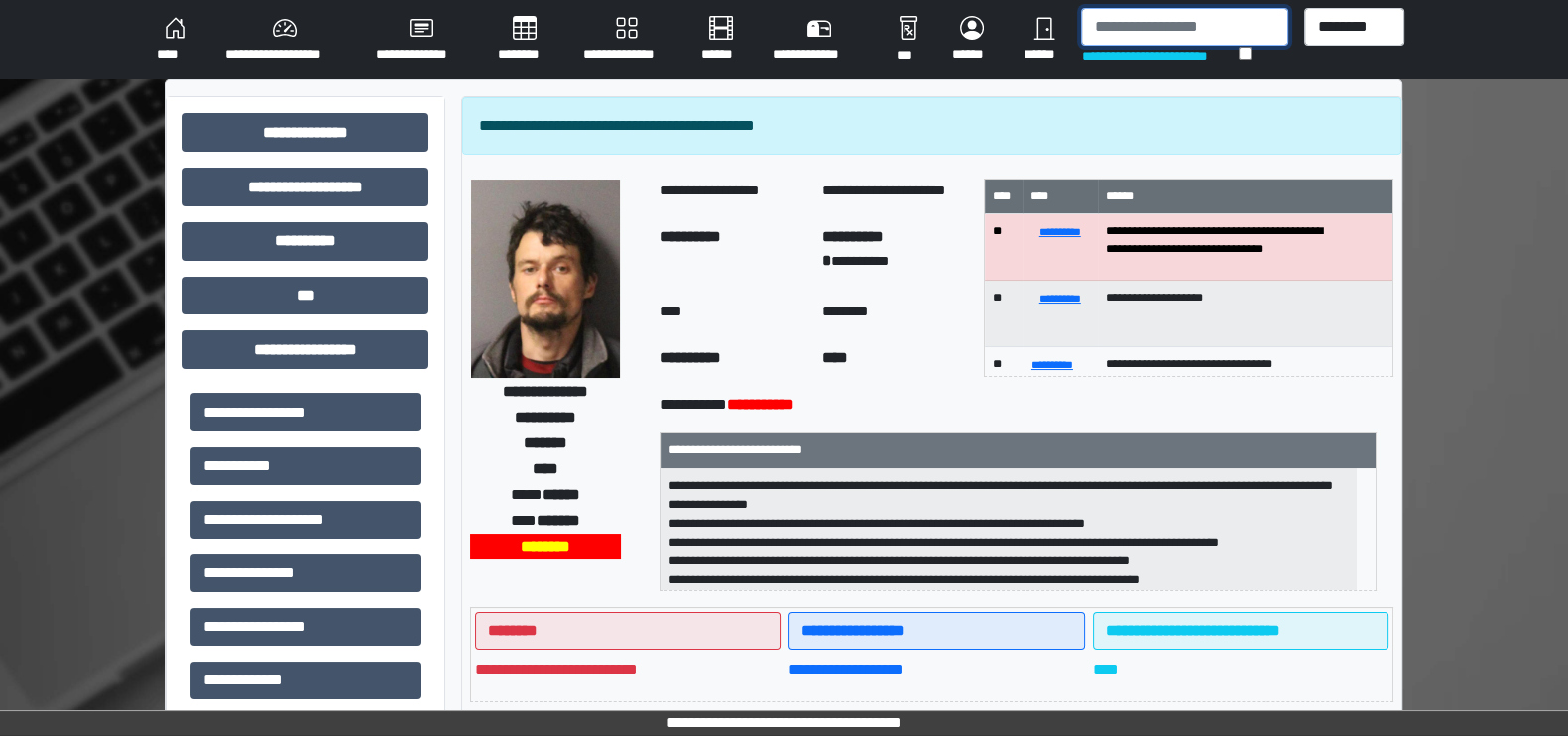 click at bounding box center (1184, 27) 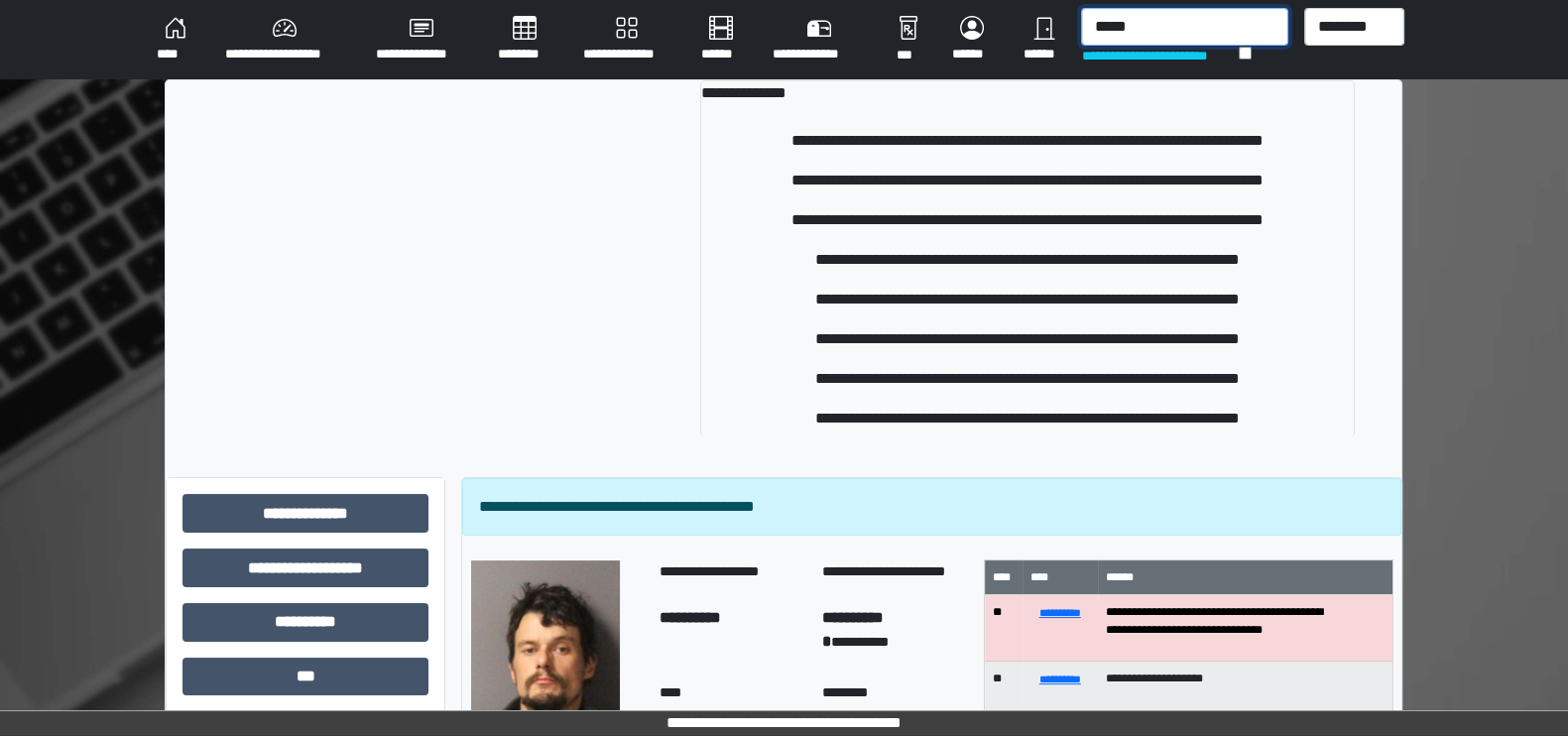 type on "*****" 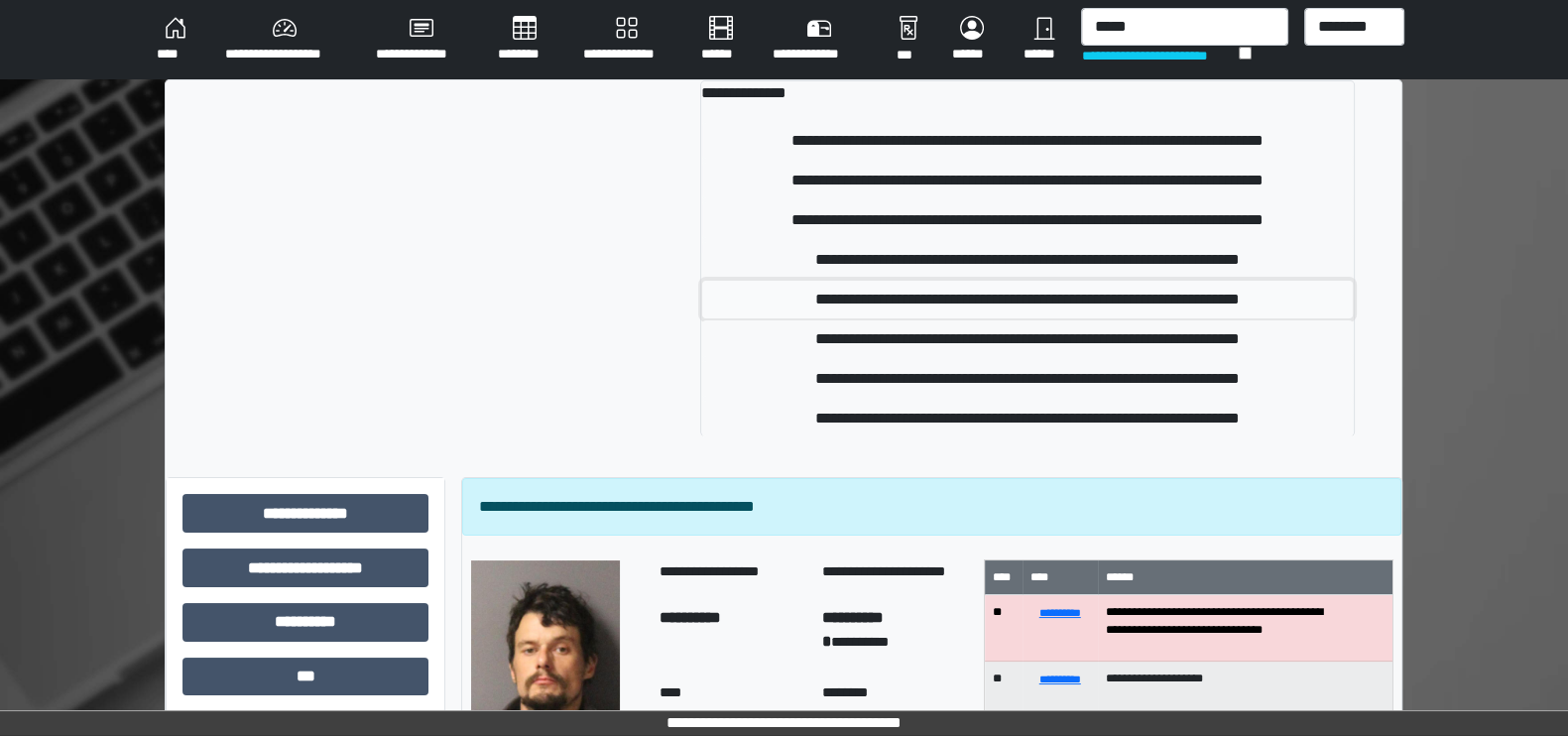 click on "**********" at bounding box center (1027, 300) 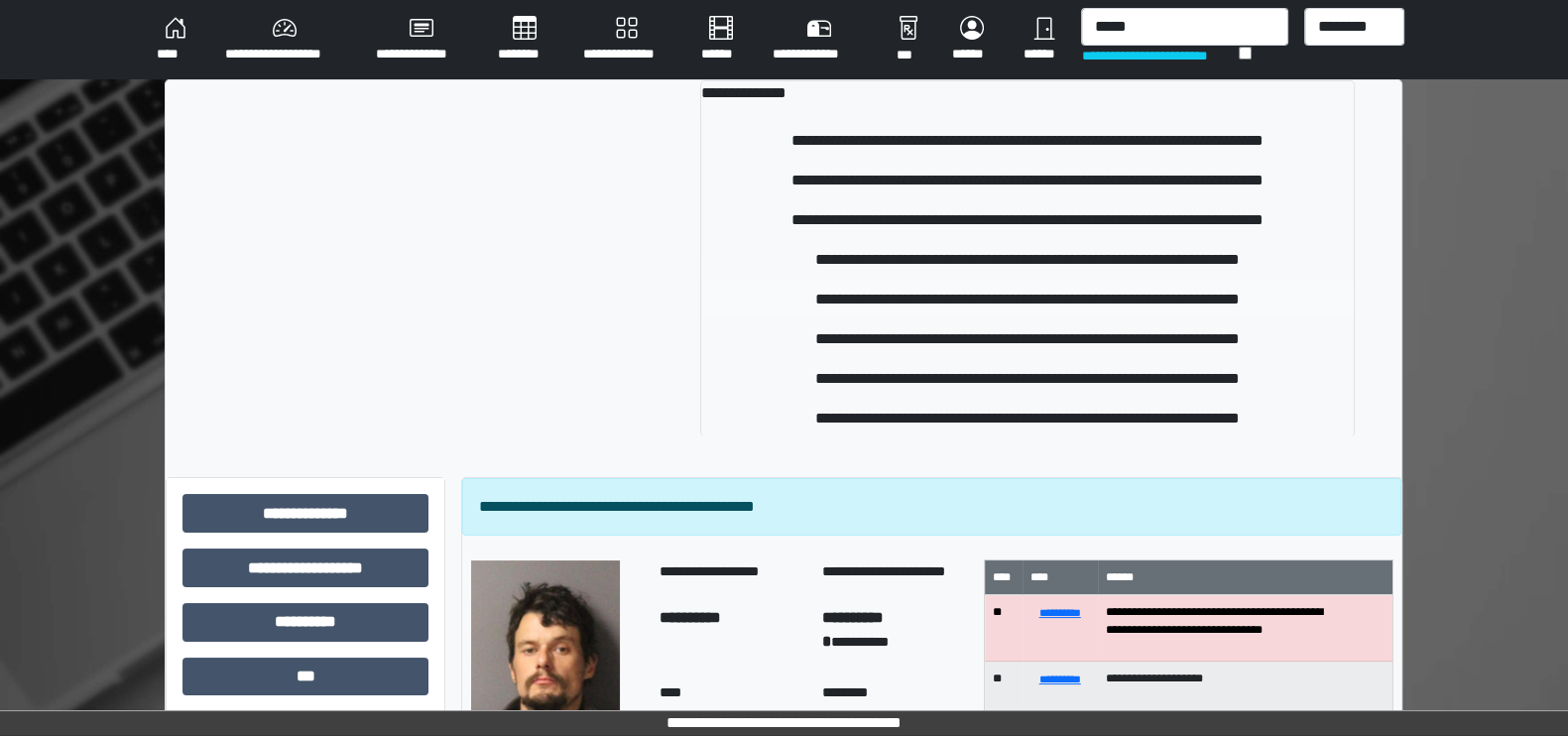 type 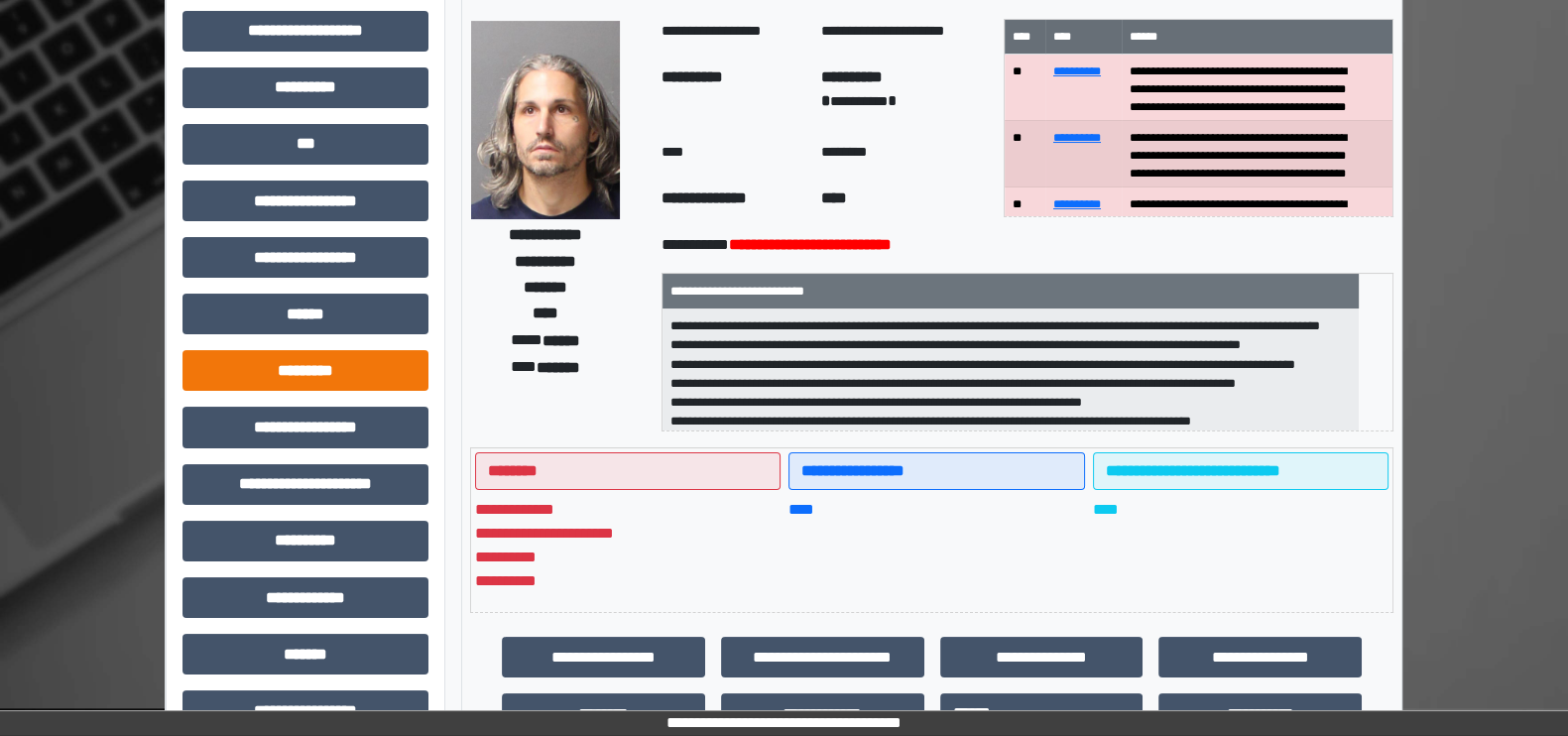 scroll, scrollTop: 159, scrollLeft: 0, axis: vertical 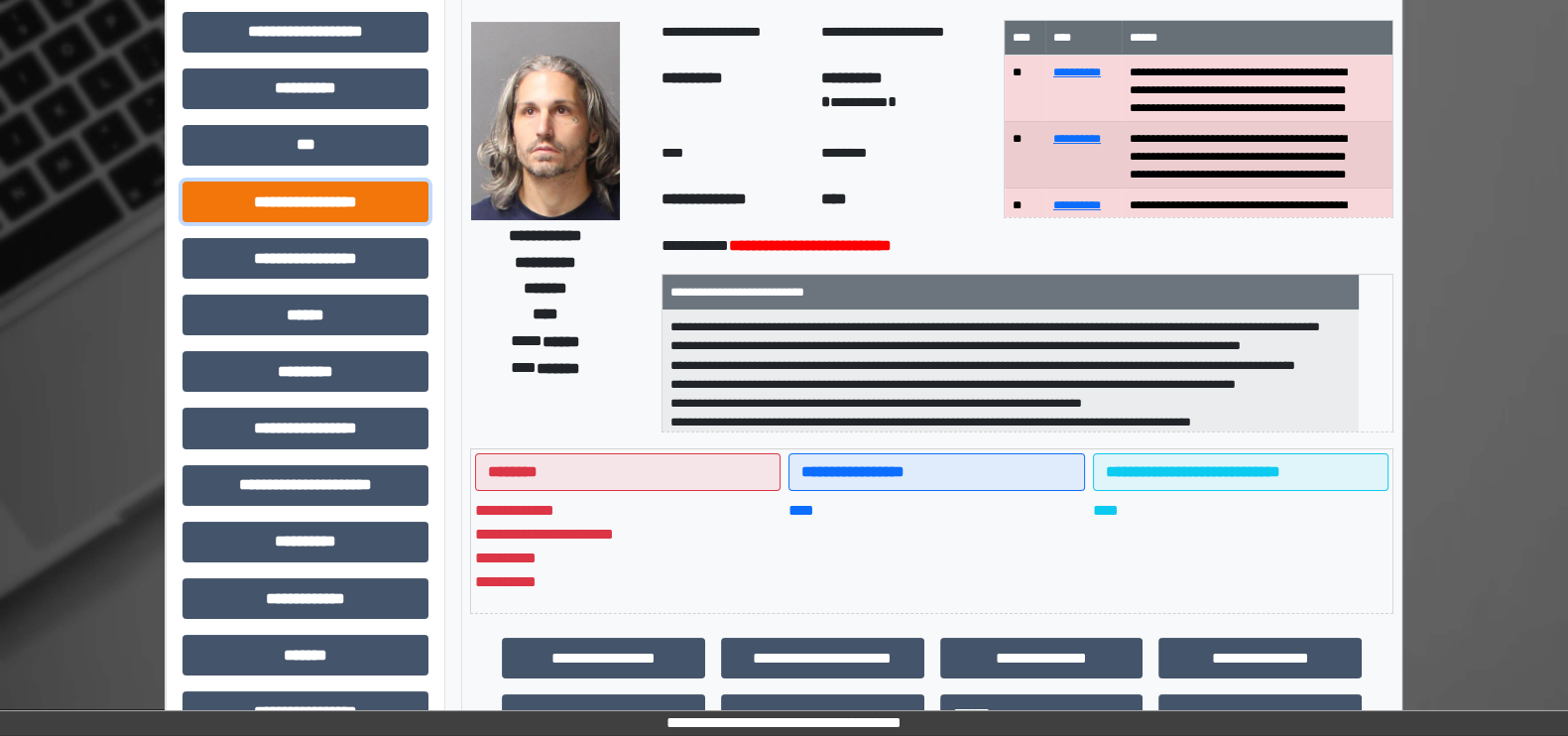 click on "**********" at bounding box center [305, 200] 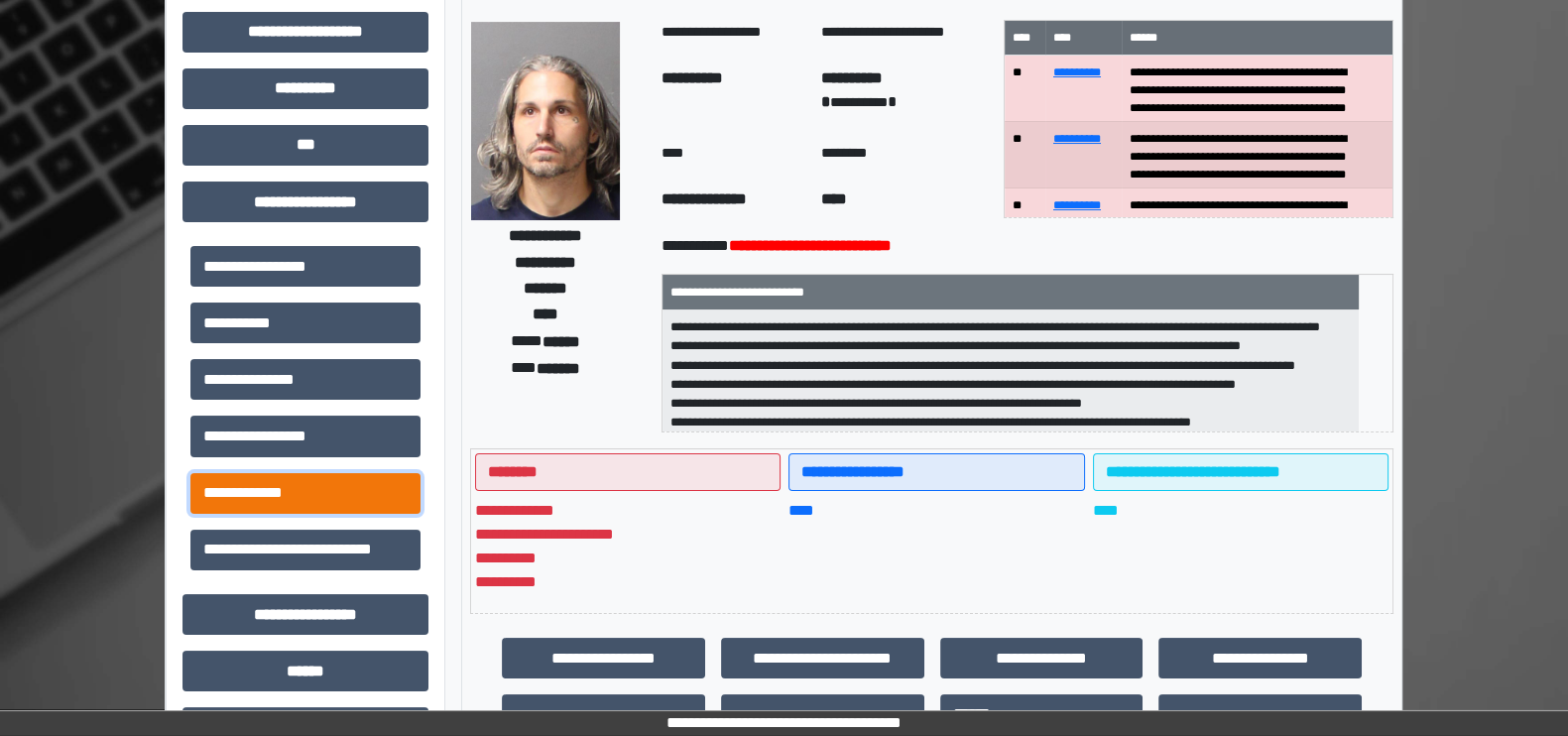 click on "**********" at bounding box center (305, 493) 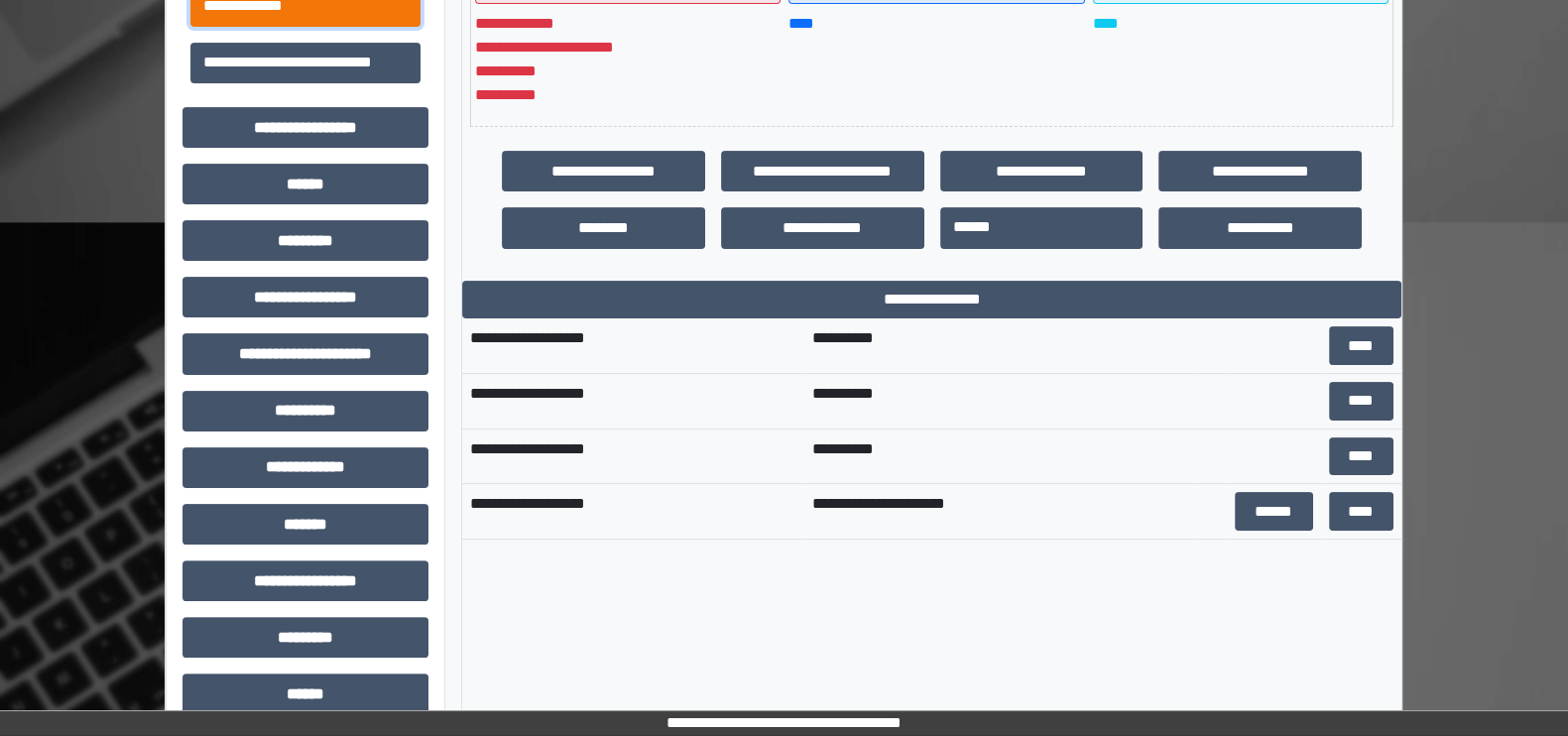 scroll, scrollTop: 645, scrollLeft: 0, axis: vertical 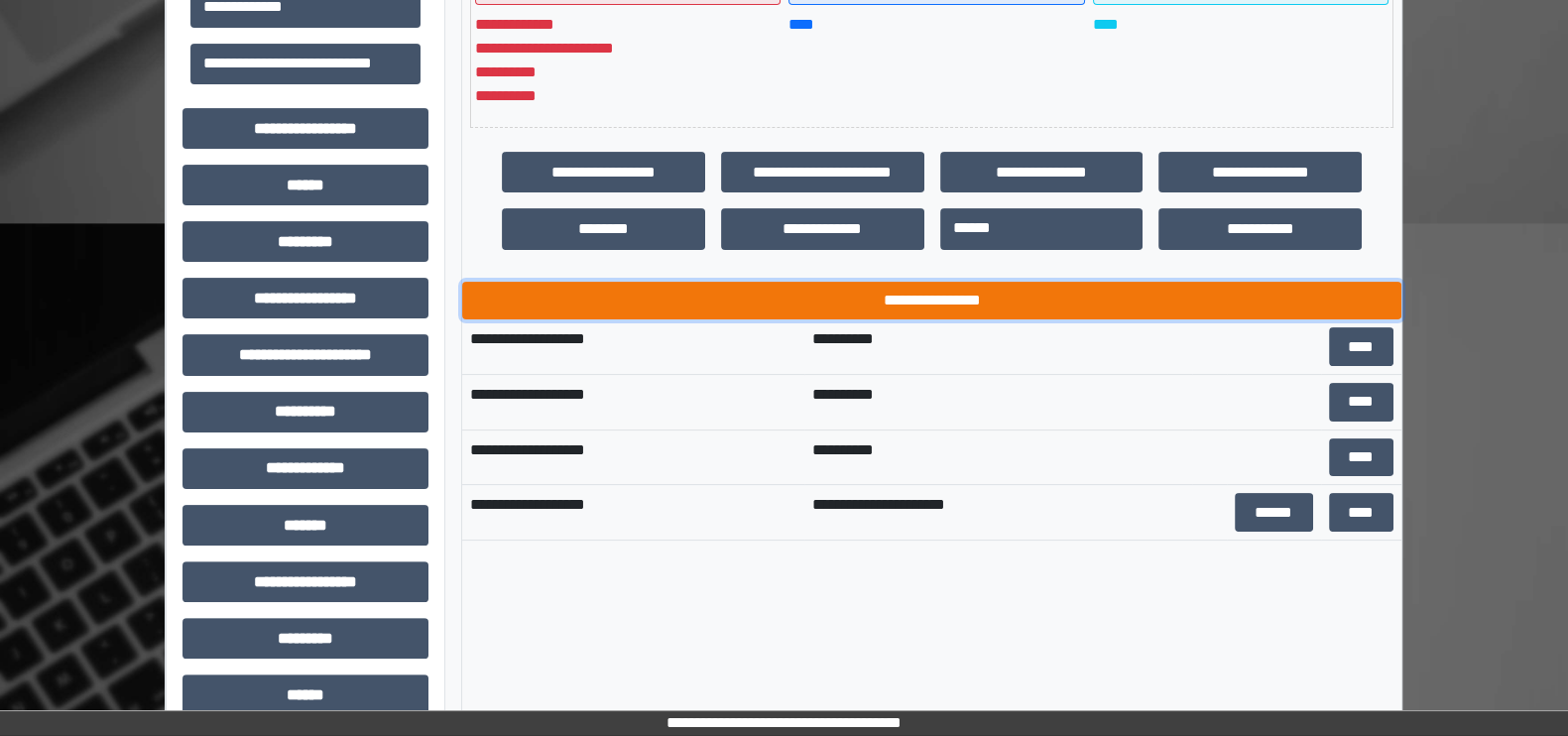click on "**********" at bounding box center [931, 301] 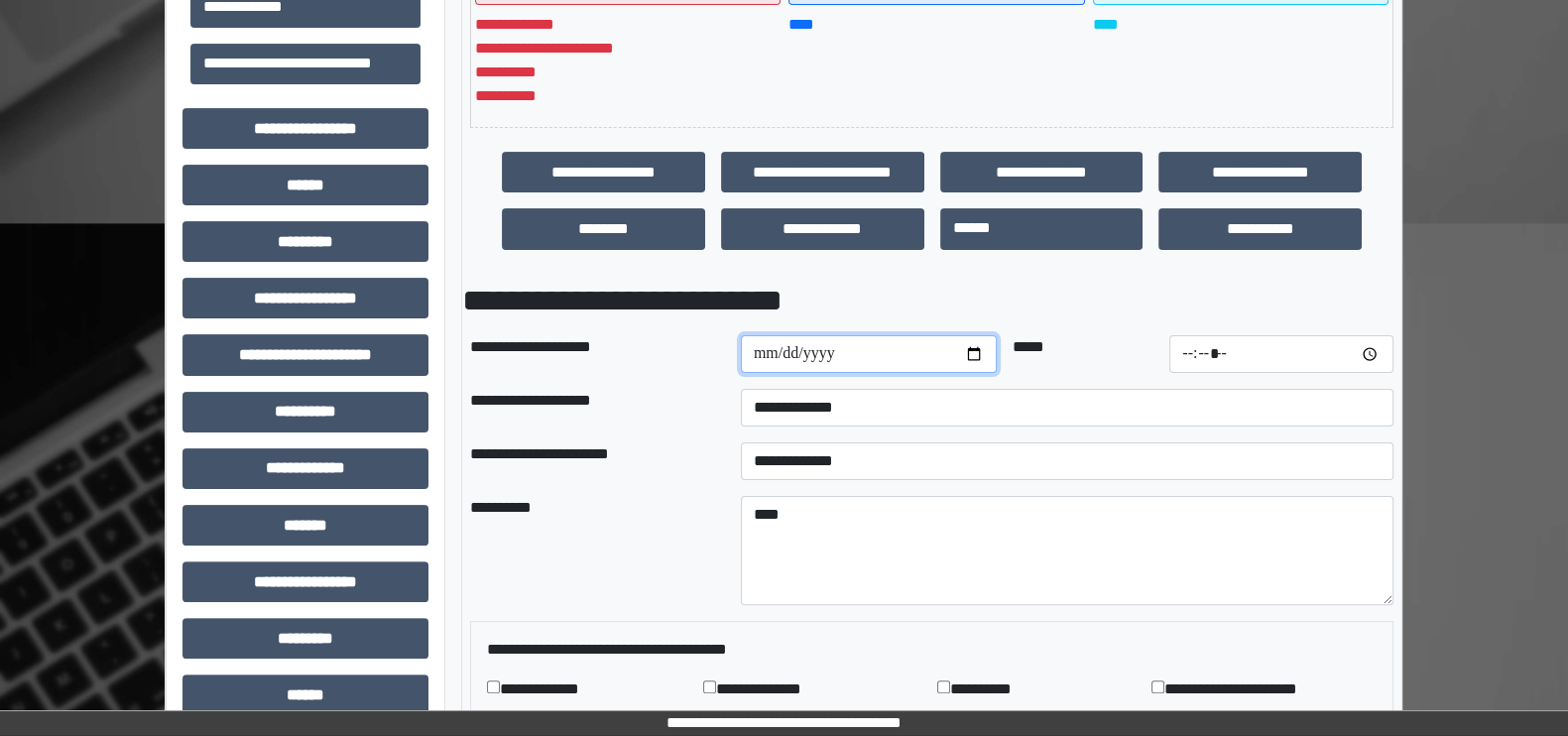 click at bounding box center (869, 354) 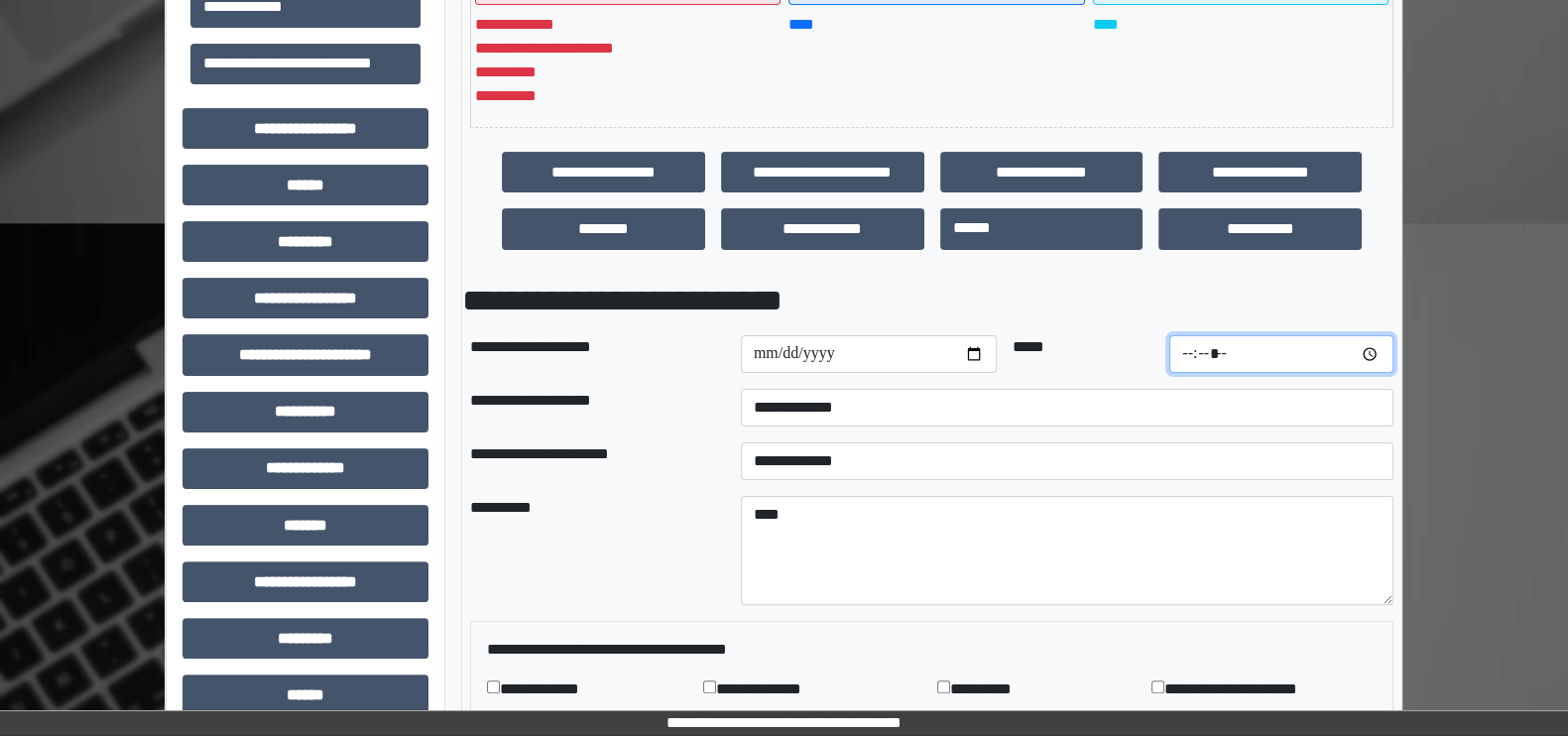 click at bounding box center (1281, 354) 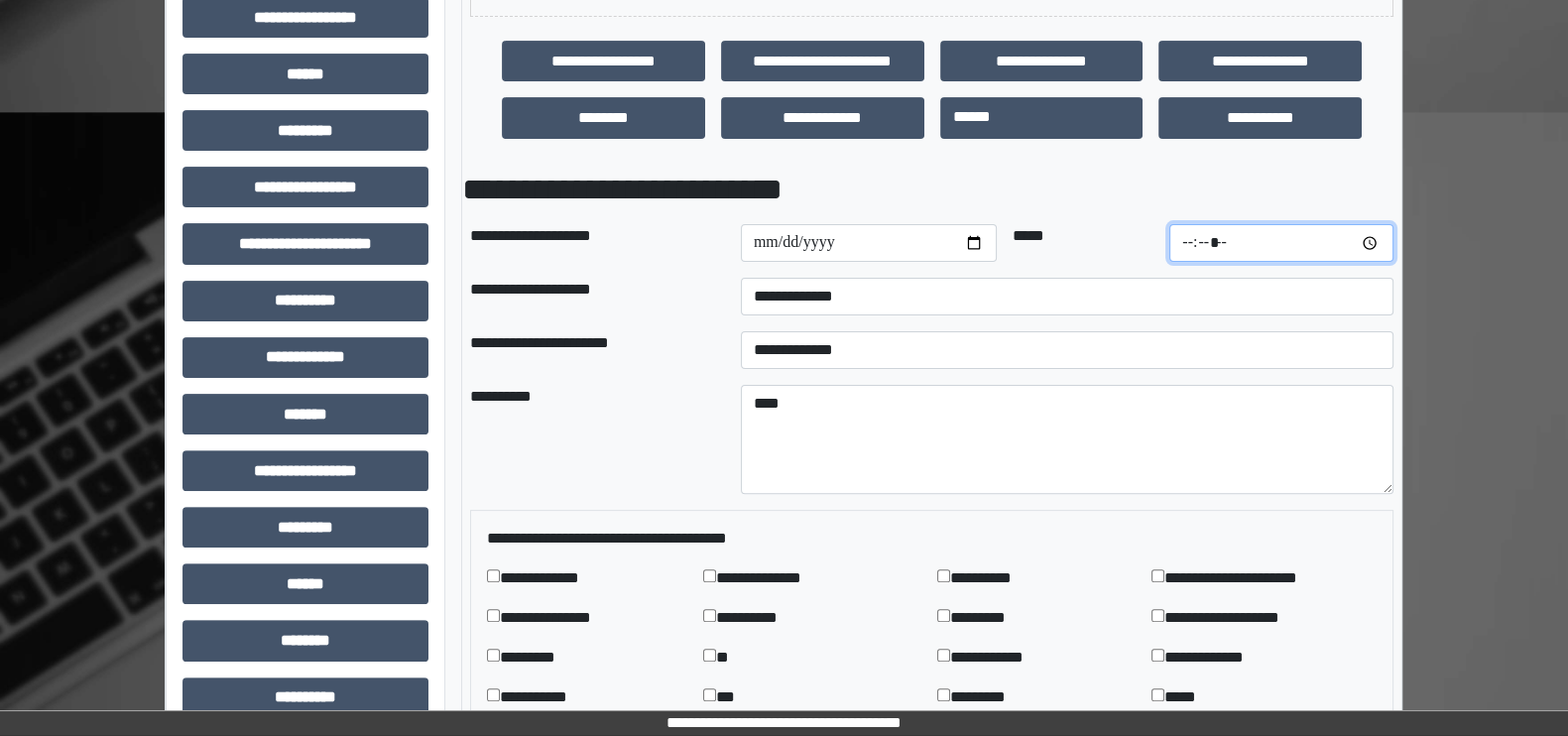 scroll, scrollTop: 761, scrollLeft: 0, axis: vertical 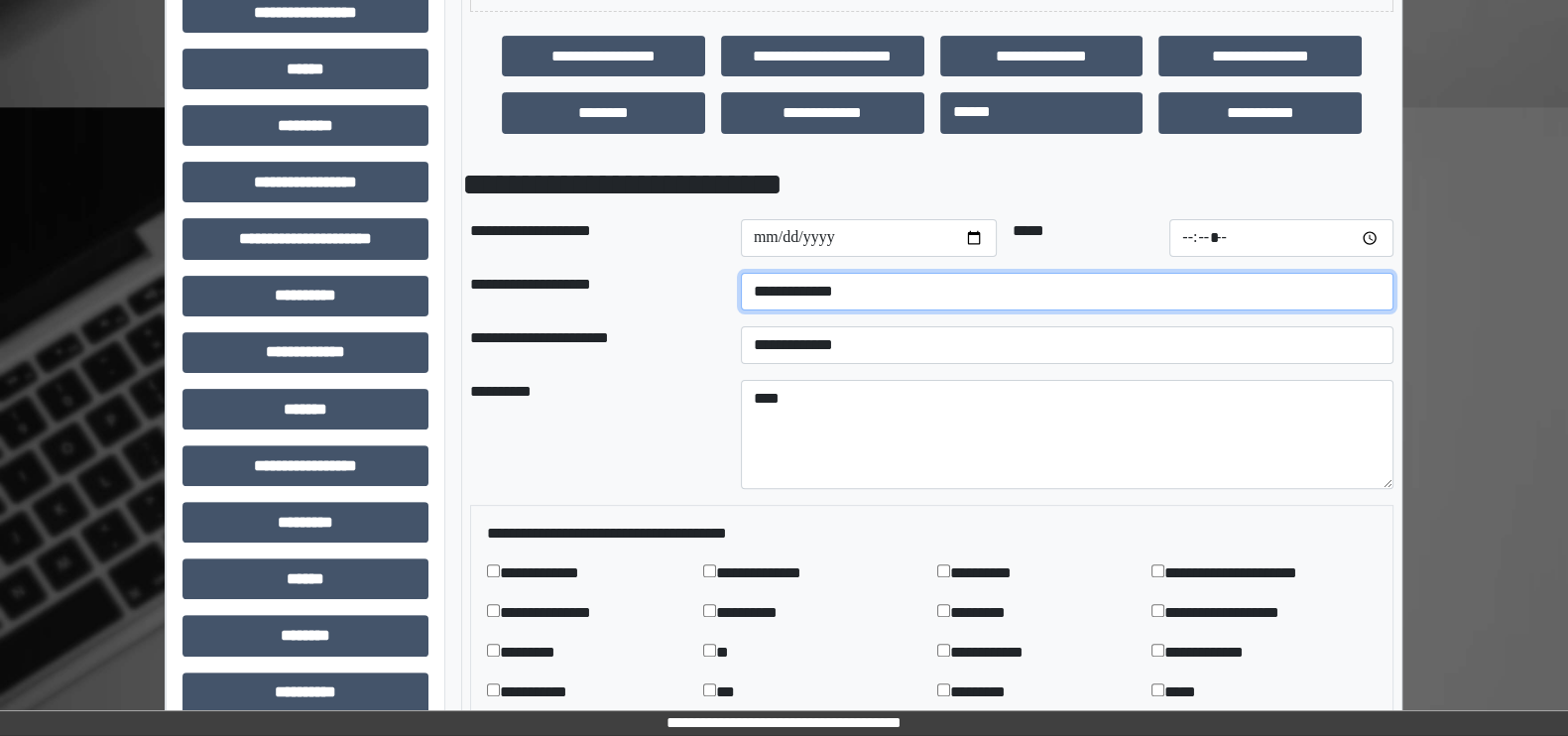 click on "**********" at bounding box center (1067, 292) 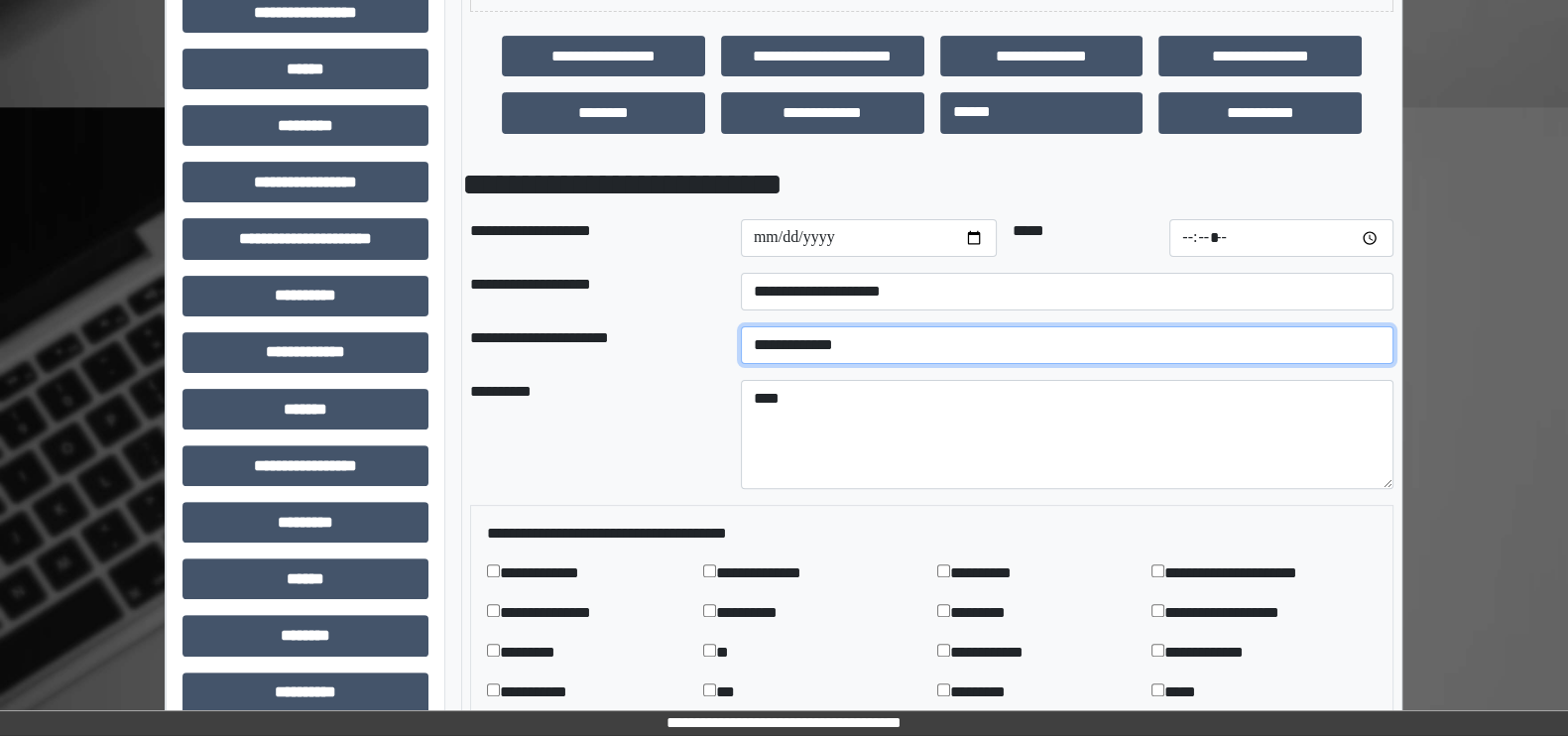 click on "**********" at bounding box center [1067, 345] 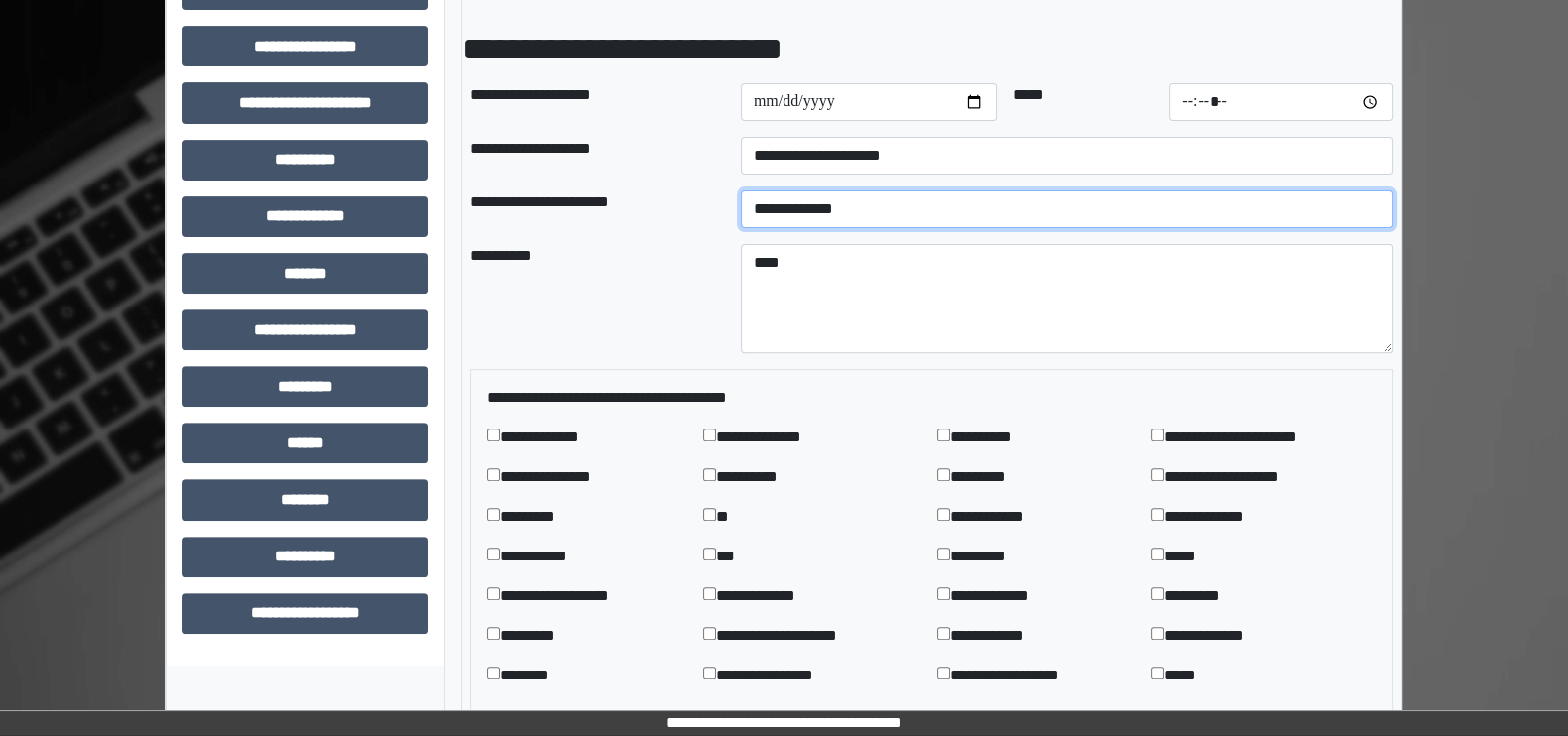 scroll, scrollTop: 882, scrollLeft: 0, axis: vertical 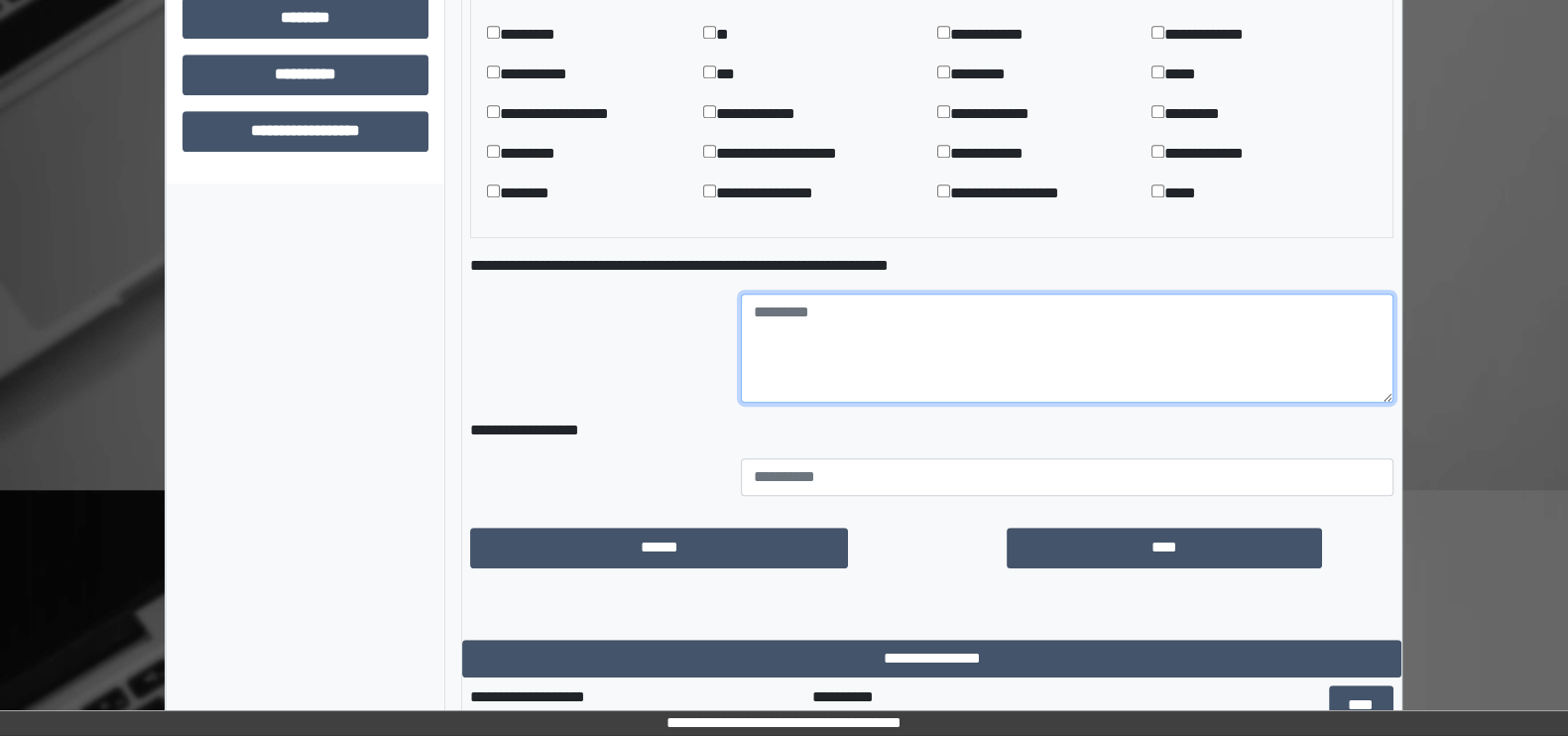 click at bounding box center [1067, 348] 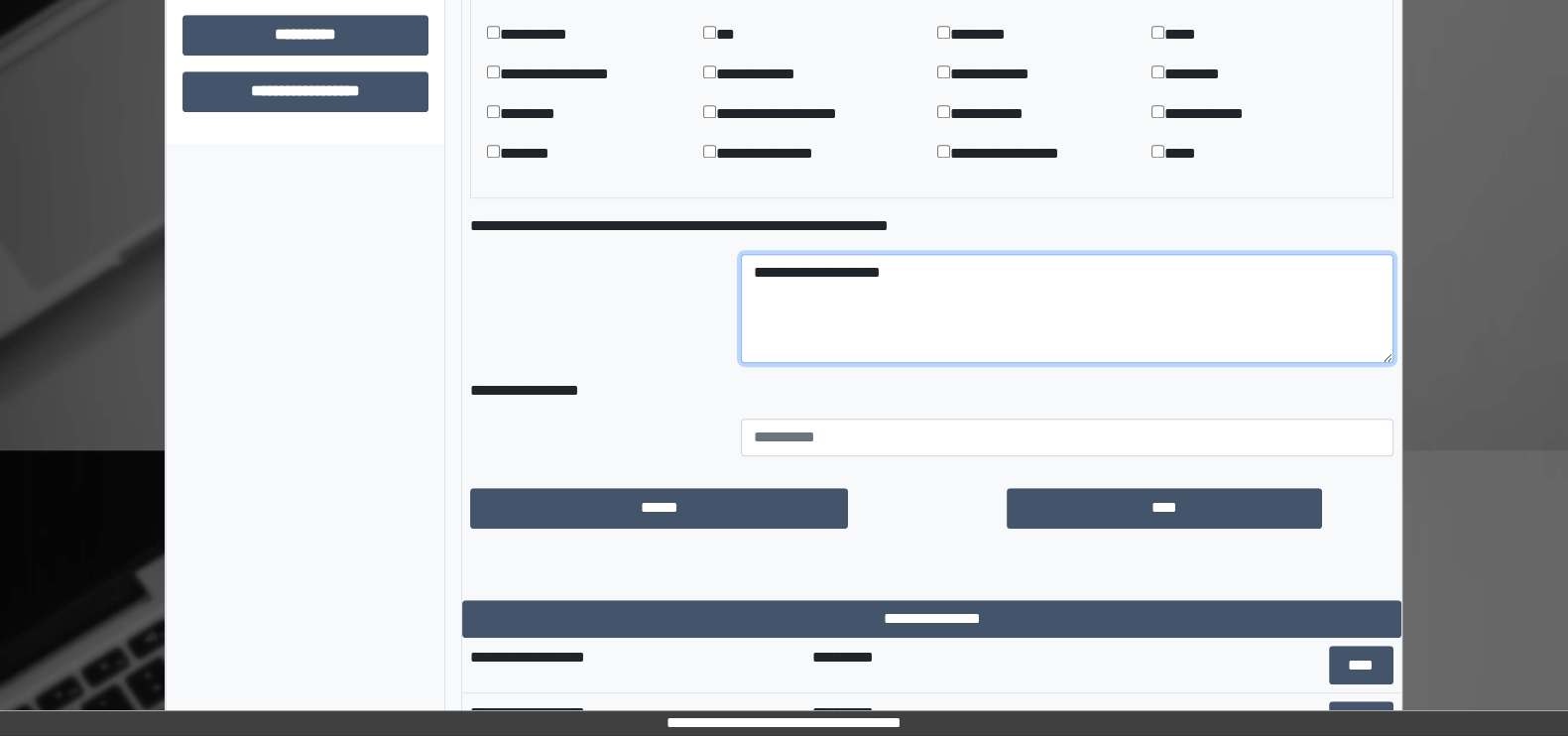 scroll, scrollTop: 1435, scrollLeft: 0, axis: vertical 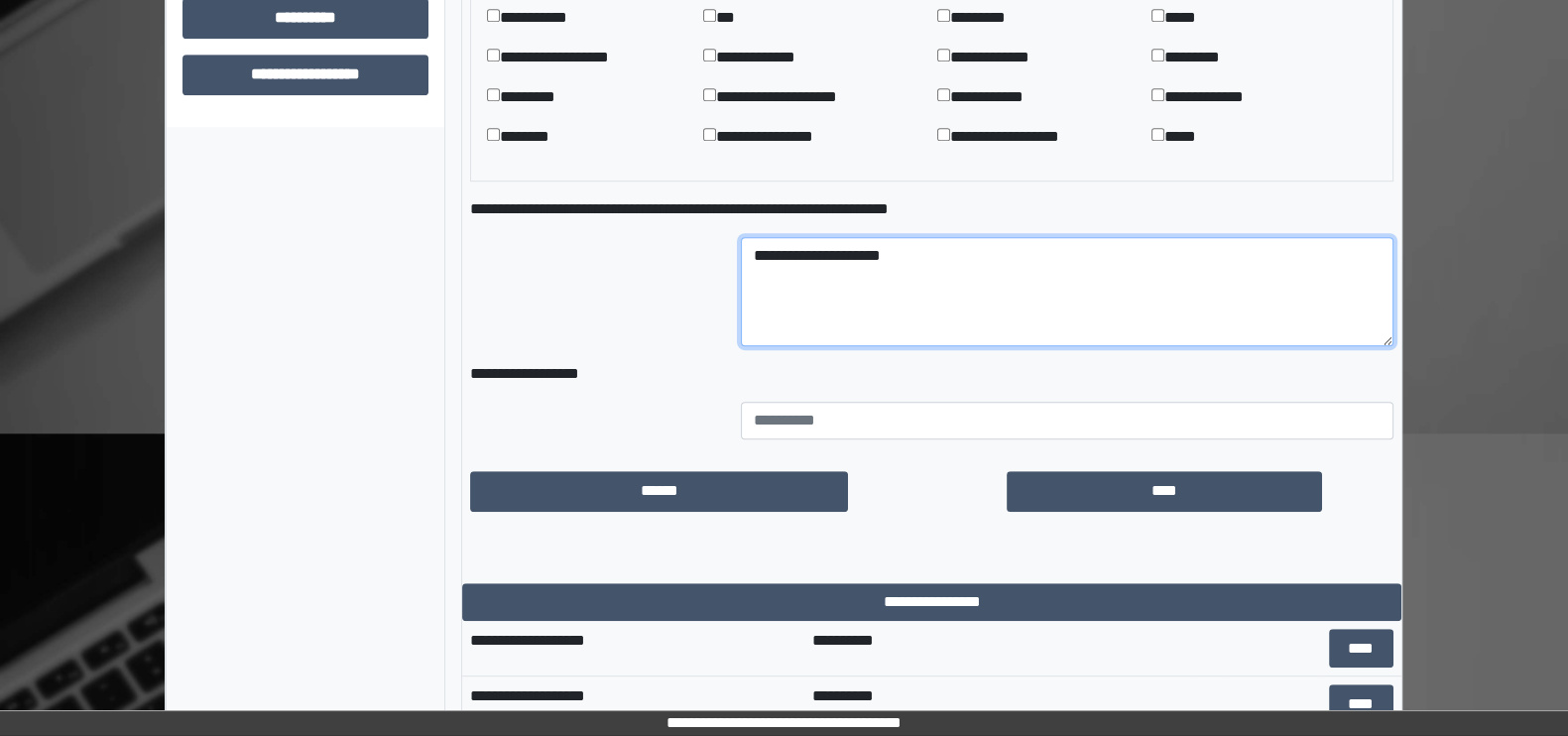 type on "**********" 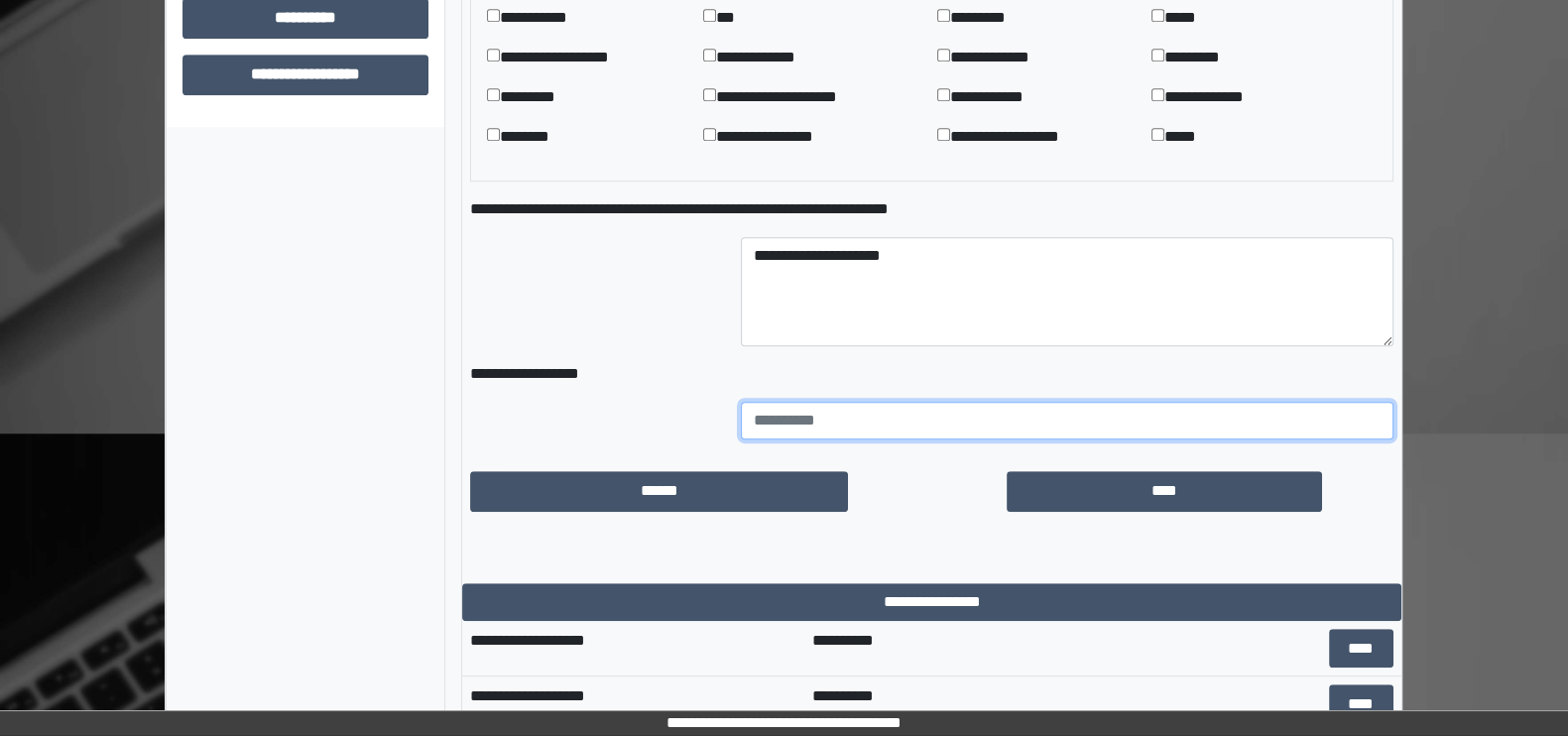 click at bounding box center [1067, 421] 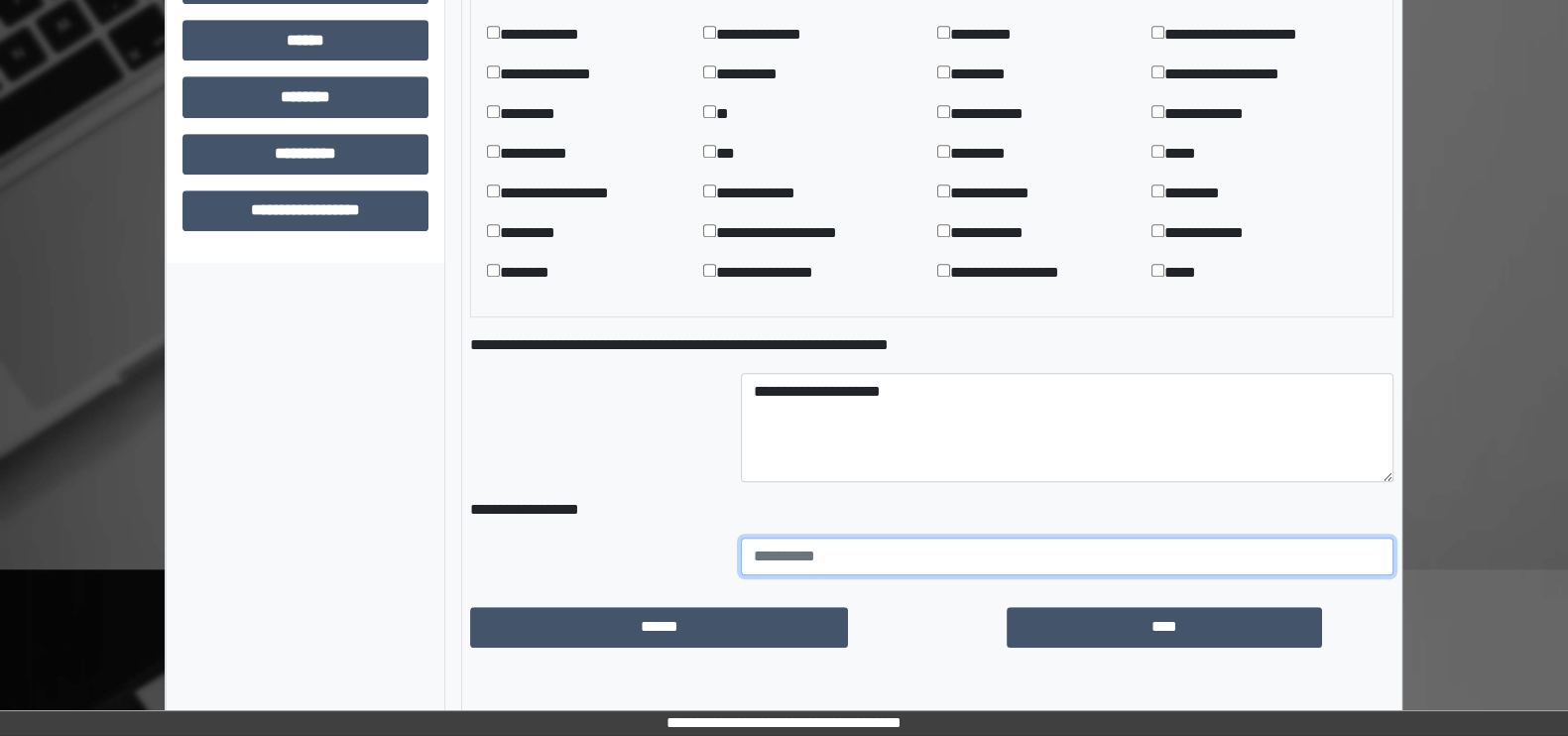 scroll, scrollTop: 1300, scrollLeft: 0, axis: vertical 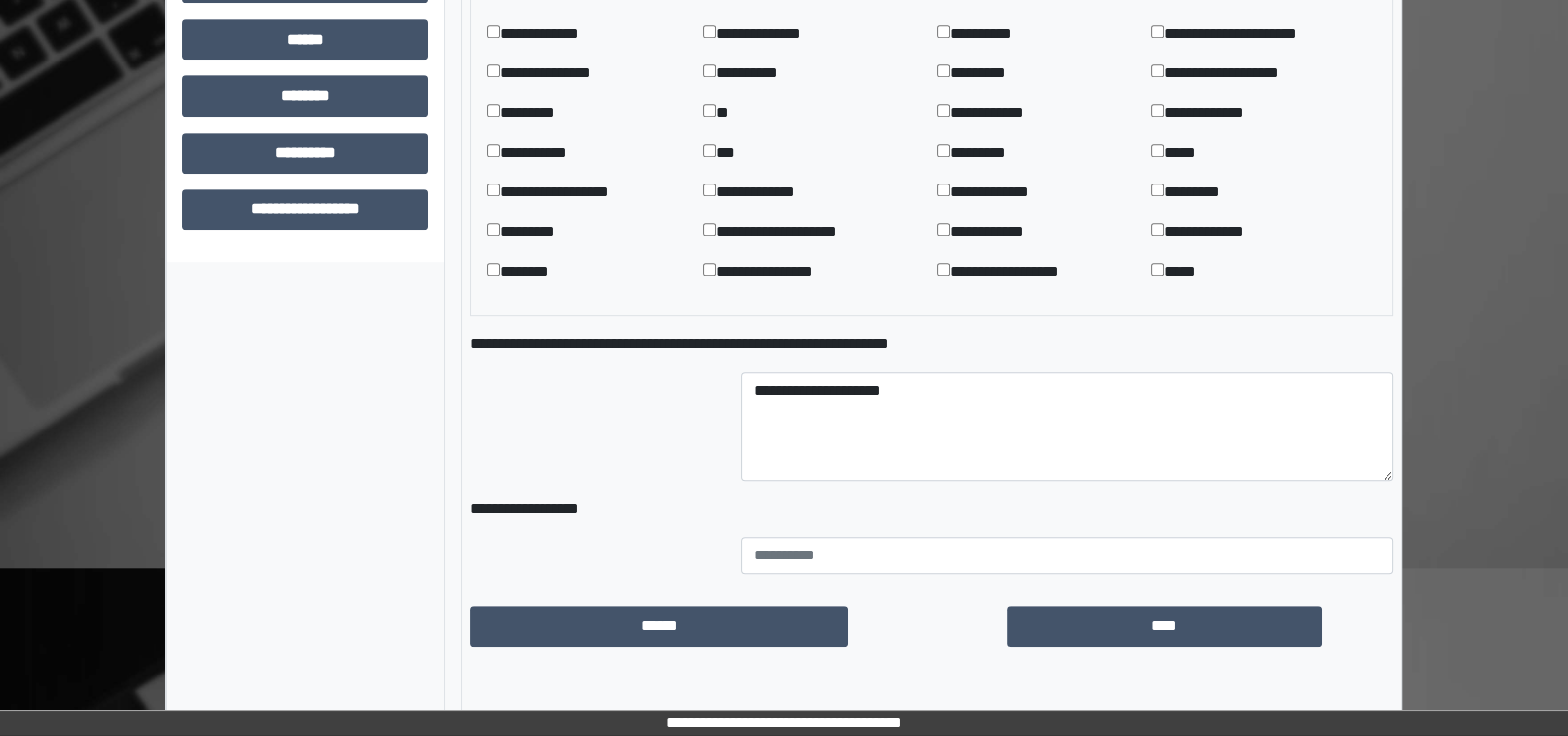 click on "**********" at bounding box center [931, 141] 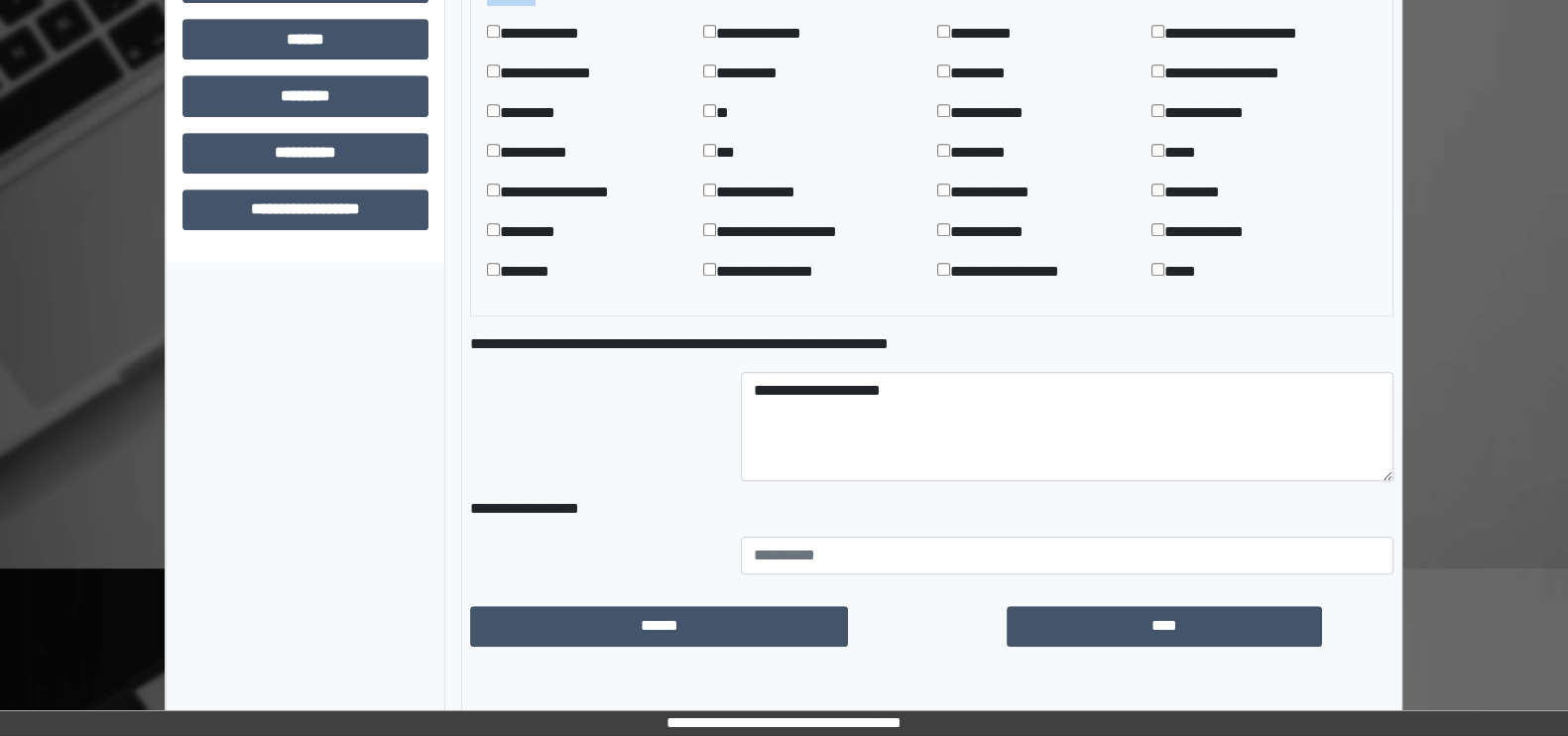 click on "**********" at bounding box center [931, 141] 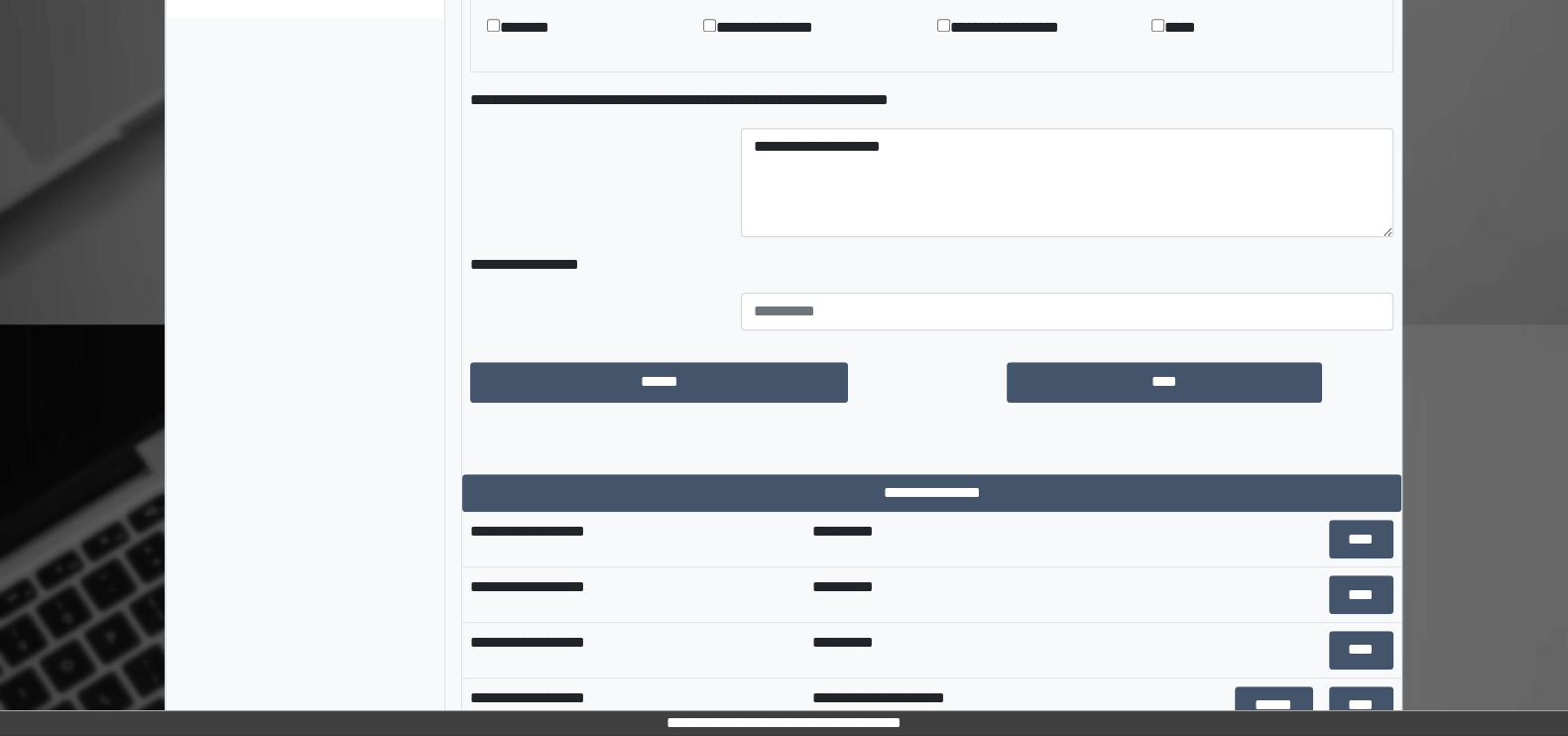 scroll, scrollTop: 1583, scrollLeft: 0, axis: vertical 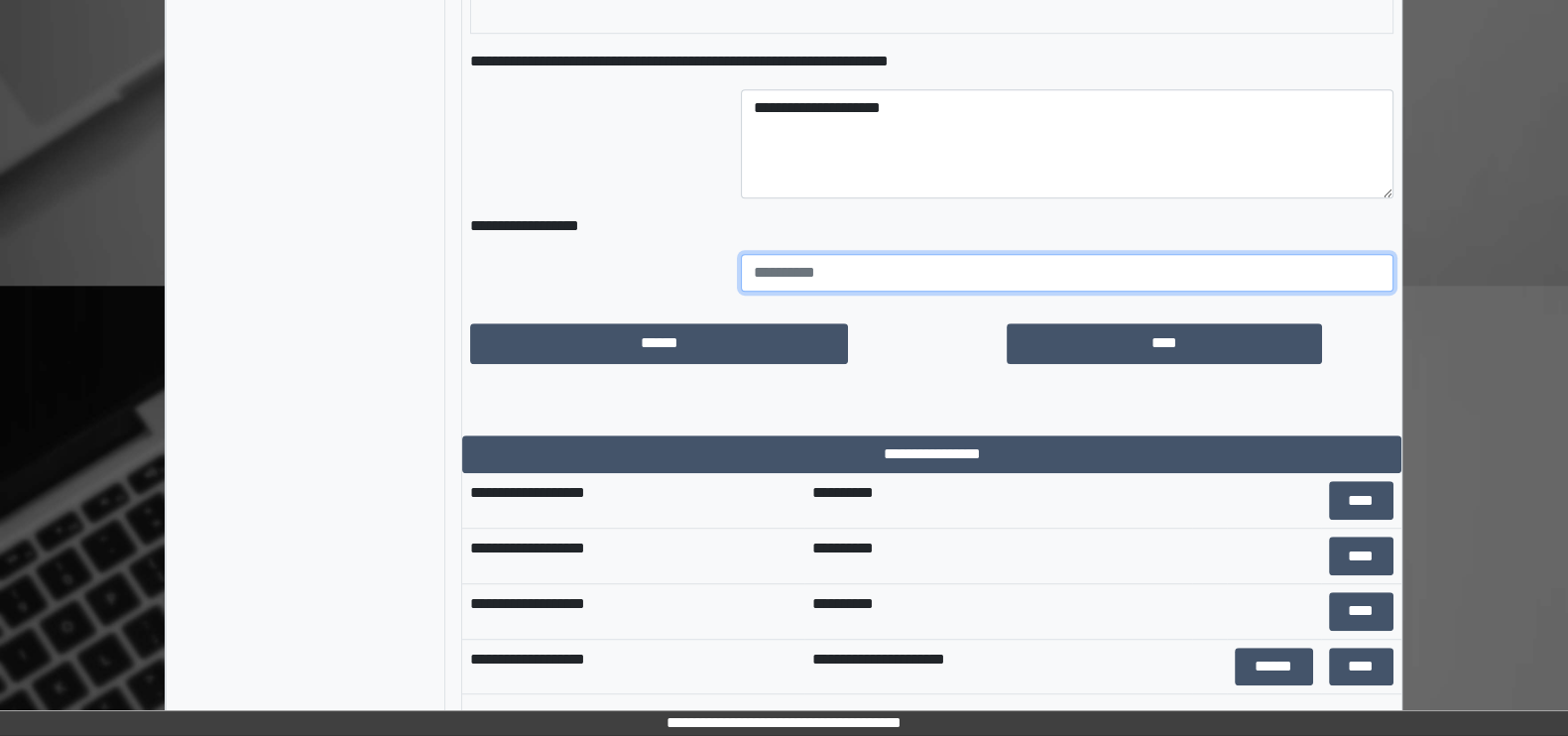 click at bounding box center [1067, 273] 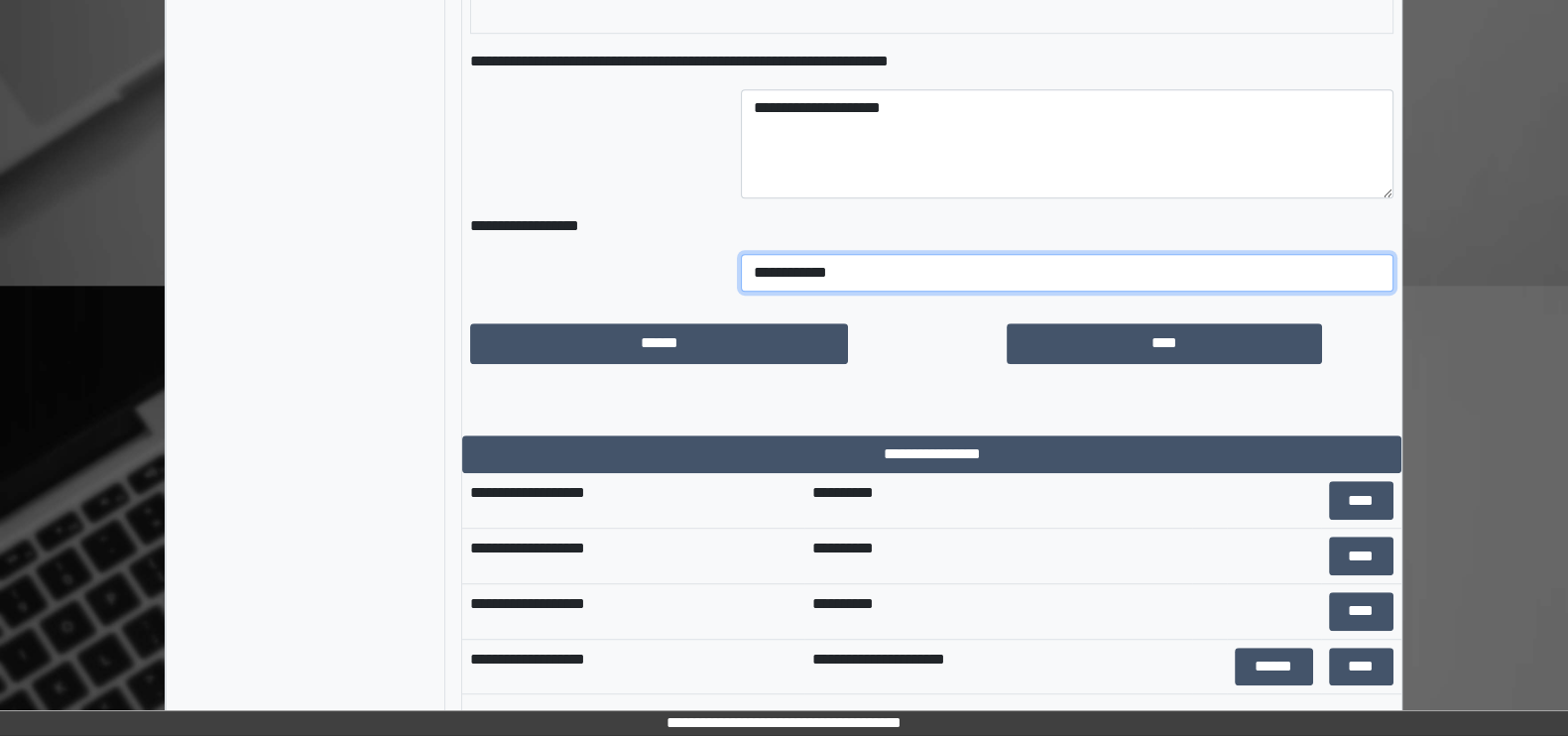 click on "**********" at bounding box center (1067, 273) 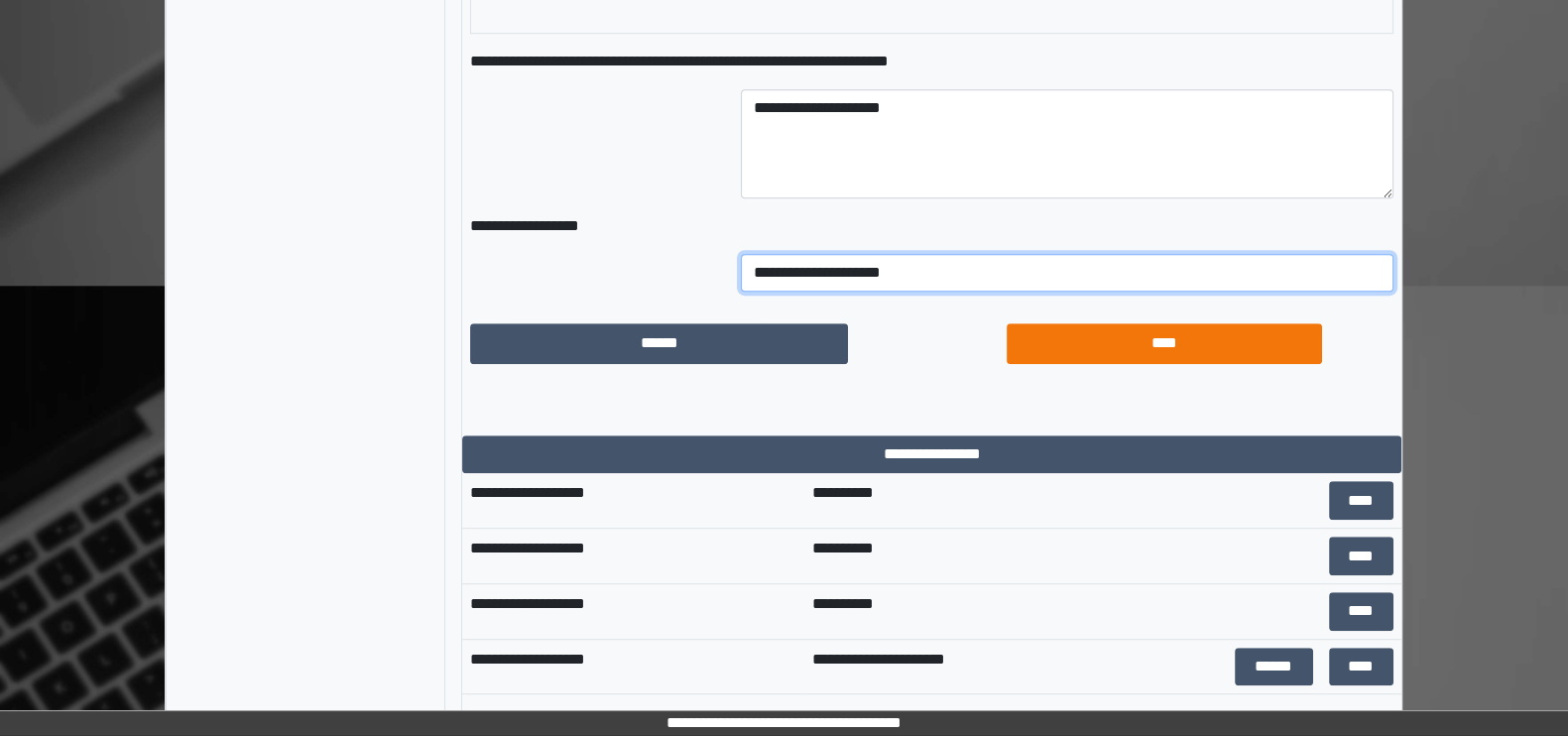 type on "**********" 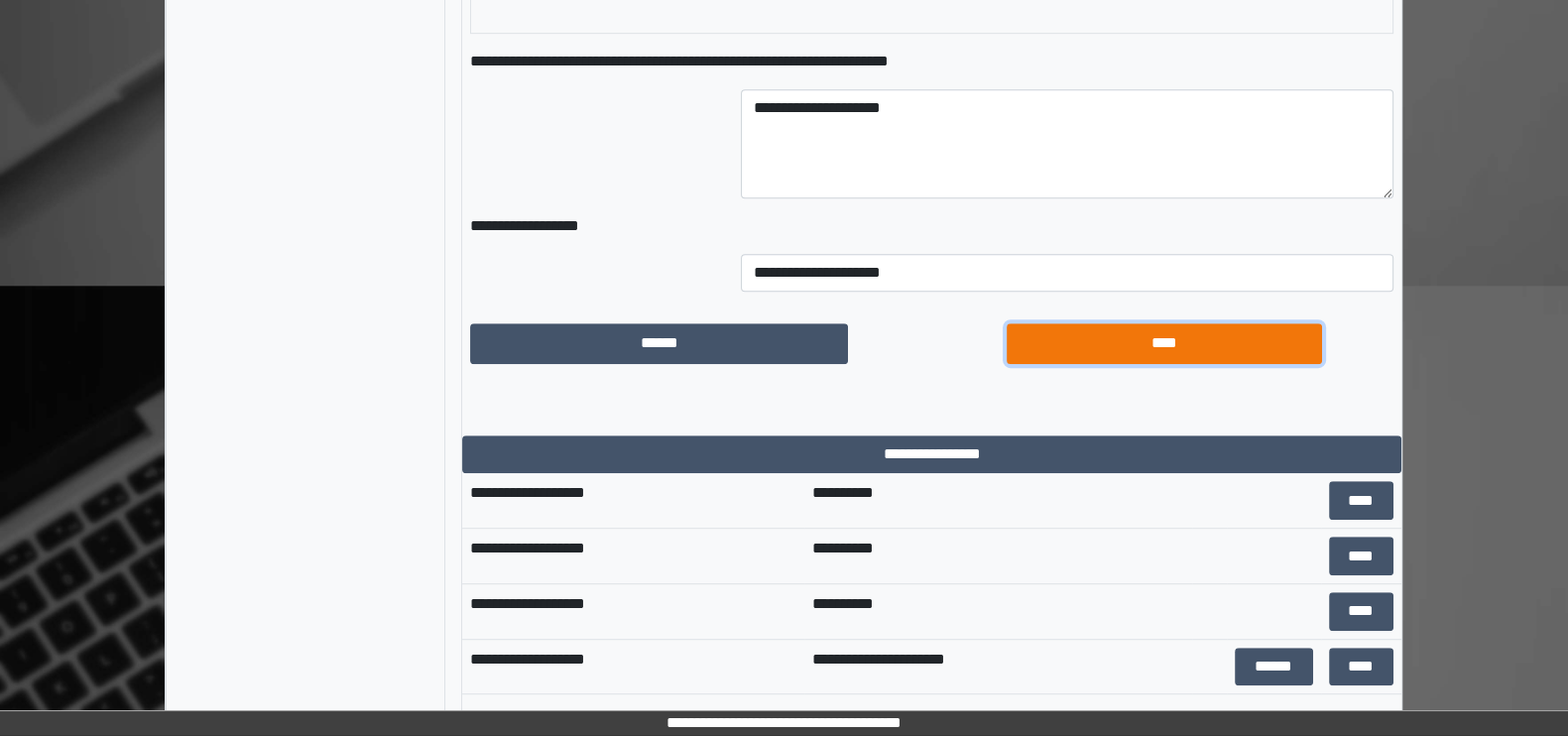 click on "****" at bounding box center [1164, 343] 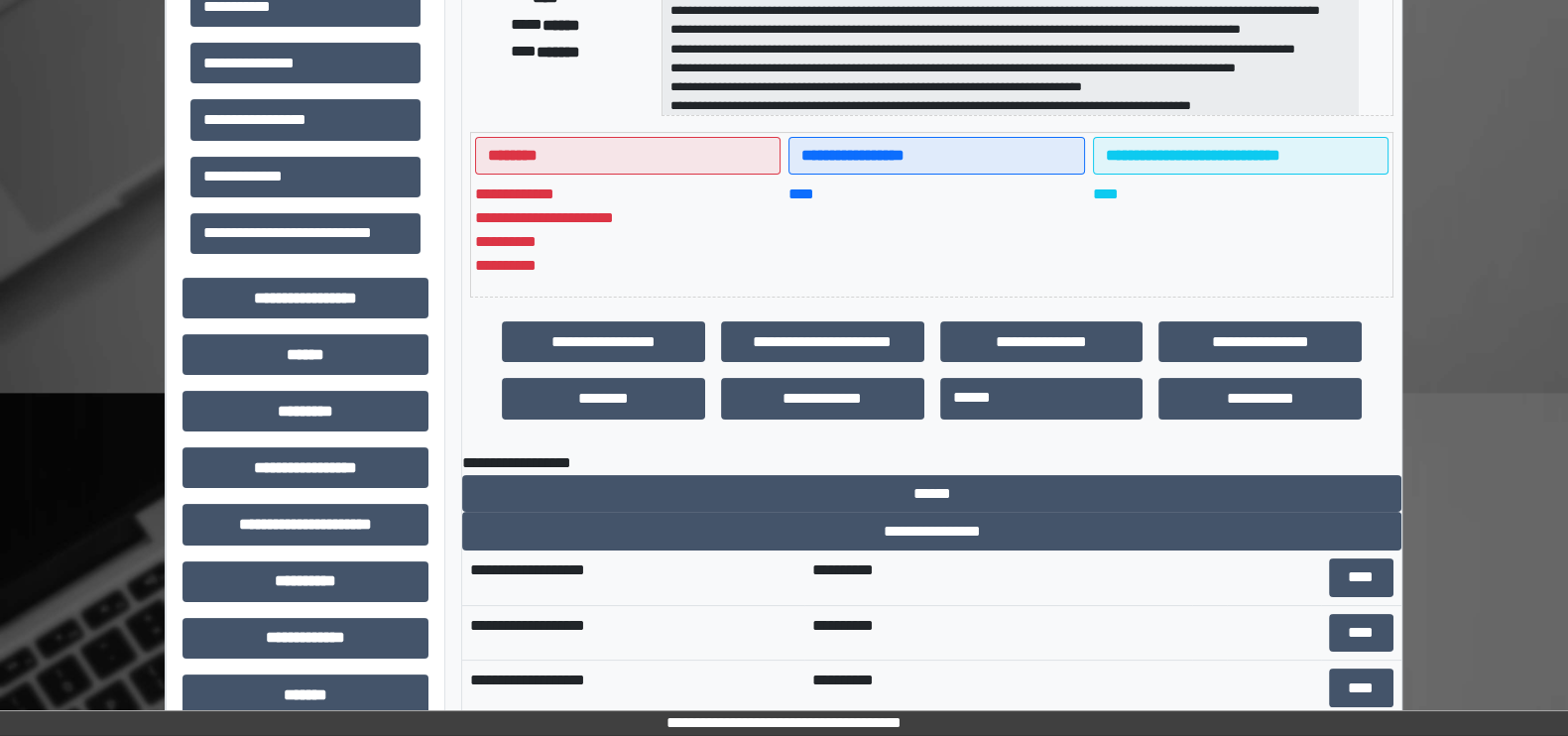scroll, scrollTop: 458, scrollLeft: 0, axis: vertical 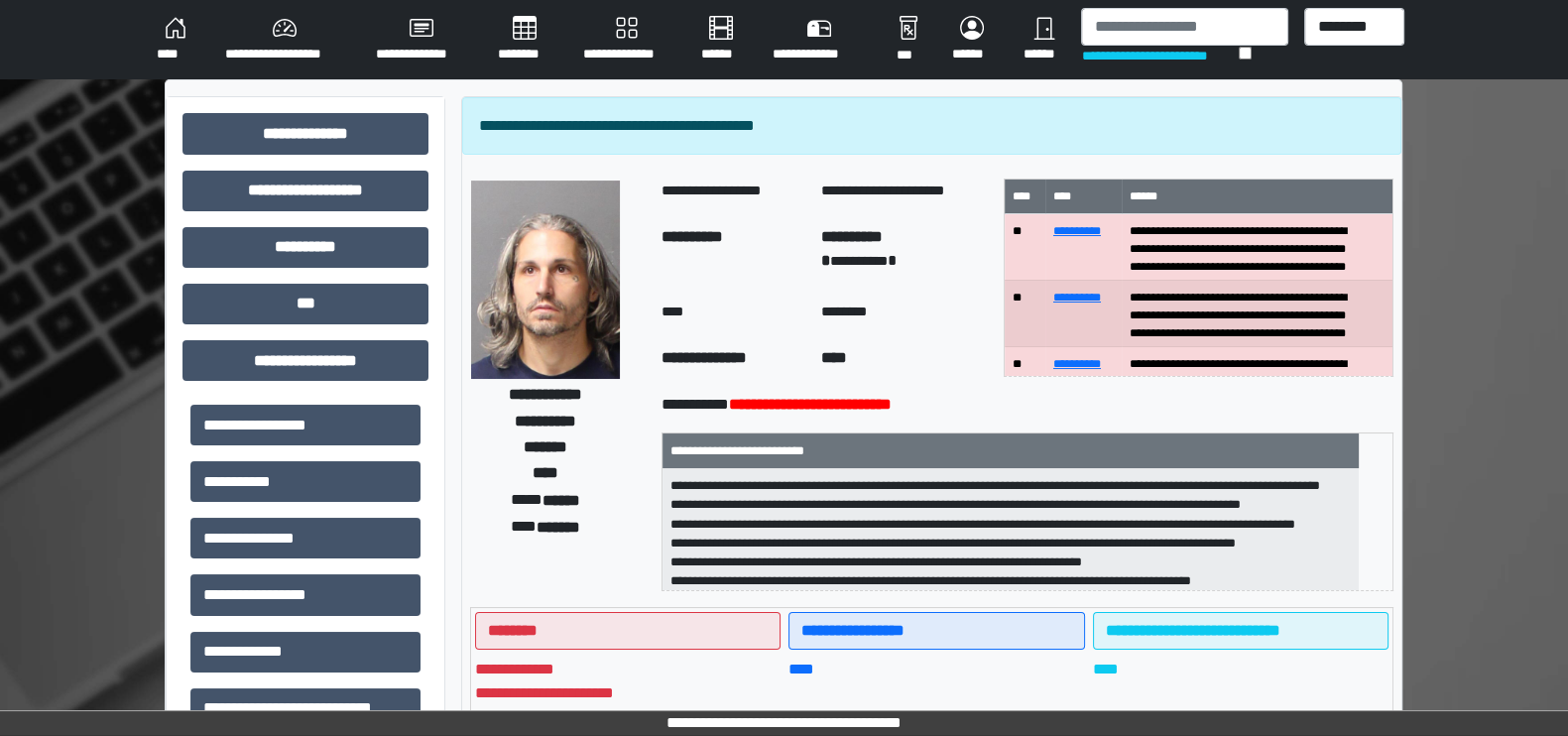 click on "**********" at bounding box center [931, 126] 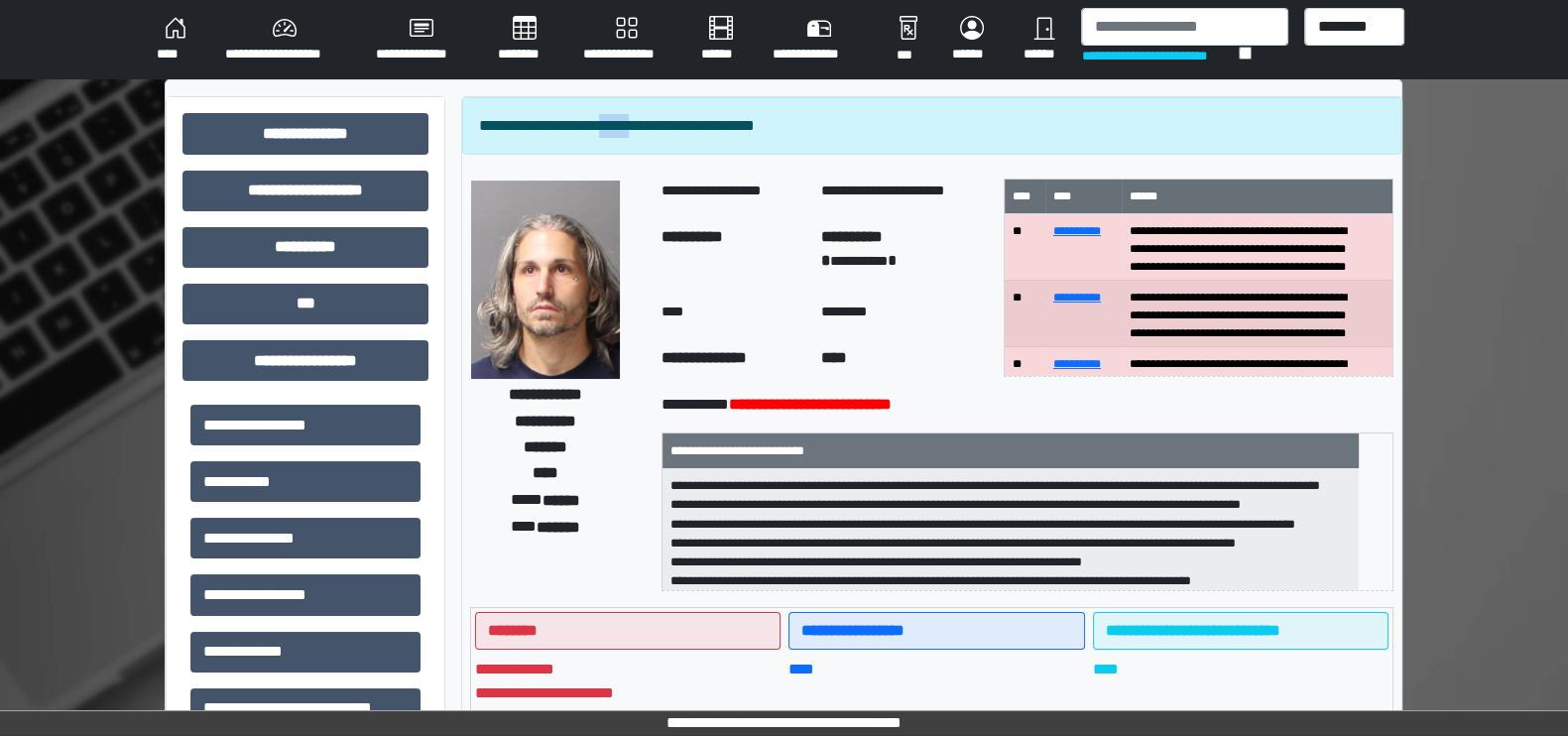 click on "**********" at bounding box center (931, 126) 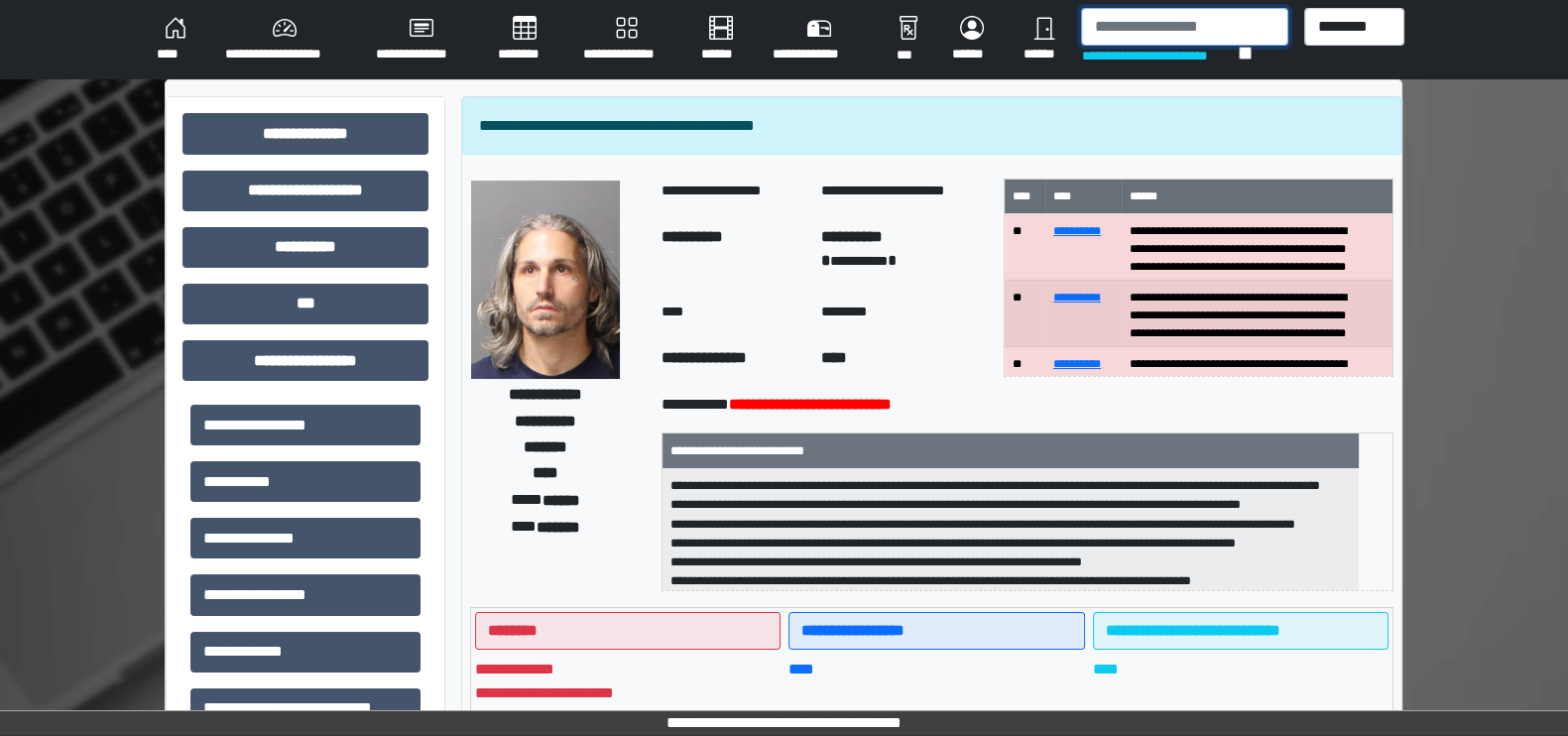 click at bounding box center (1184, 27) 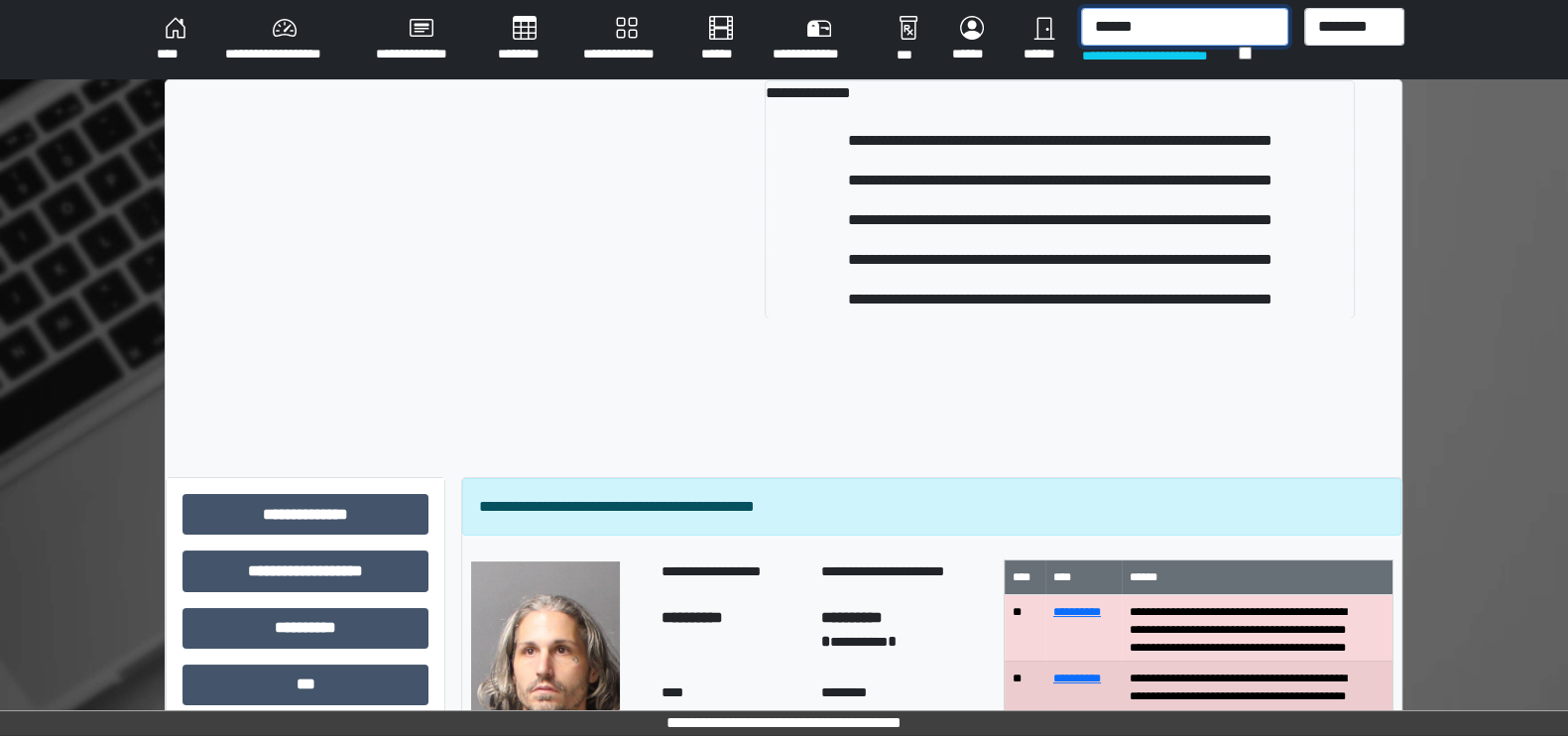 type on "******" 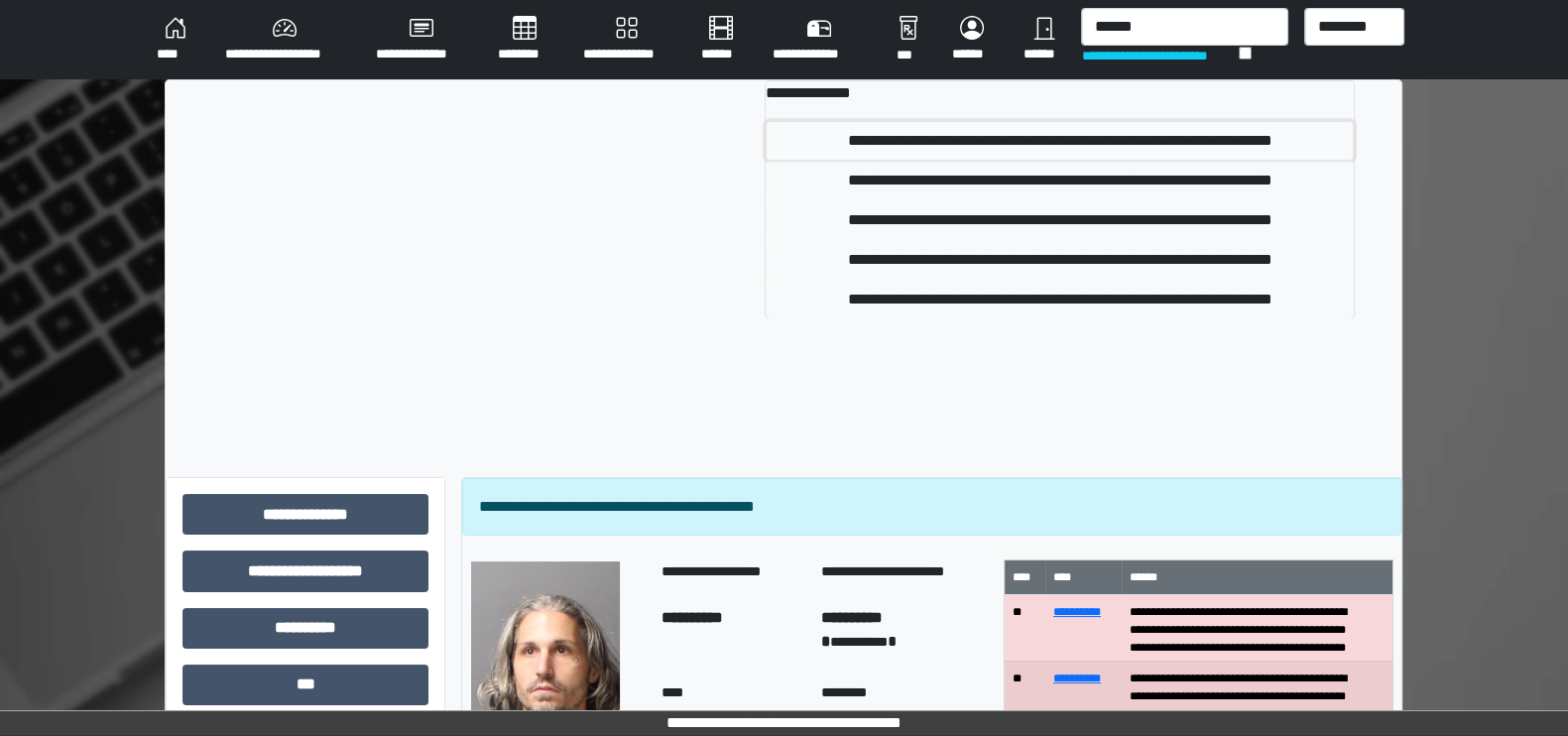 click on "**********" at bounding box center [1059, 141] 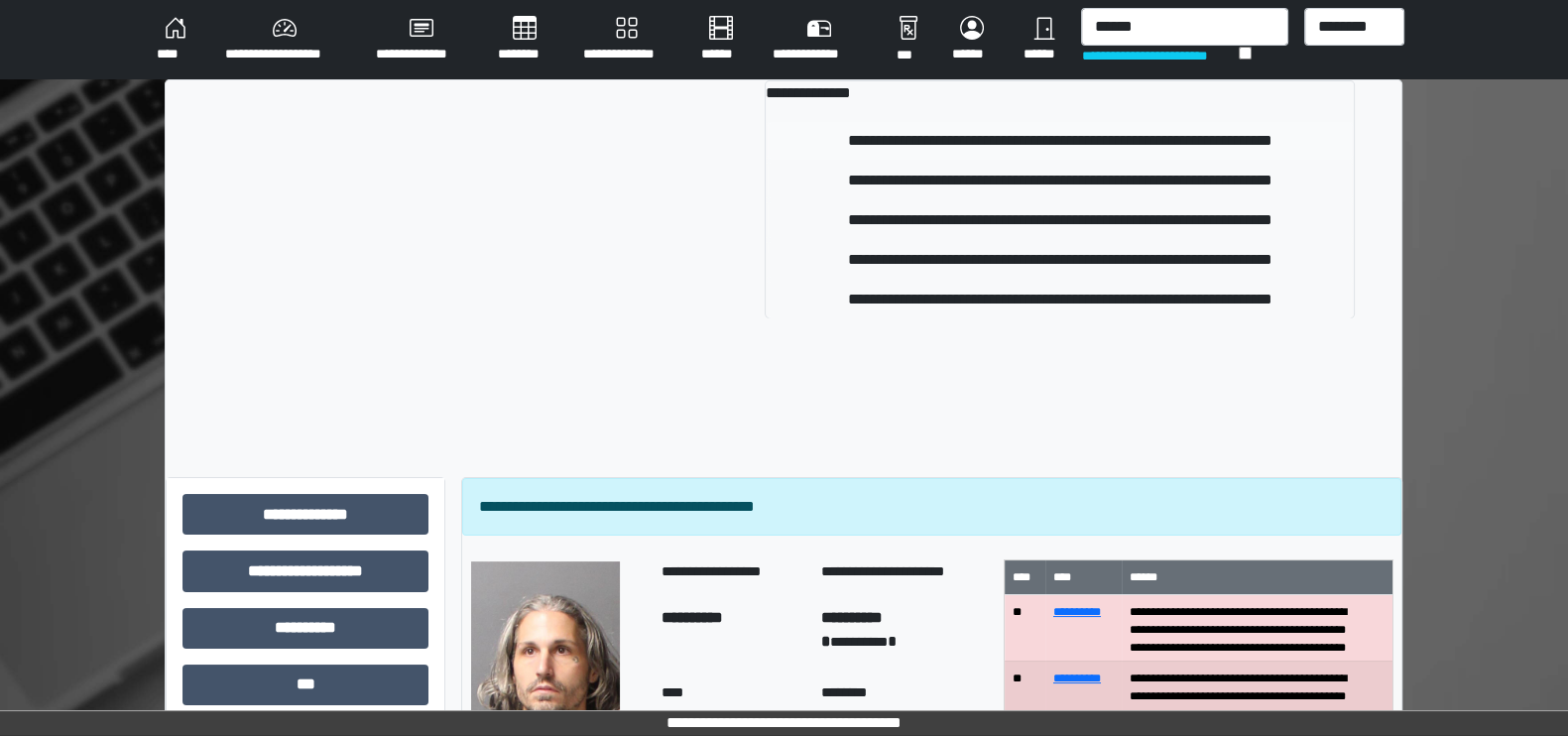 type 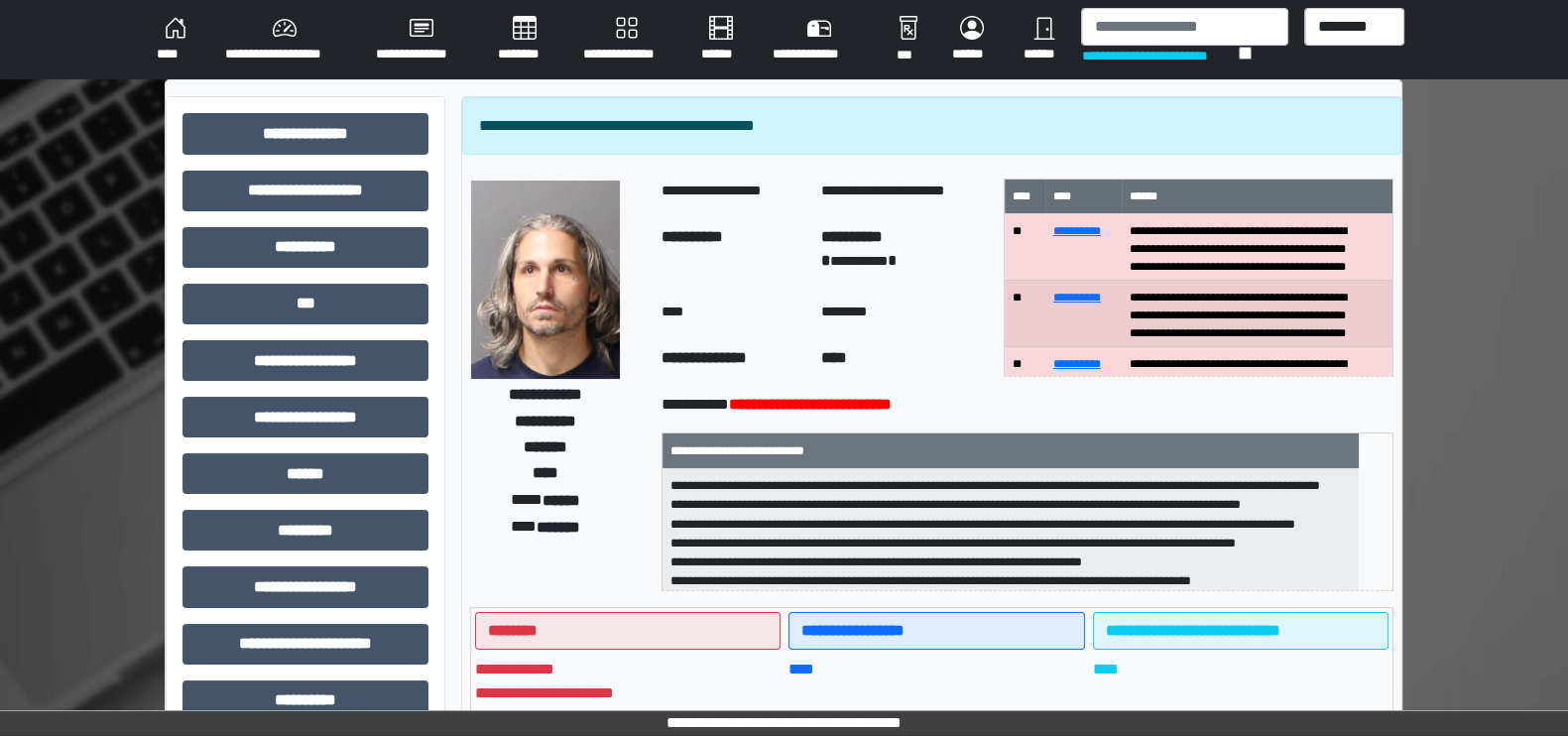 scroll, scrollTop: 1, scrollLeft: 0, axis: vertical 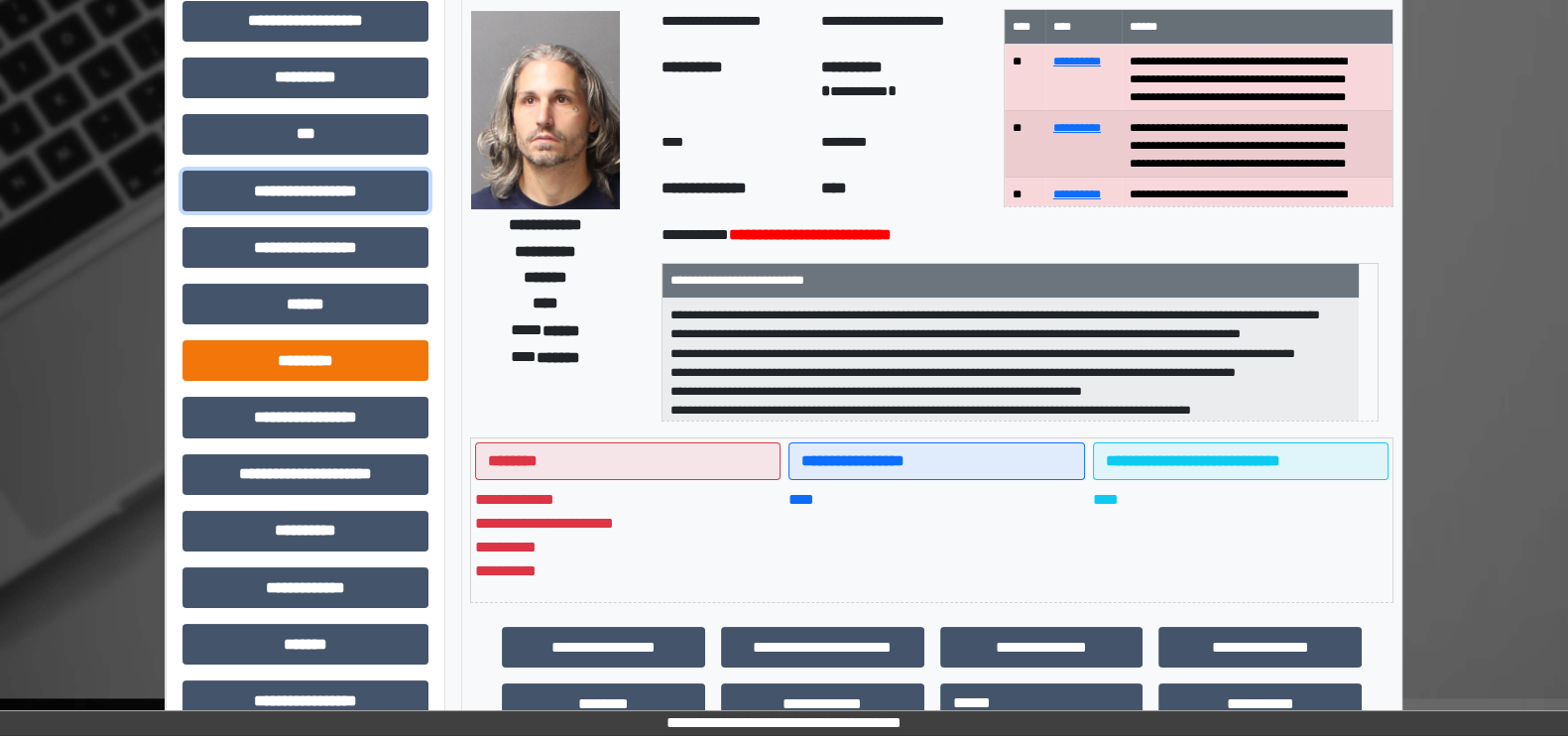 click on "**********" at bounding box center (305, 189) 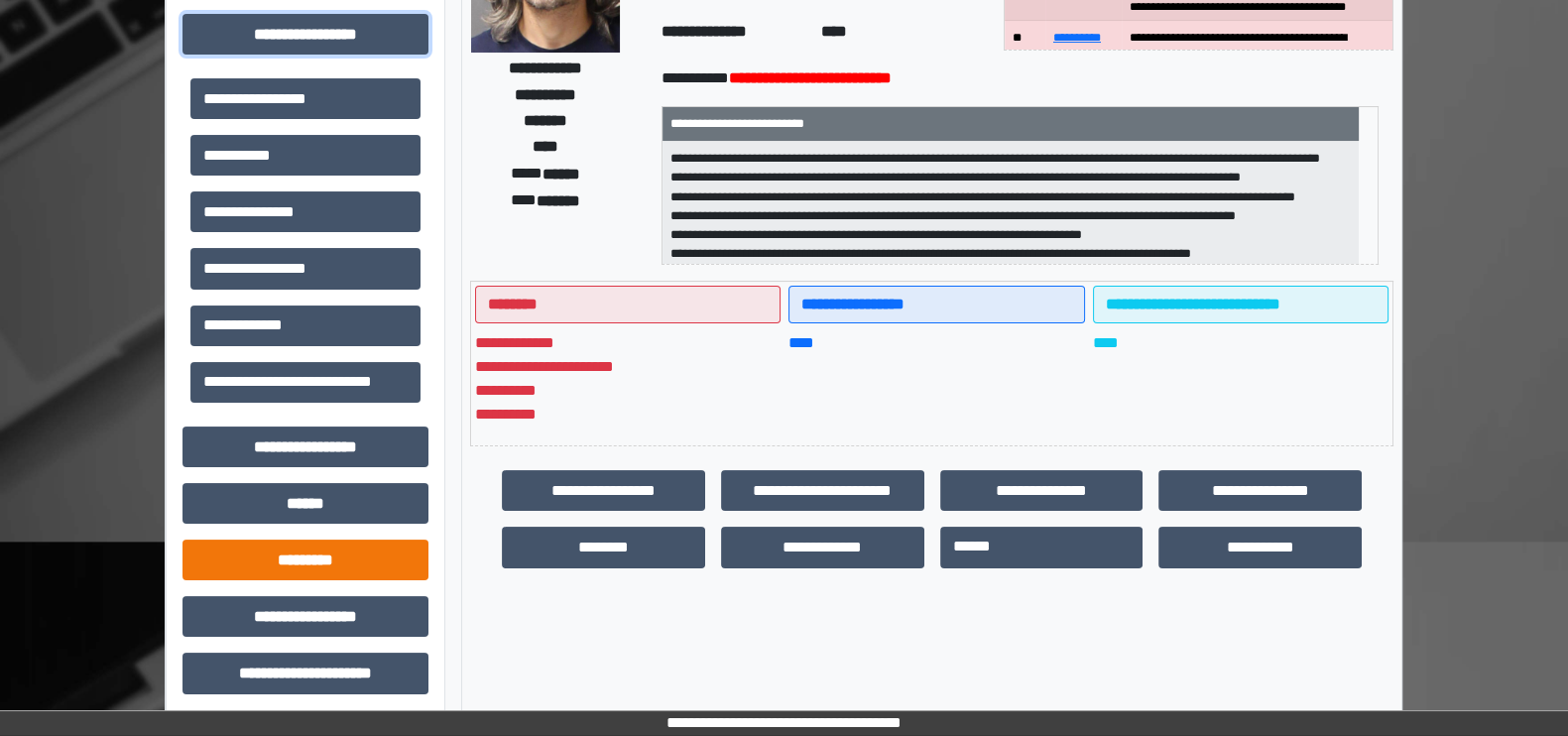 scroll, scrollTop: 324, scrollLeft: 0, axis: vertical 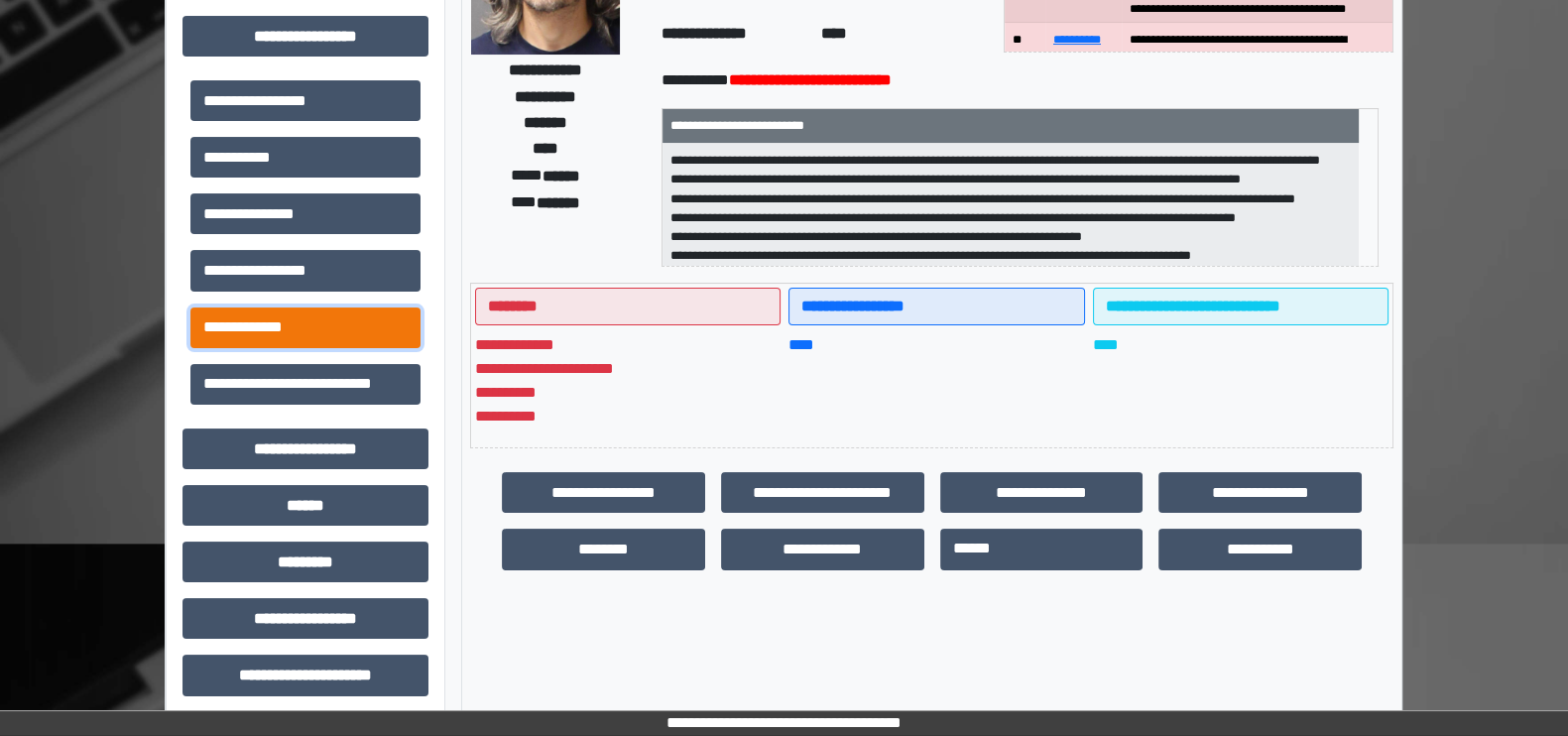 click on "**********" at bounding box center (243, 326) 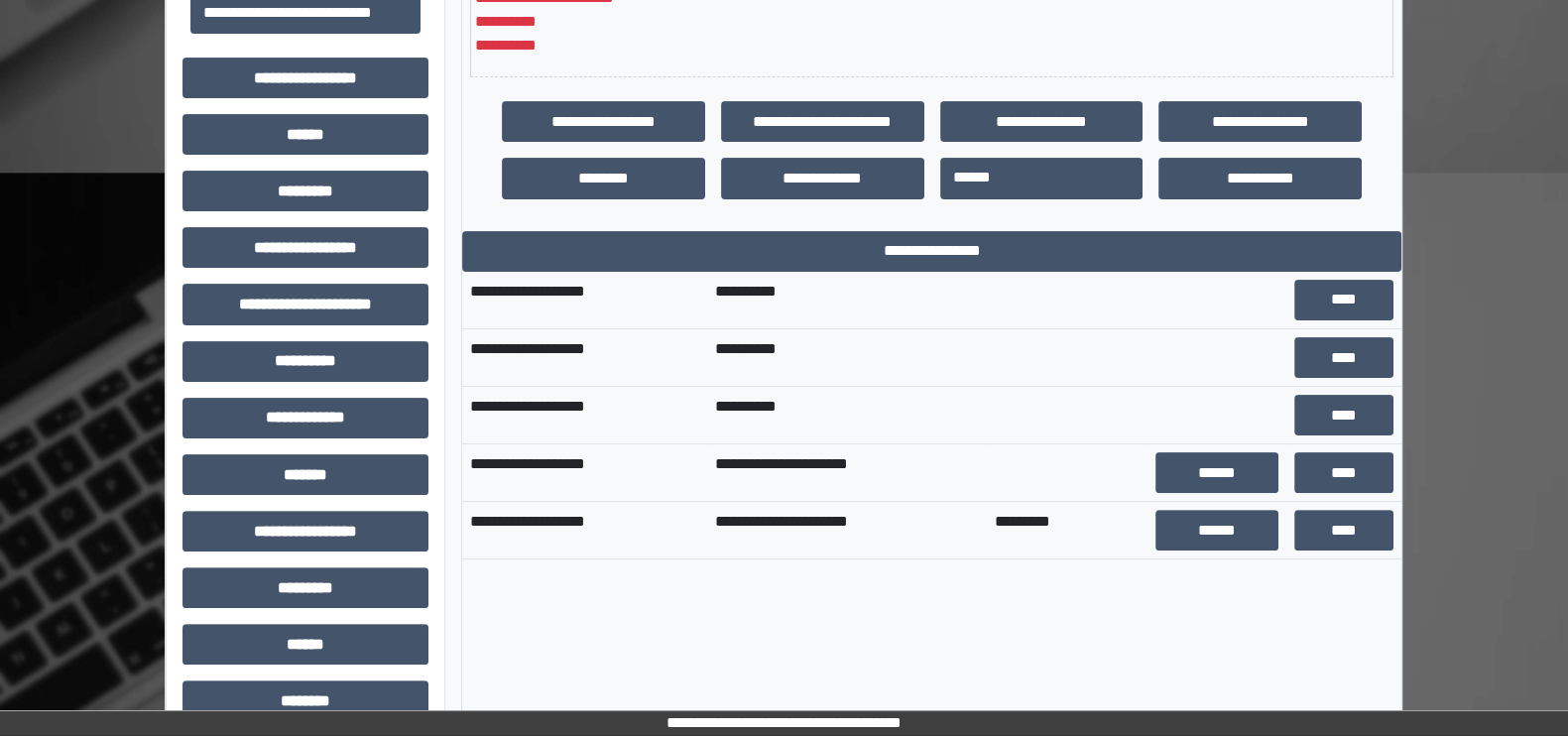 scroll, scrollTop: 710, scrollLeft: 0, axis: vertical 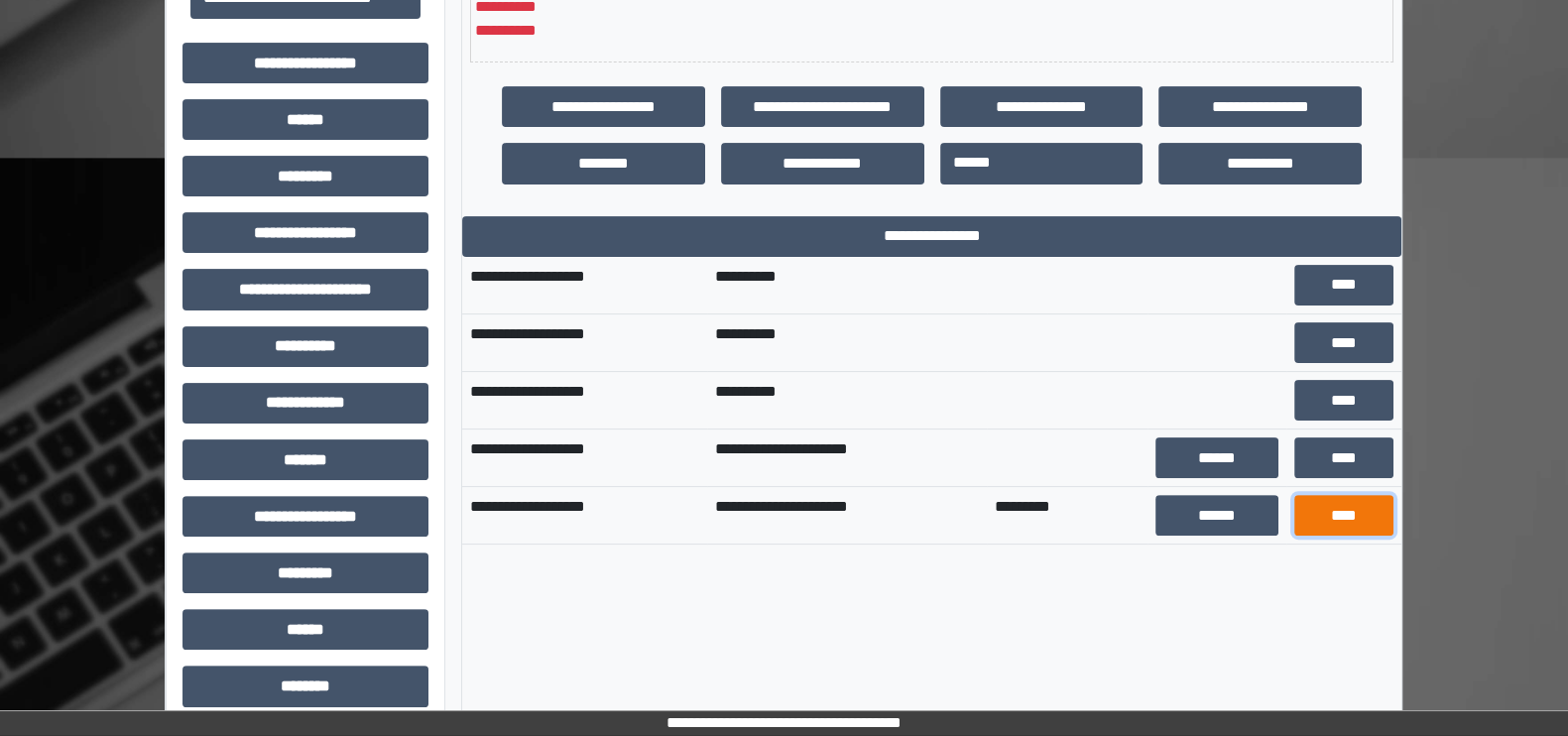 click on "****" at bounding box center [1344, 515] 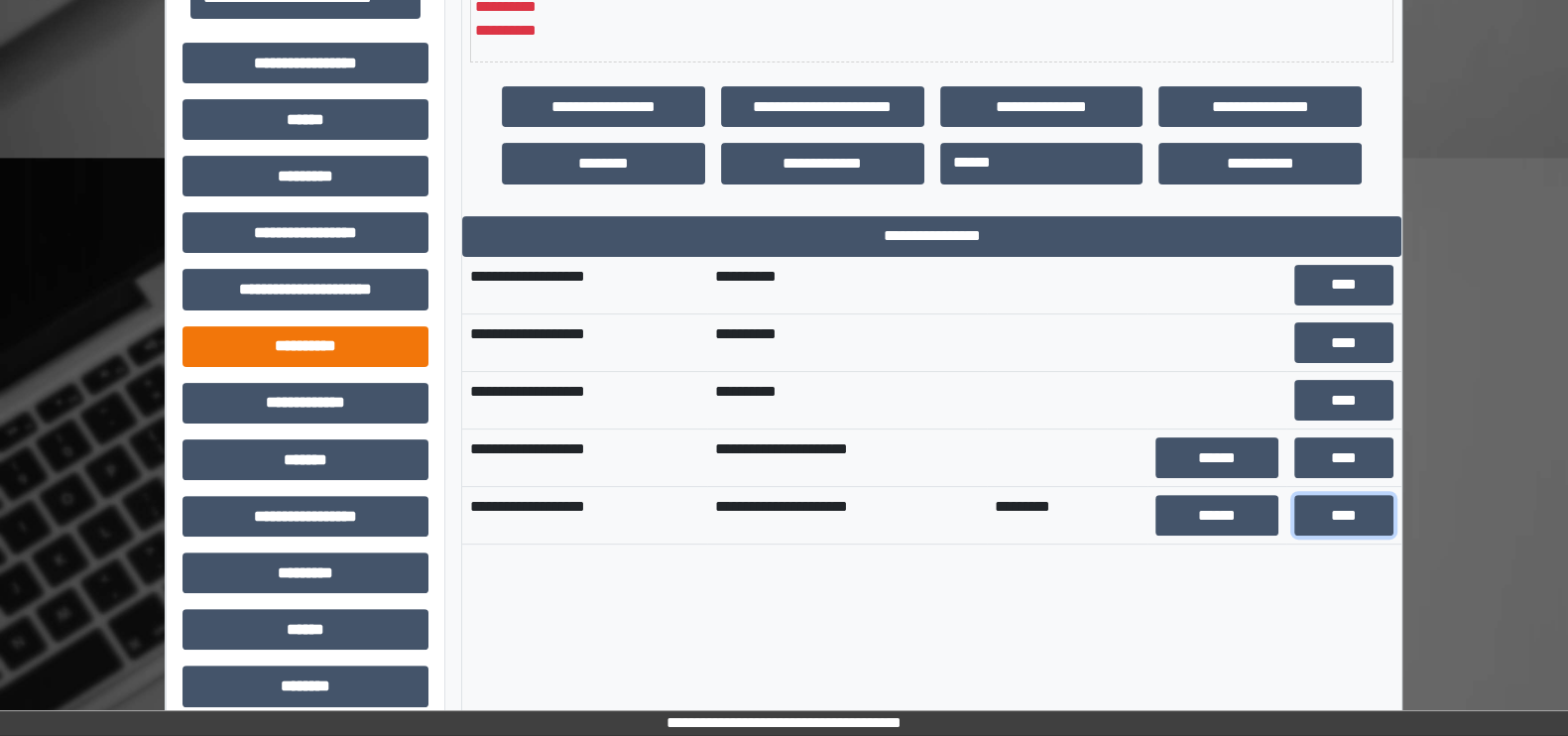 scroll, scrollTop: 842, scrollLeft: 0, axis: vertical 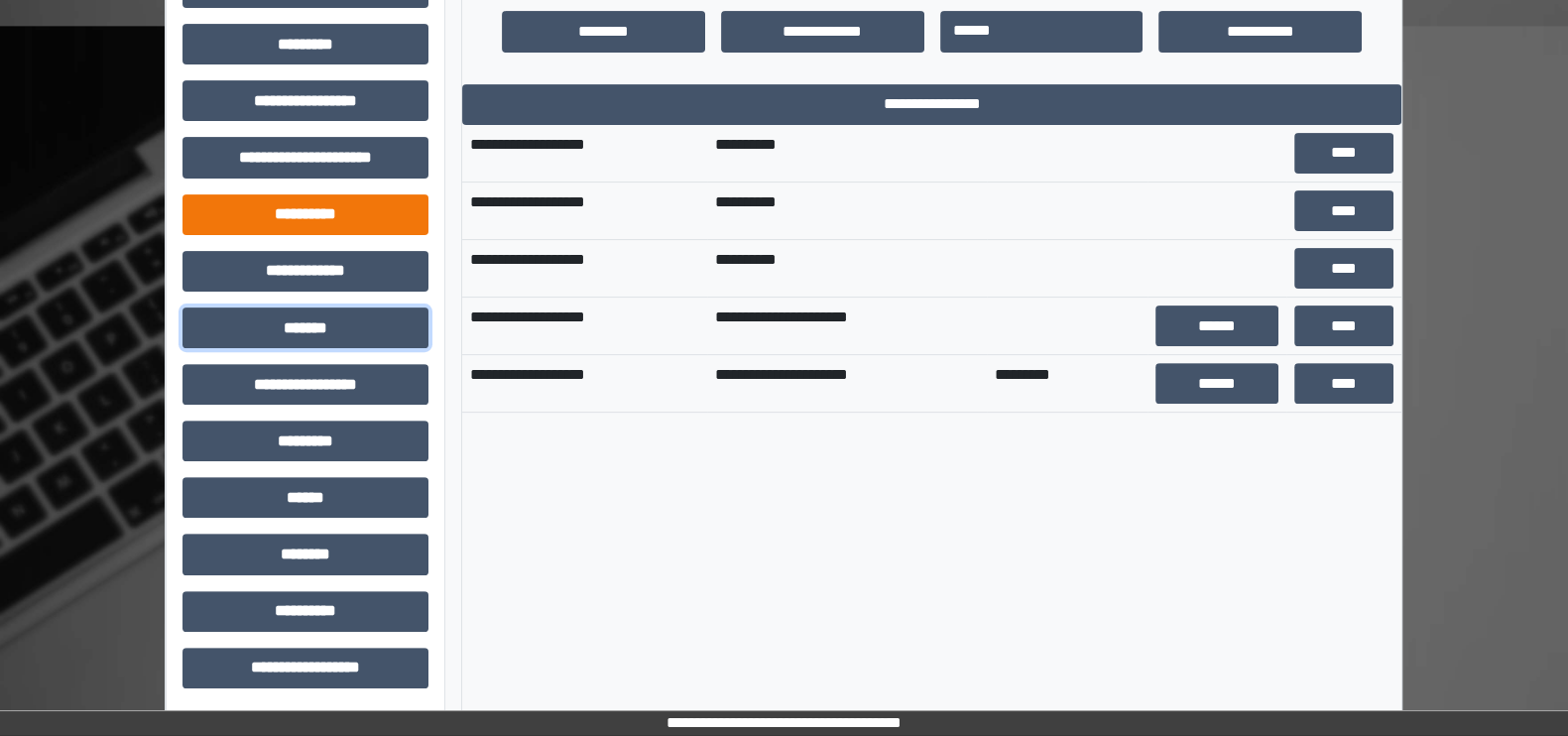click on "*******" at bounding box center (305, 327) 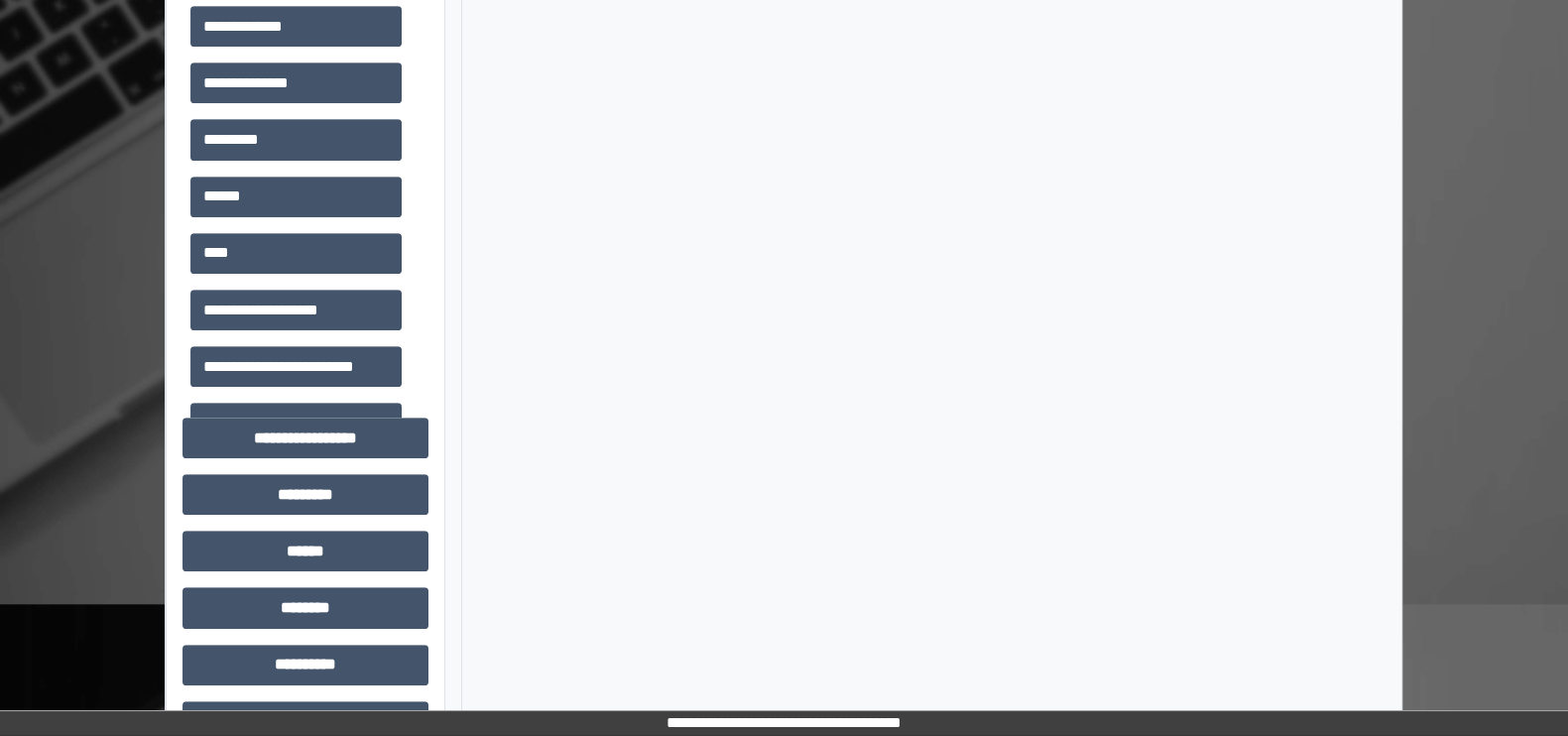 scroll, scrollTop: 1319, scrollLeft: 0, axis: vertical 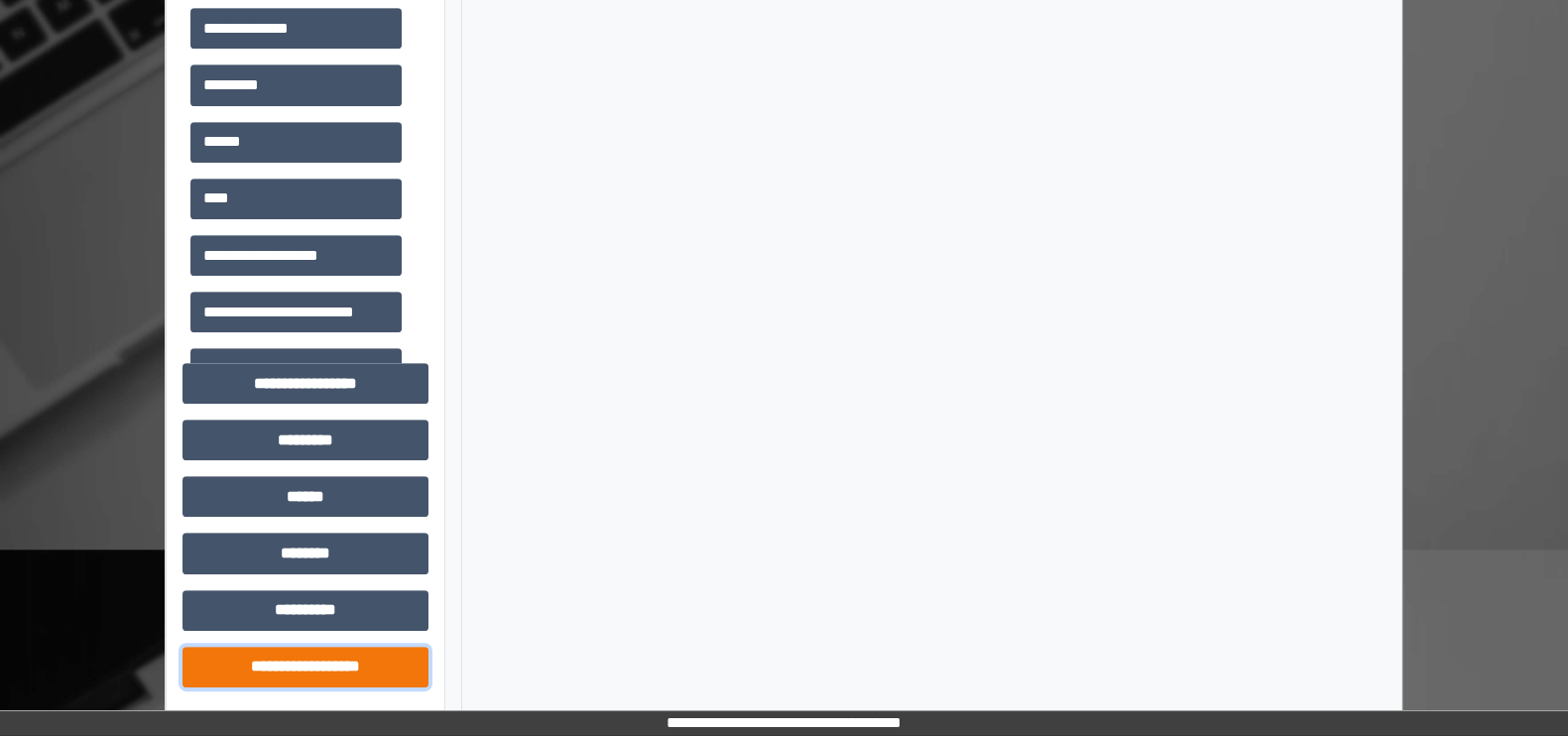 click on "**********" at bounding box center (305, 666) 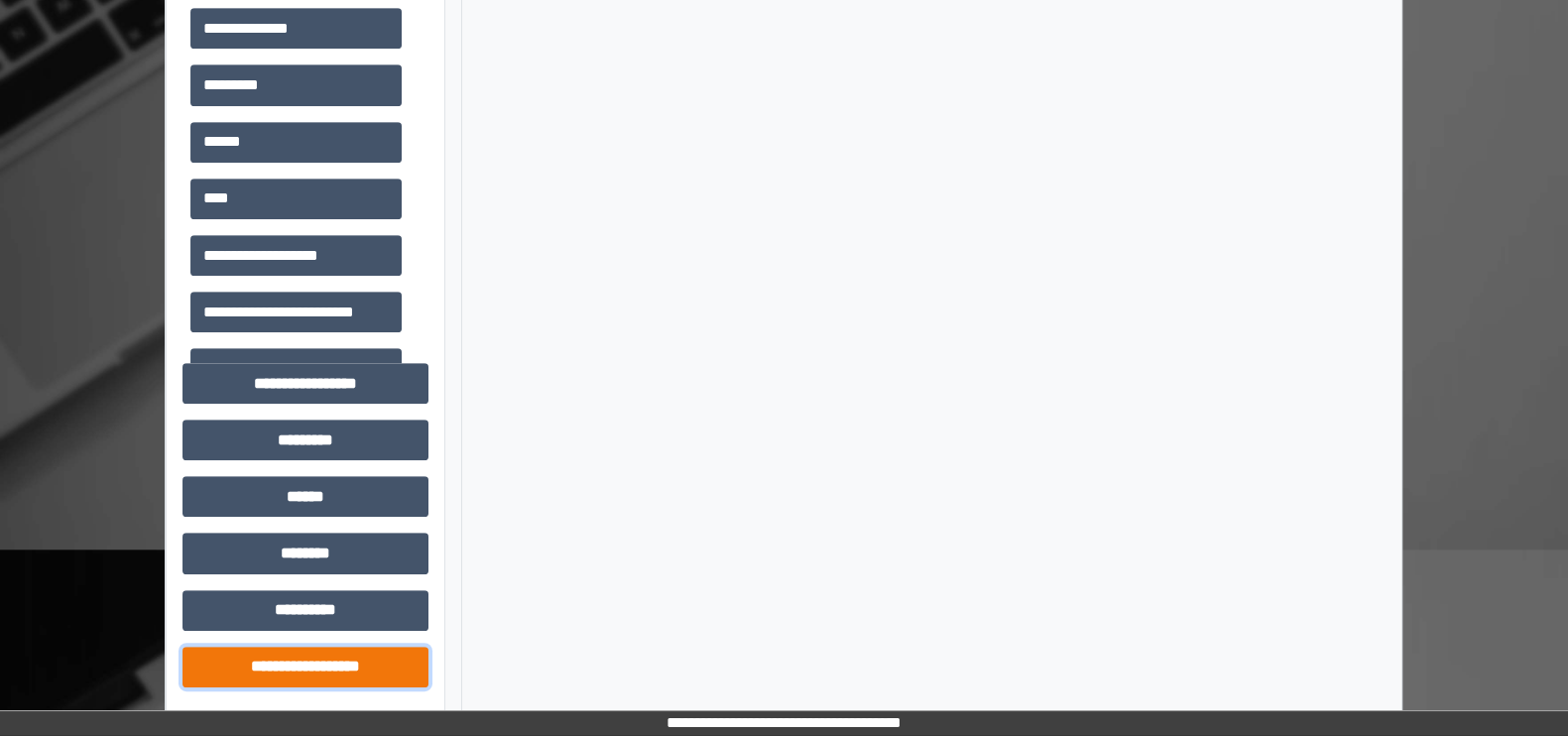 click on "**********" at bounding box center (305, 666) 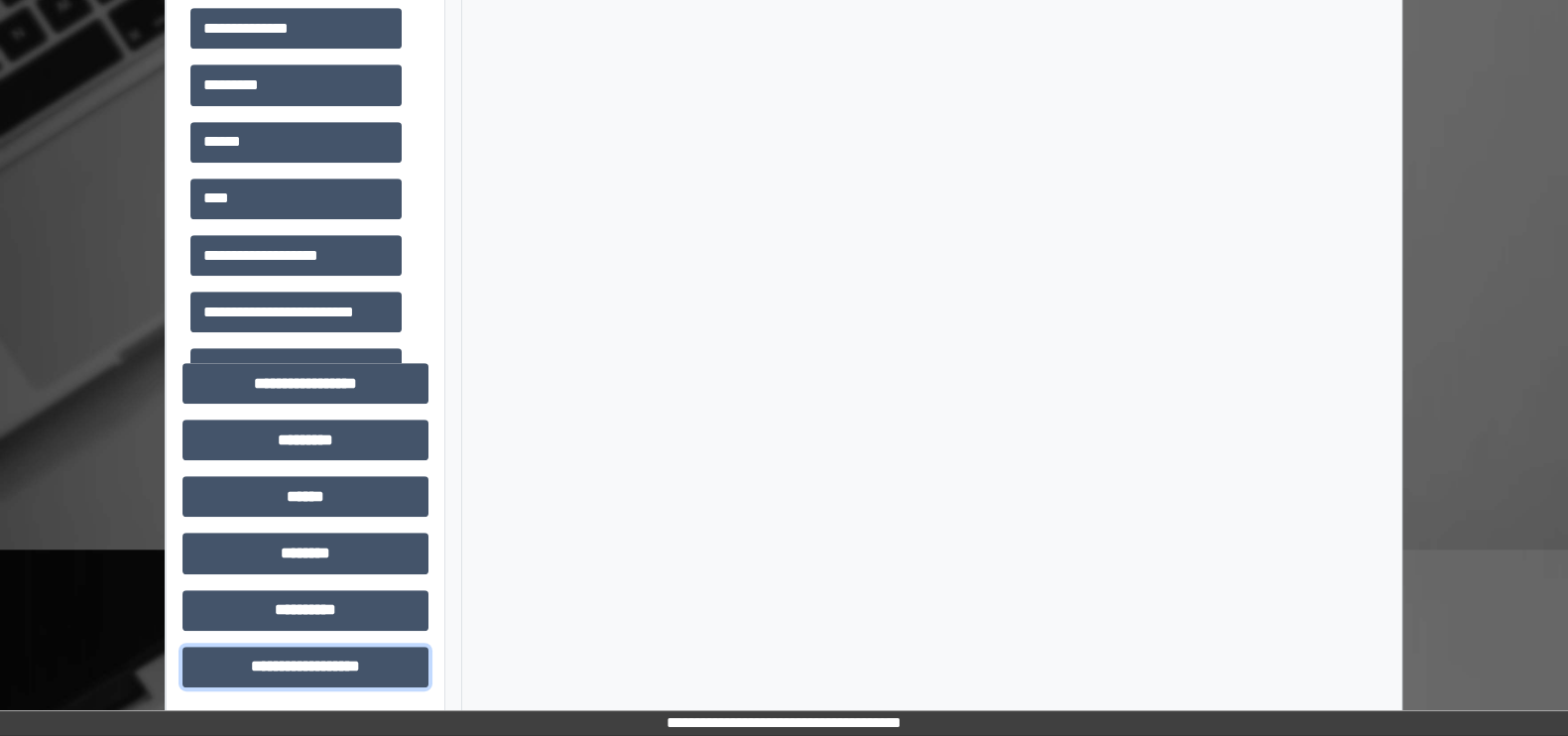 drag, startPoint x: 311, startPoint y: 674, endPoint x: 453, endPoint y: 277, distance: 421.63136 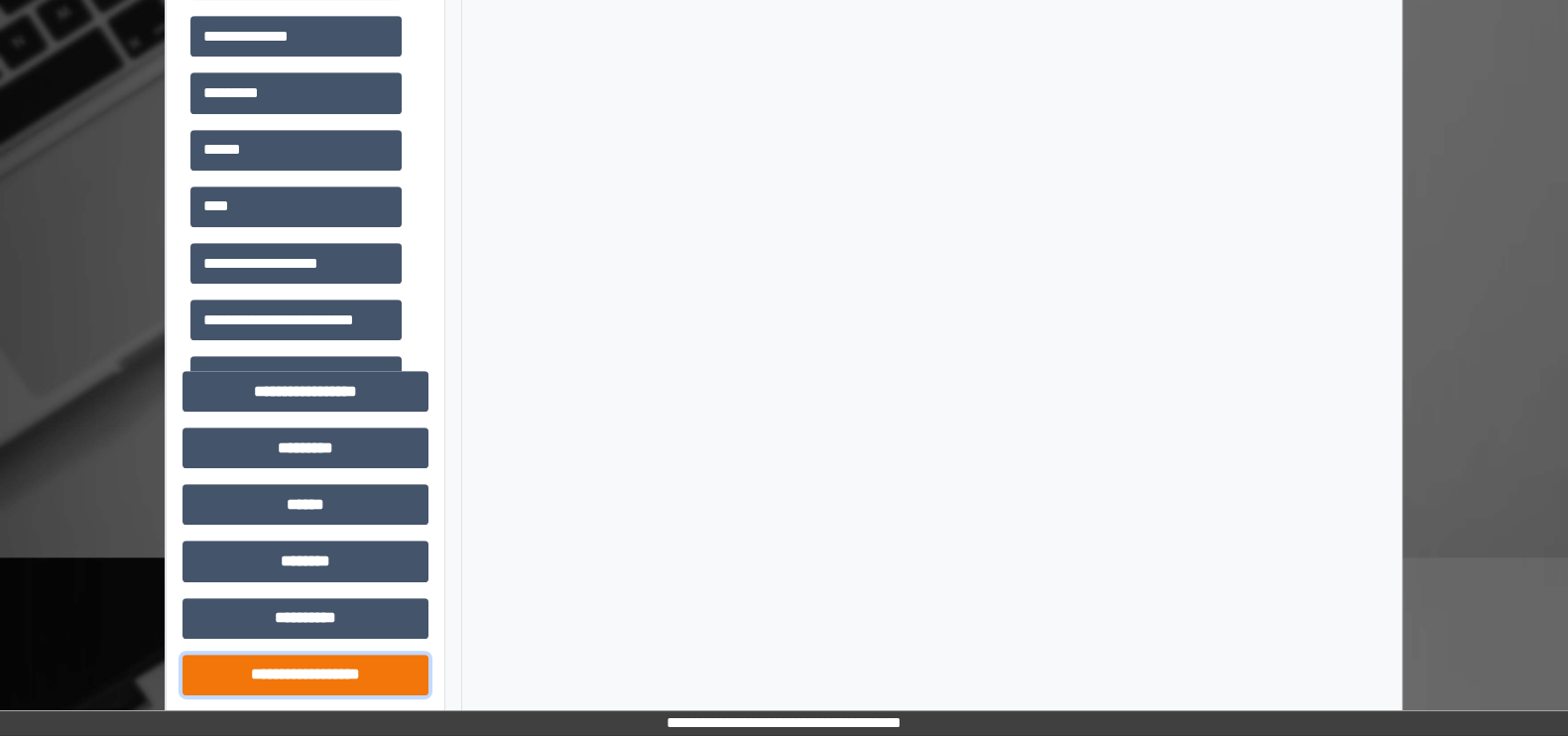 click on "**********" at bounding box center (305, 674) 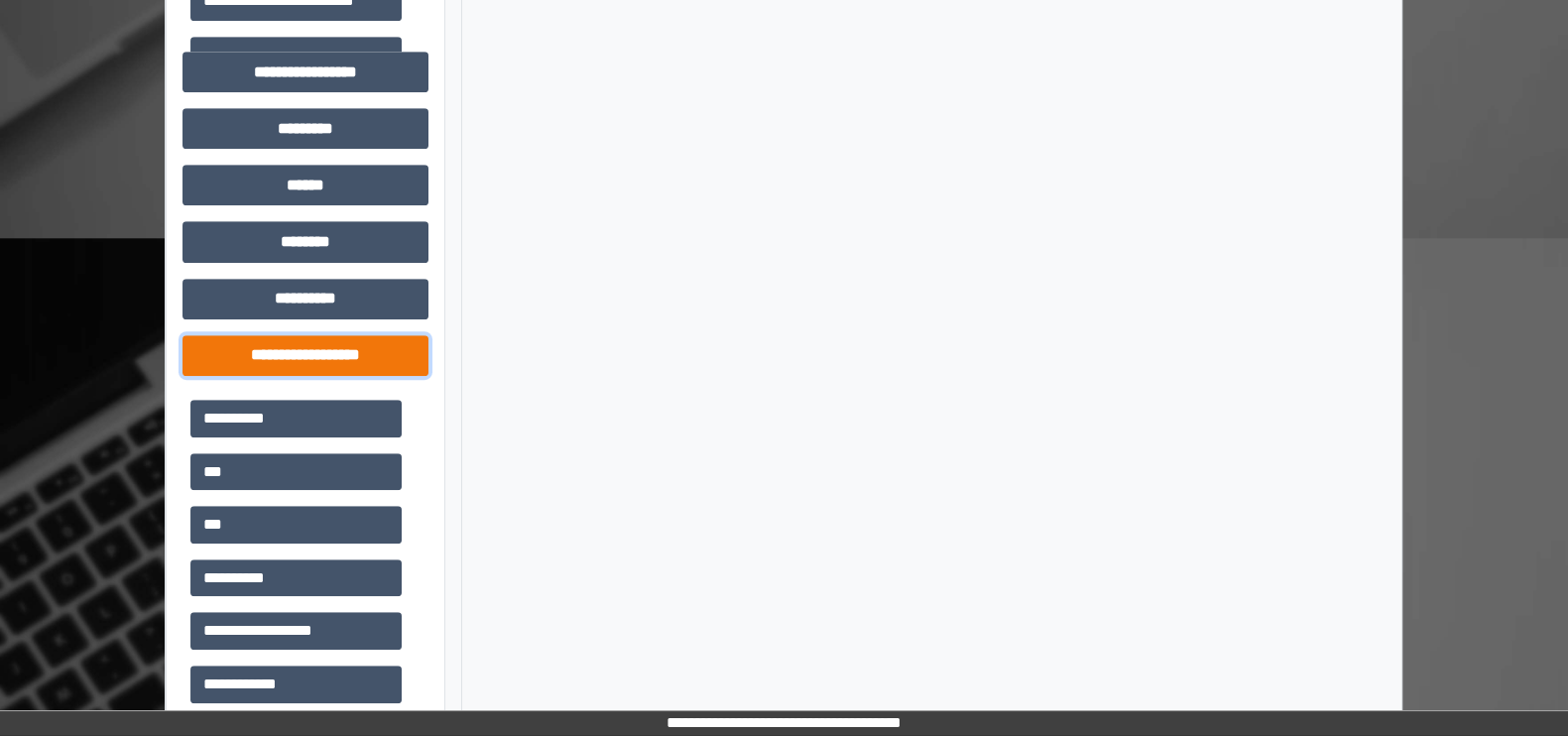 scroll, scrollTop: 1794, scrollLeft: 0, axis: vertical 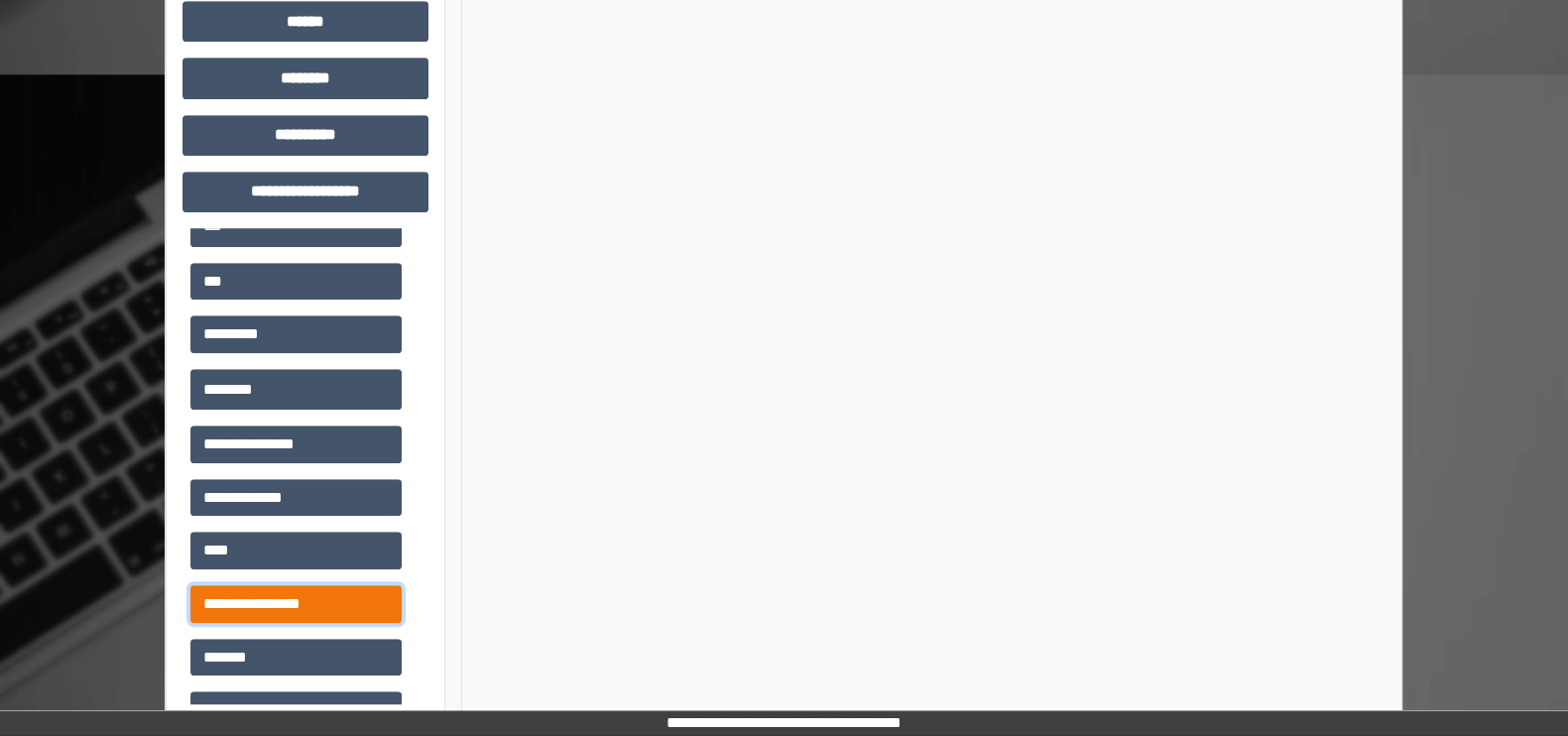 click on "**********" at bounding box center (296, 604) 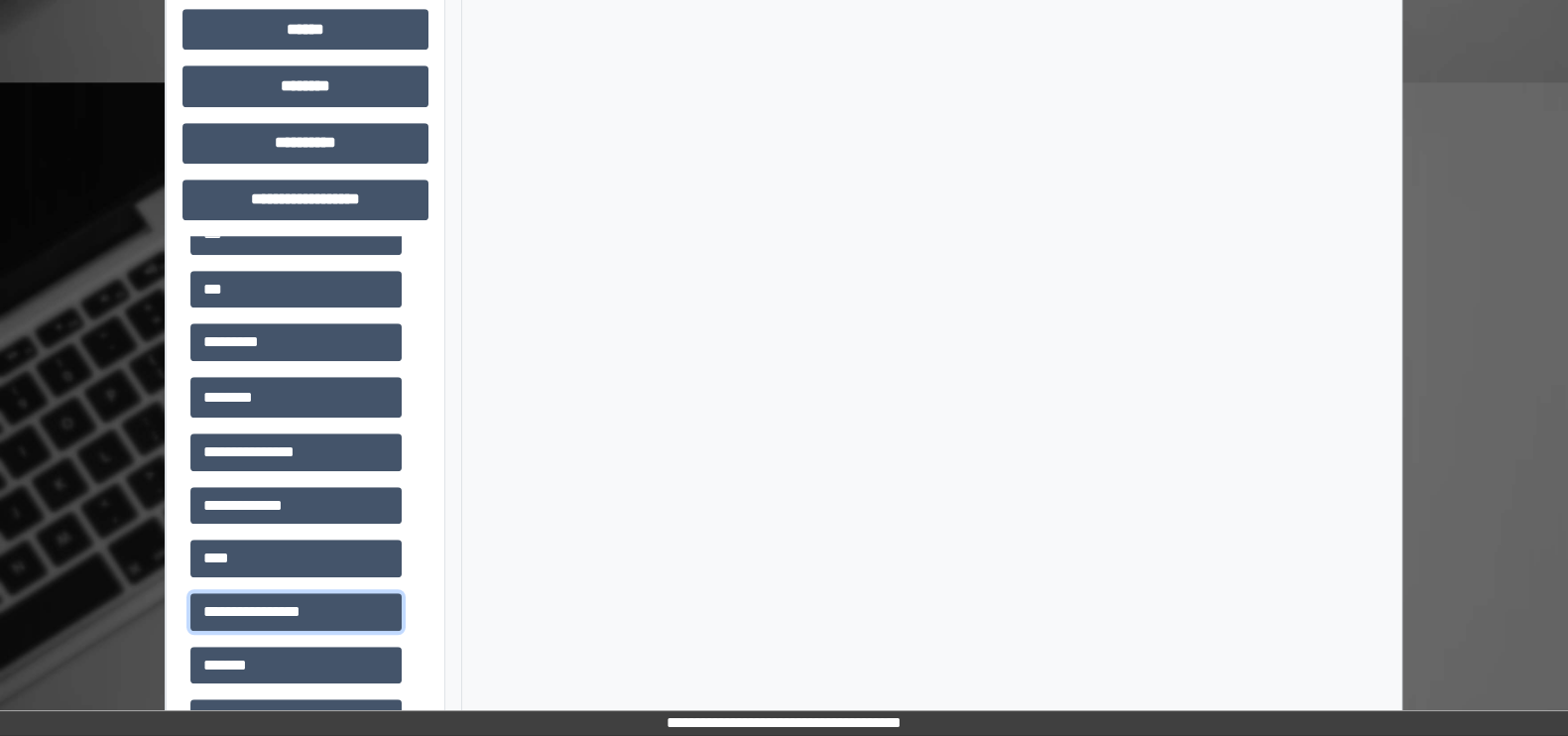 scroll, scrollTop: 1787, scrollLeft: 0, axis: vertical 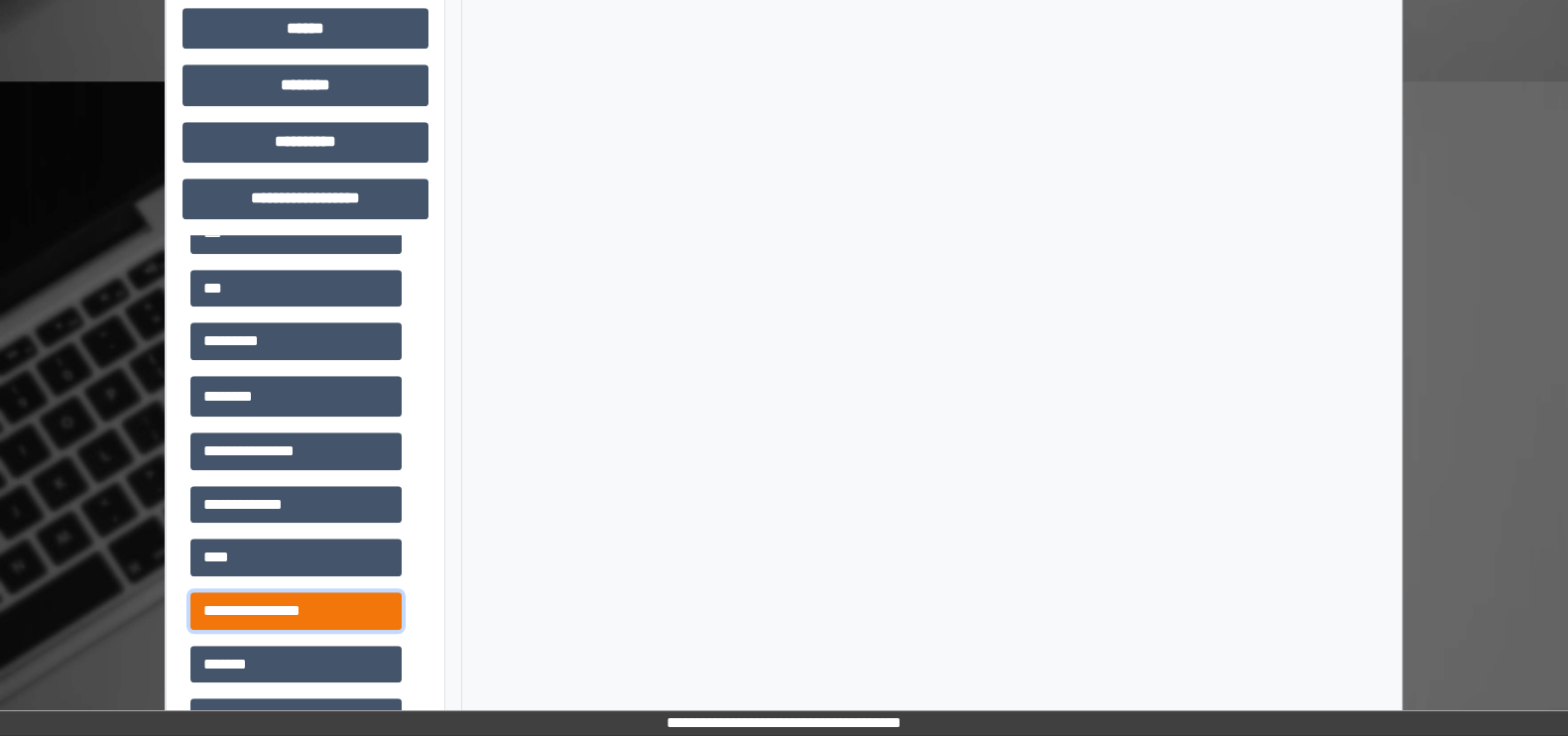 click on "**********" at bounding box center [296, 611] 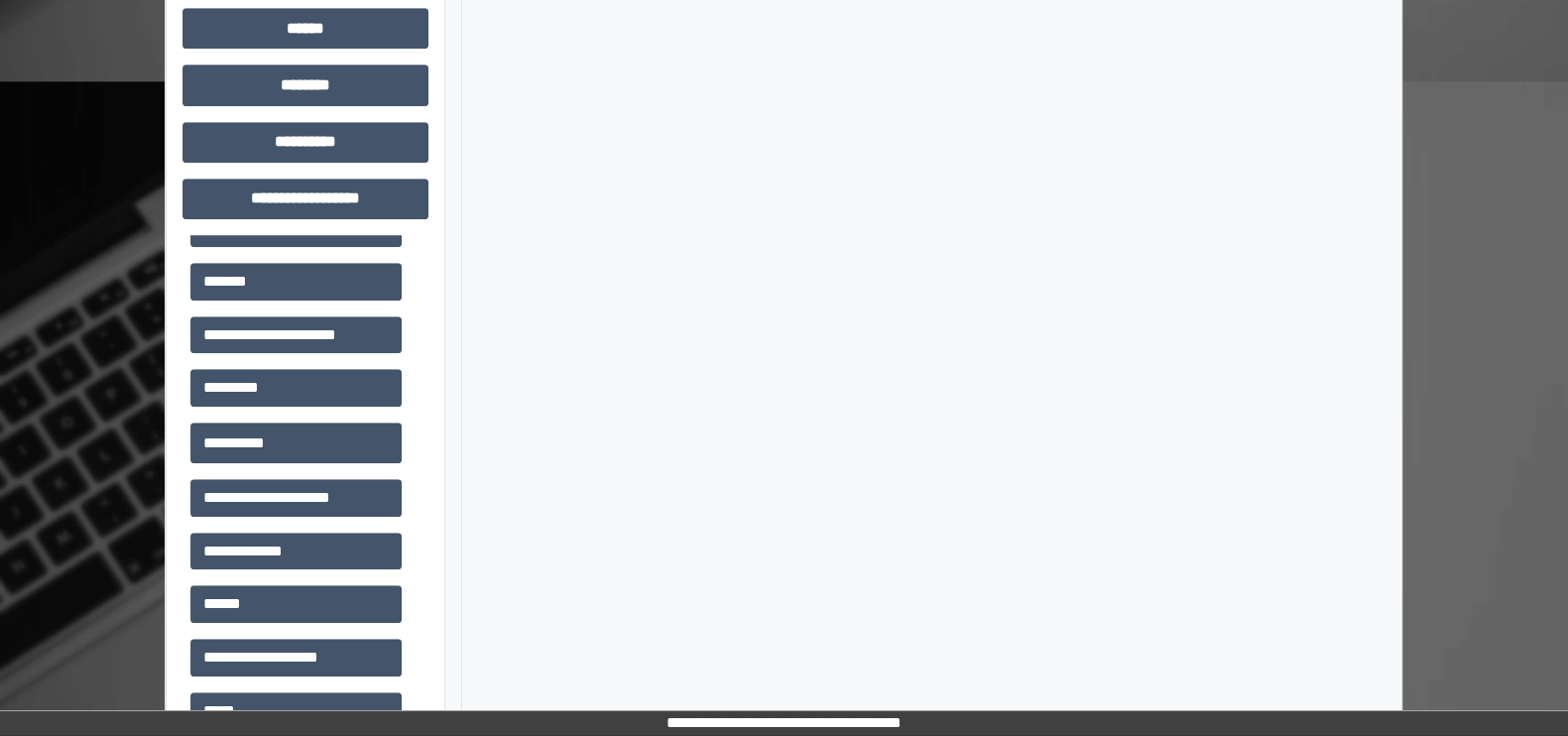 scroll, scrollTop: 2311, scrollLeft: 0, axis: vertical 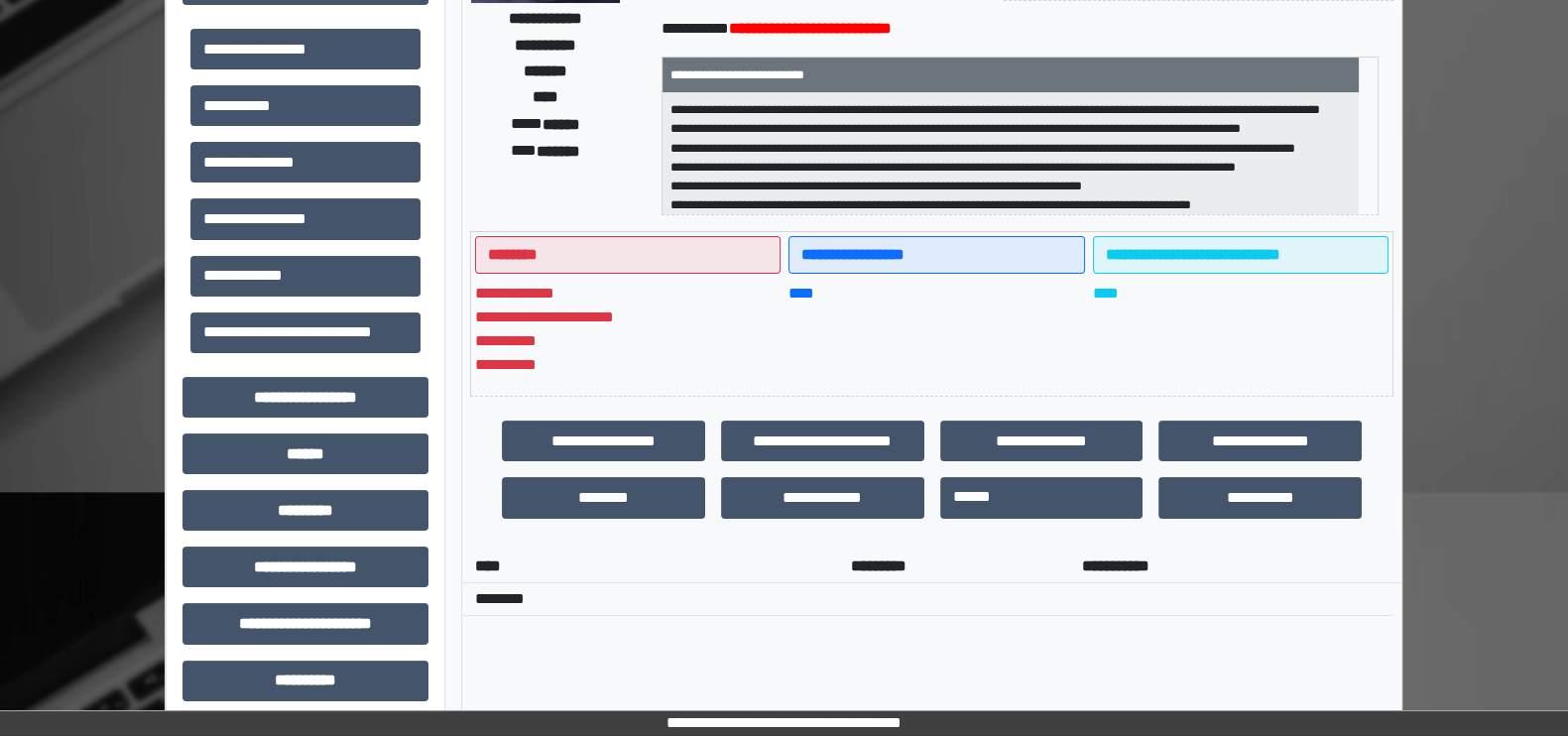 type 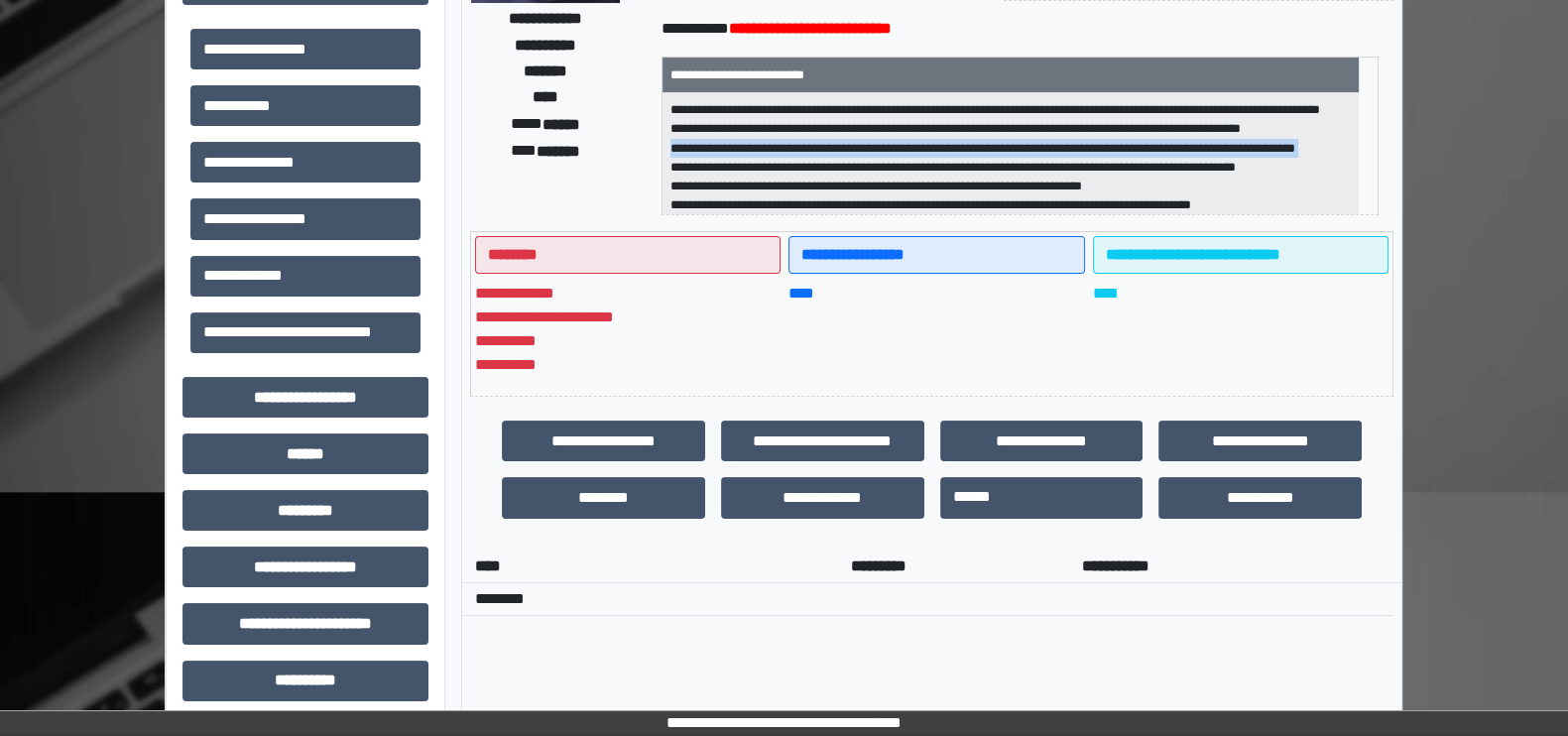 click on "**********" at bounding box center (1011, 154) 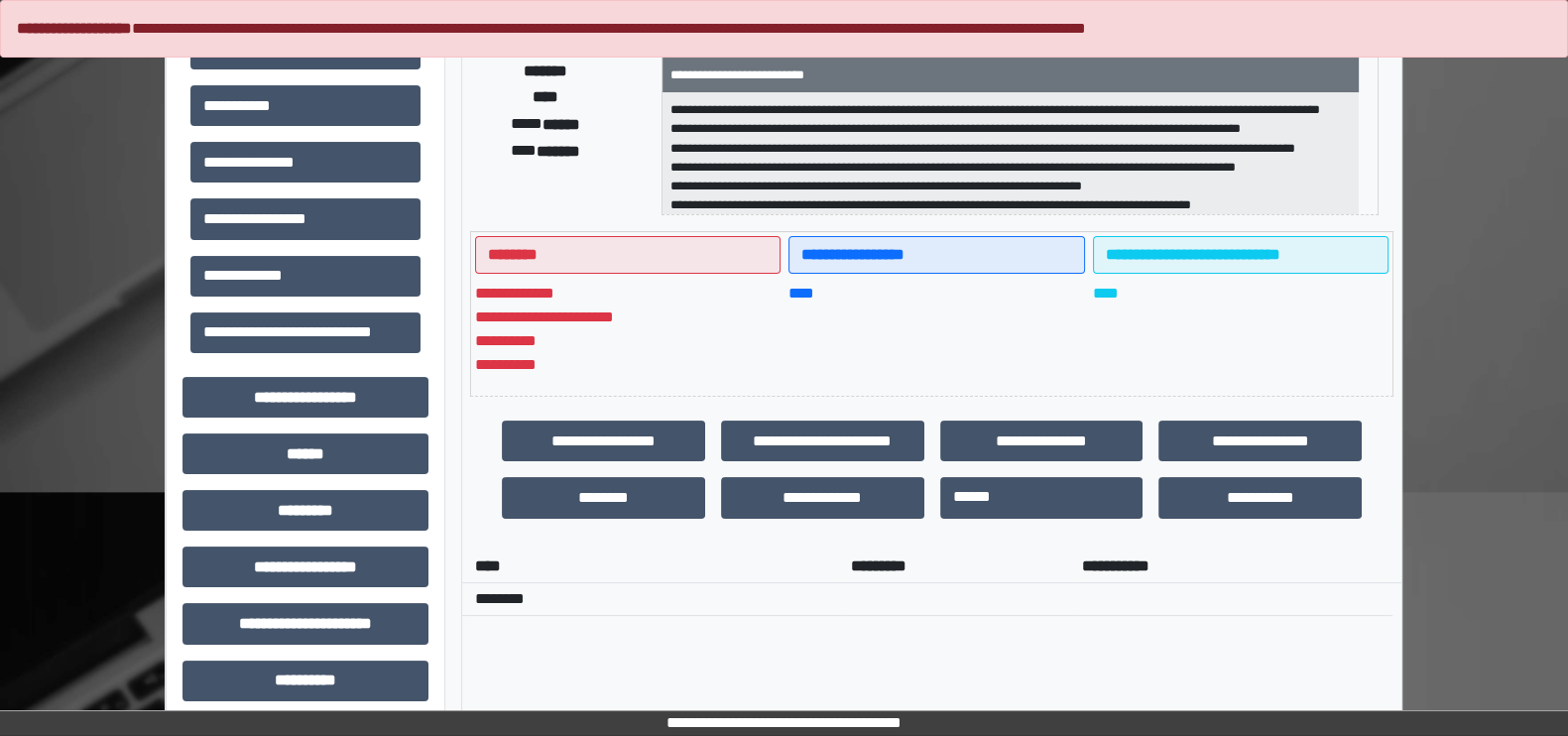 scroll, scrollTop: 362, scrollLeft: 0, axis: vertical 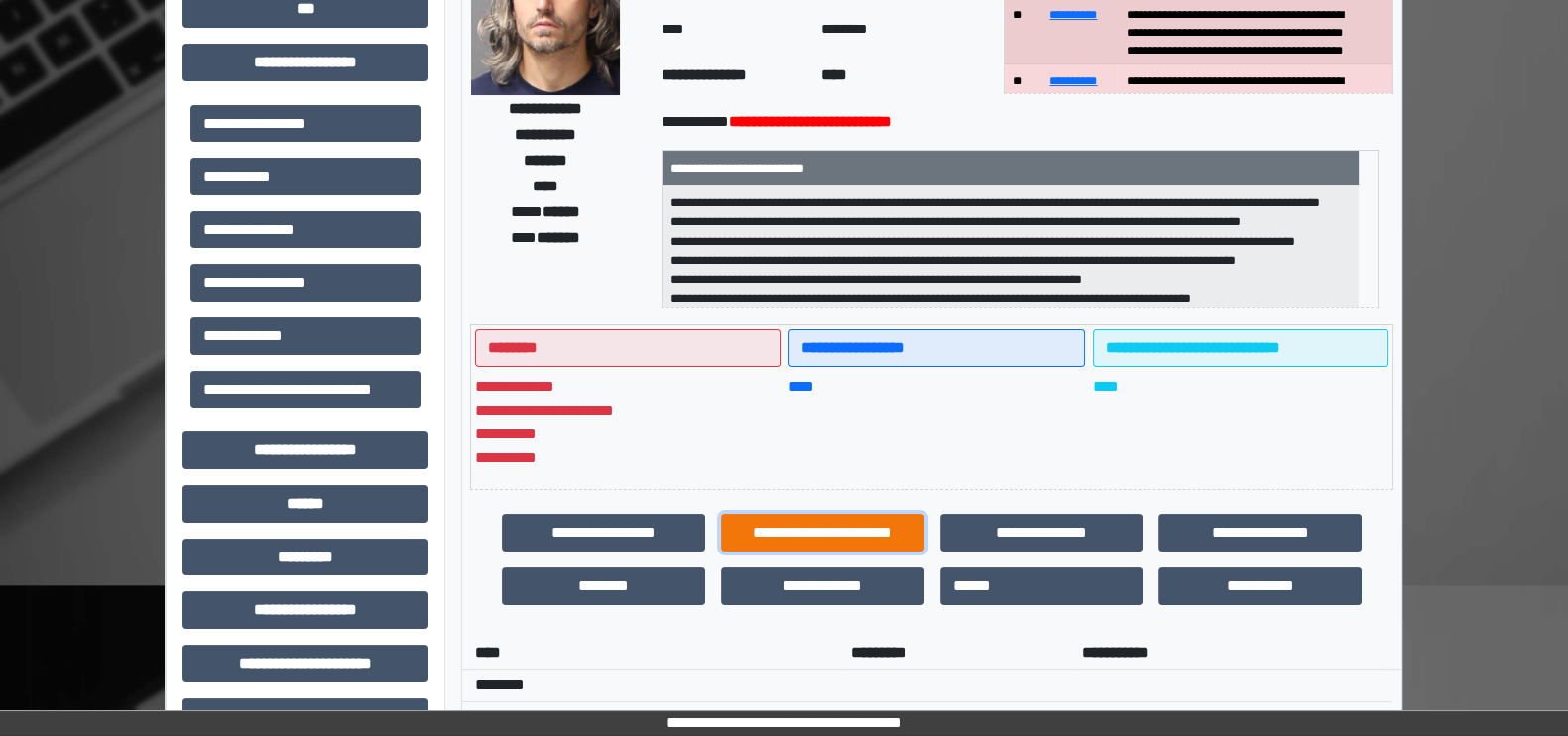 click on "**********" at bounding box center [822, 533] 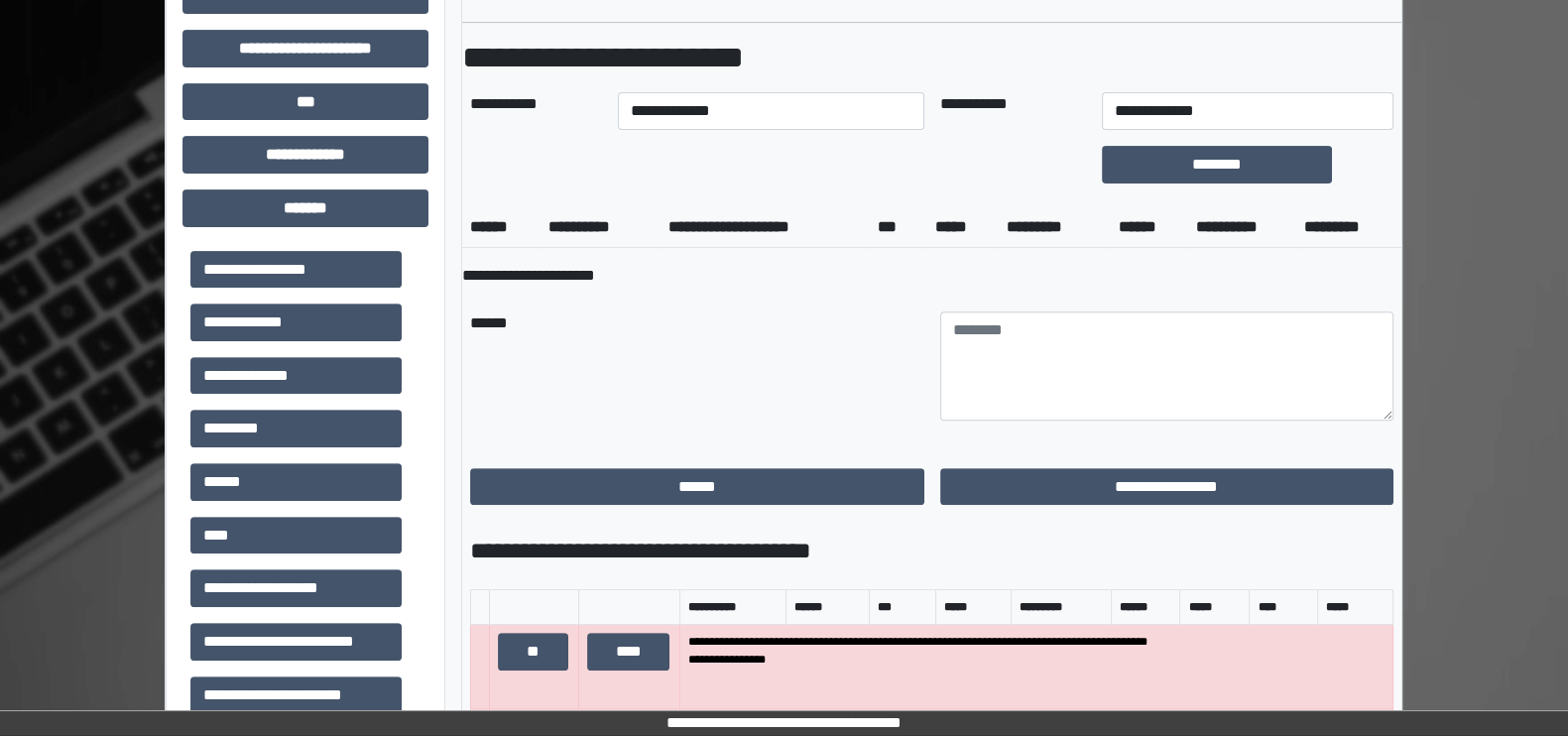 scroll, scrollTop: 900, scrollLeft: 0, axis: vertical 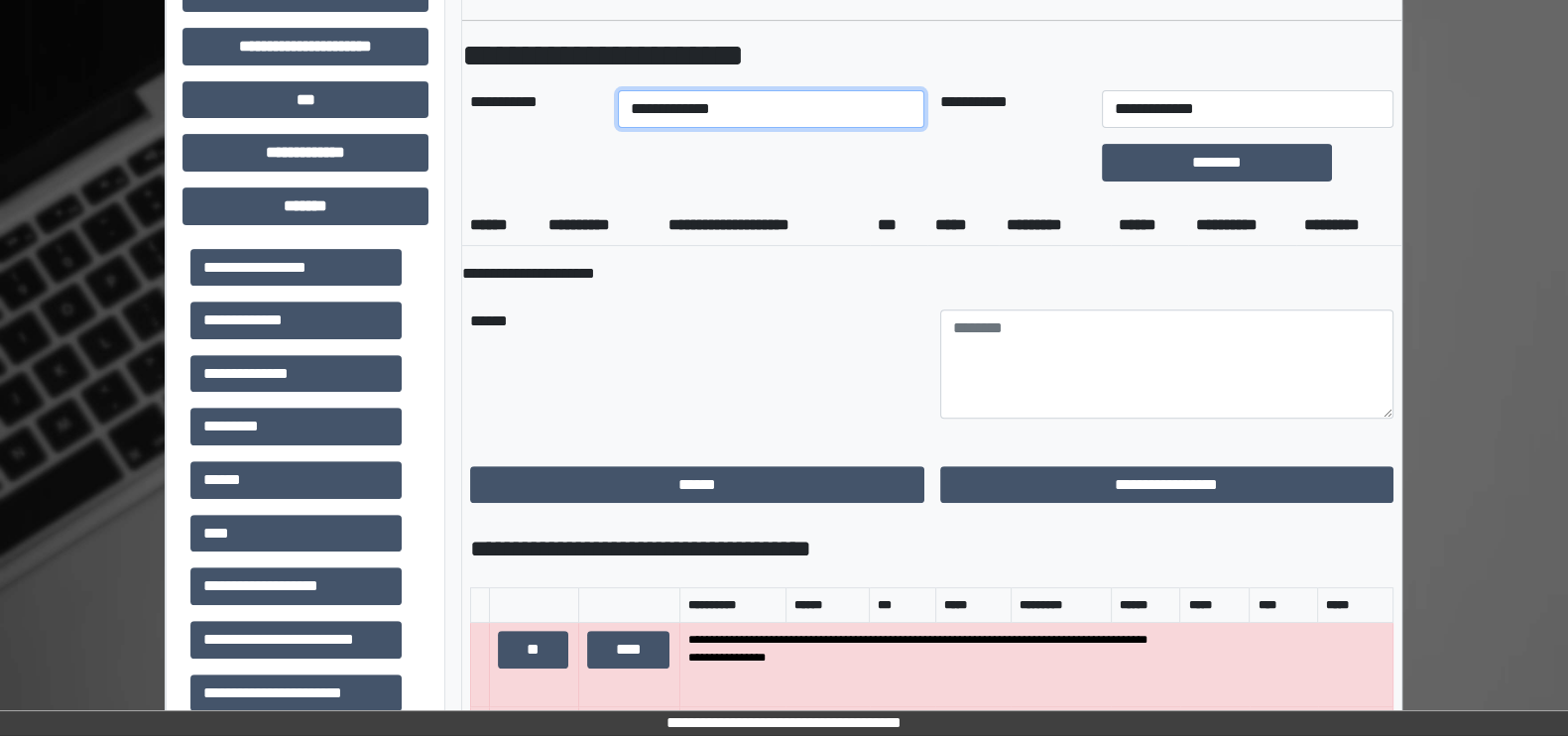 click on "**********" at bounding box center [771, 109] 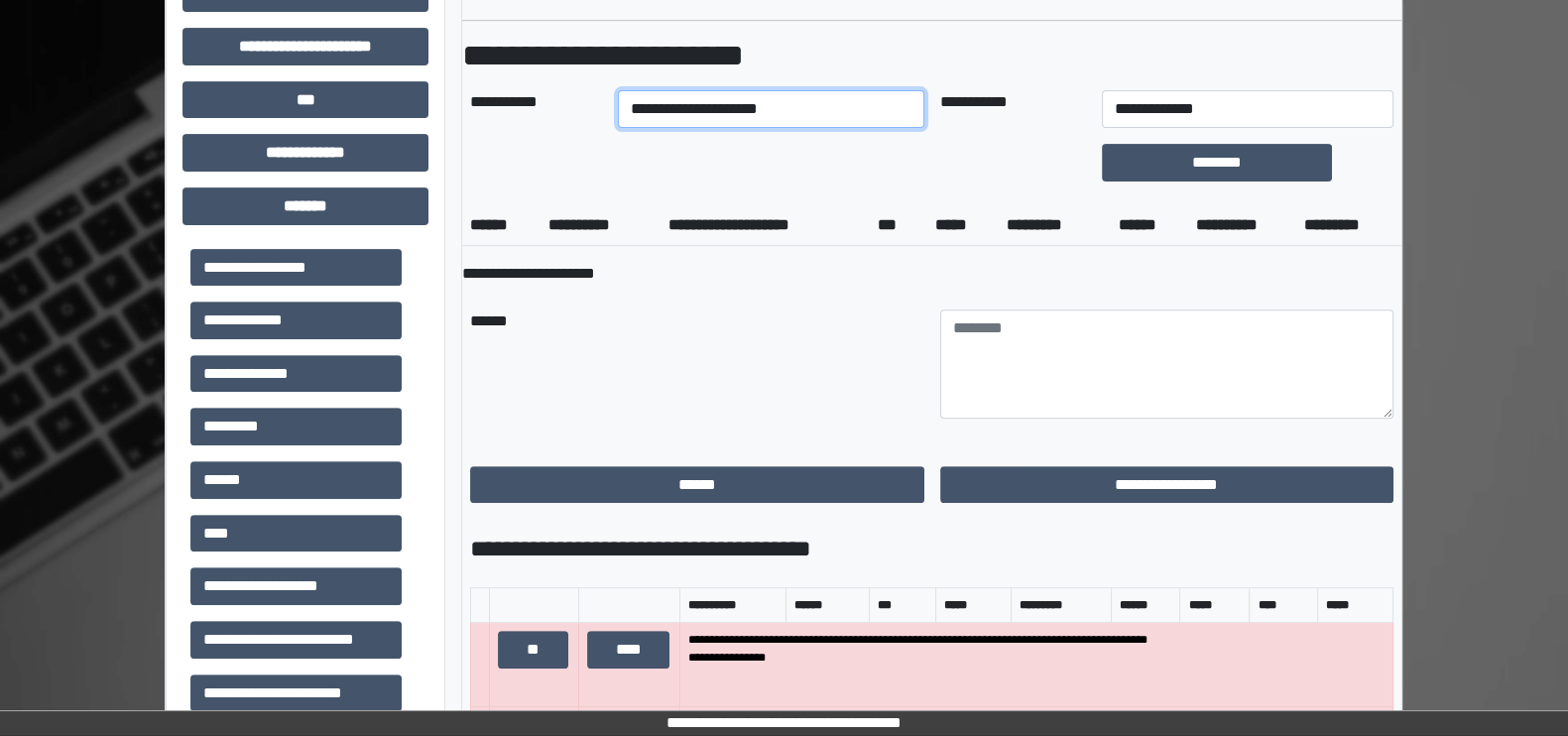 click on "**********" at bounding box center (771, 109) 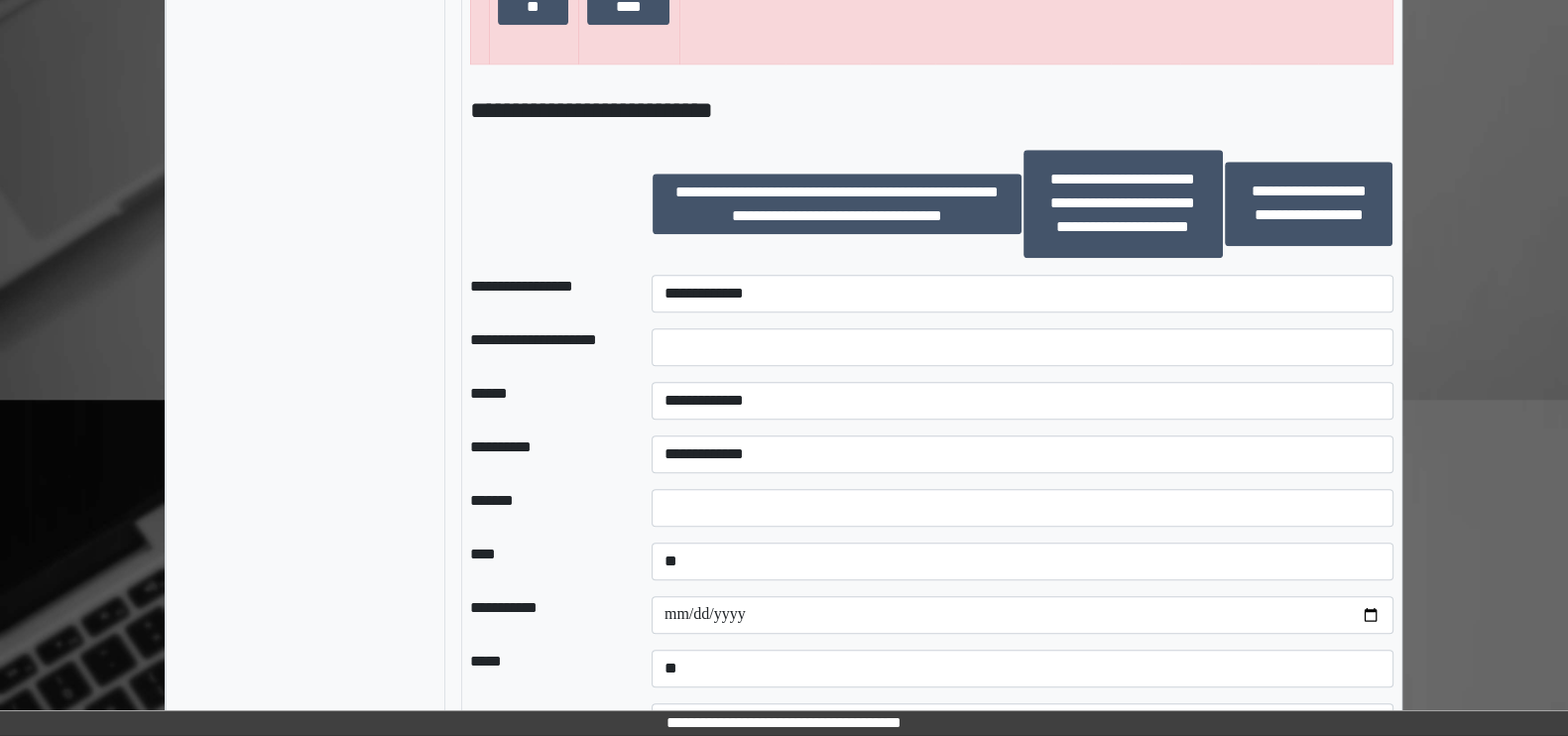 scroll, scrollTop: 2470, scrollLeft: 0, axis: vertical 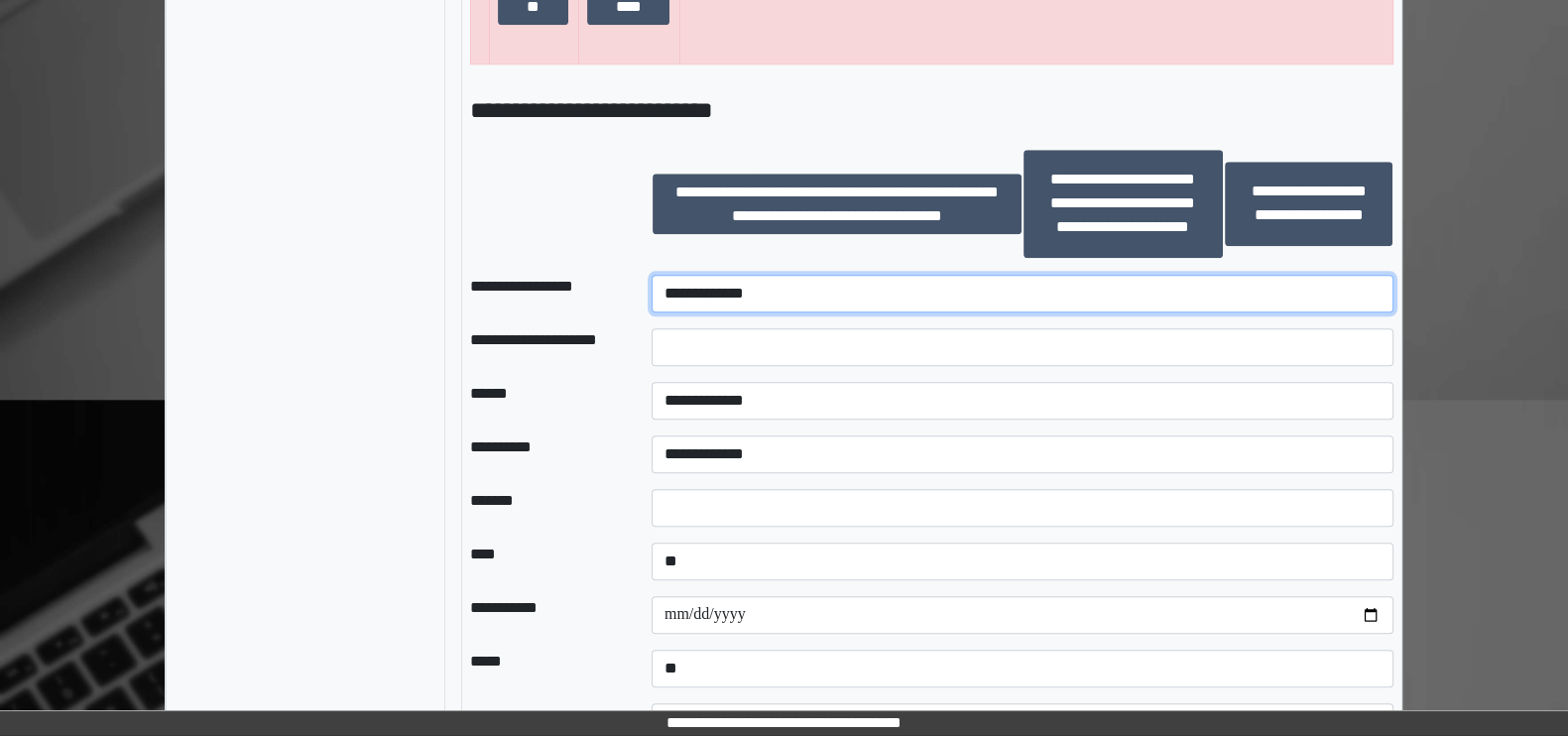 click on "**********" at bounding box center [1023, 294] 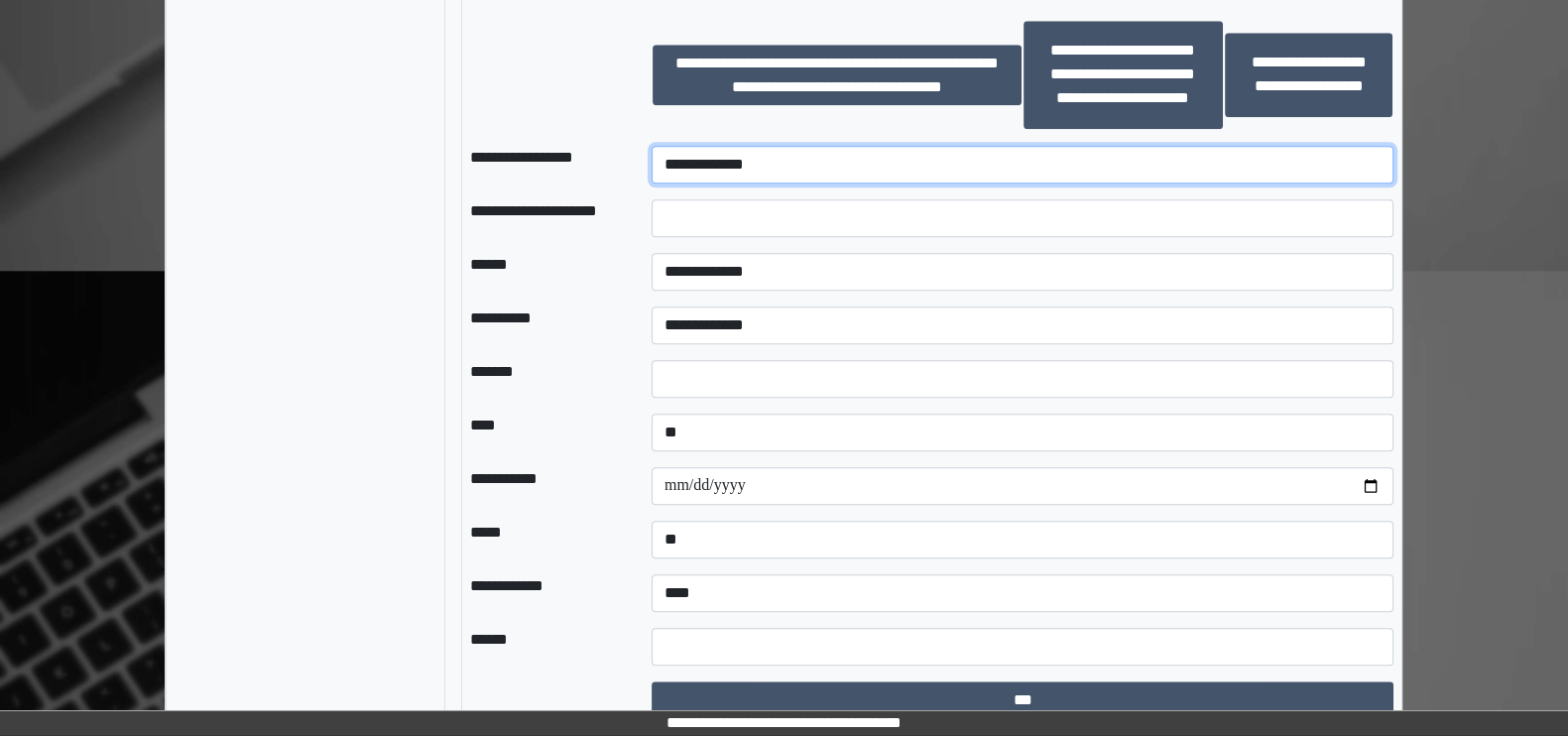scroll, scrollTop: 2602, scrollLeft: 0, axis: vertical 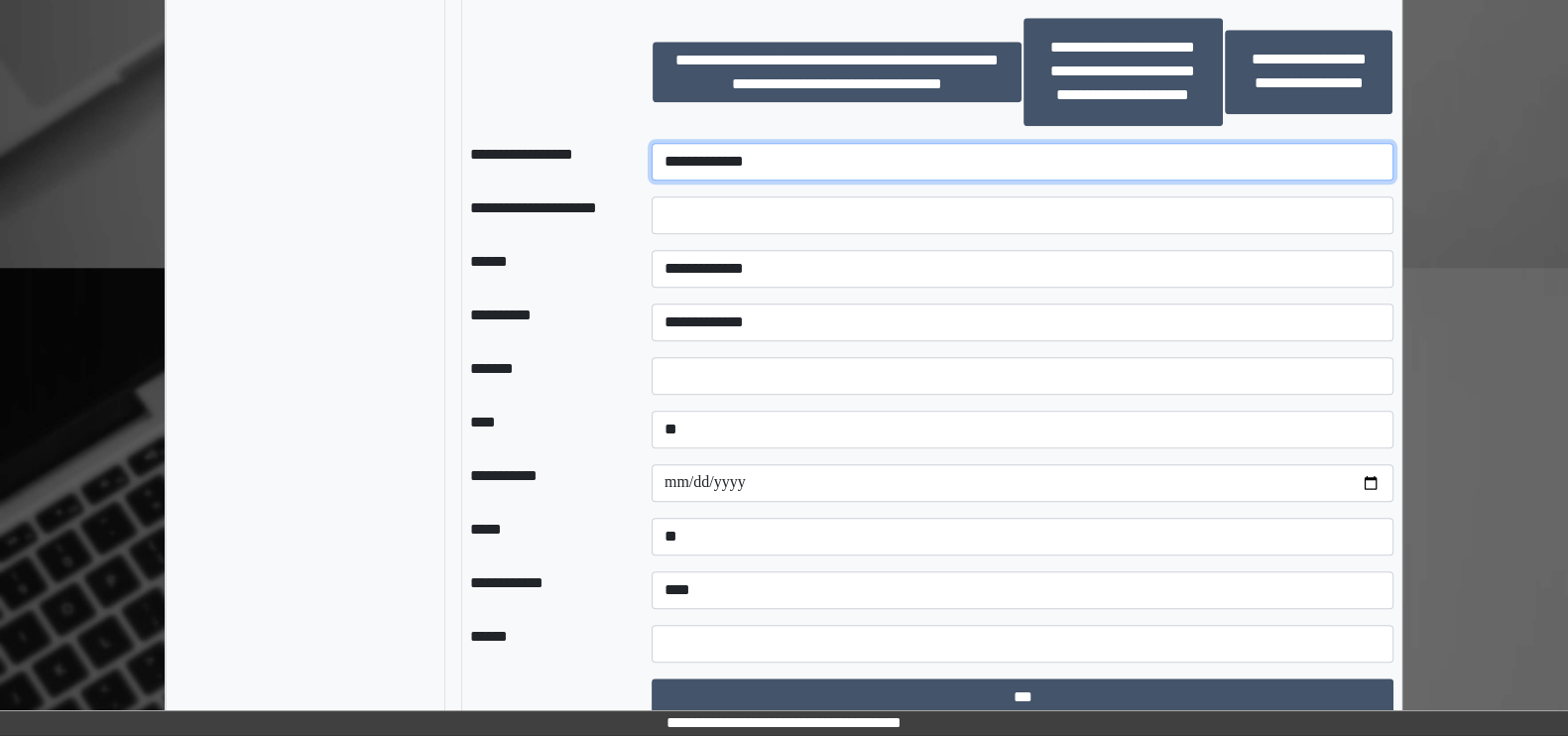 click on "**********" at bounding box center [1023, 162] 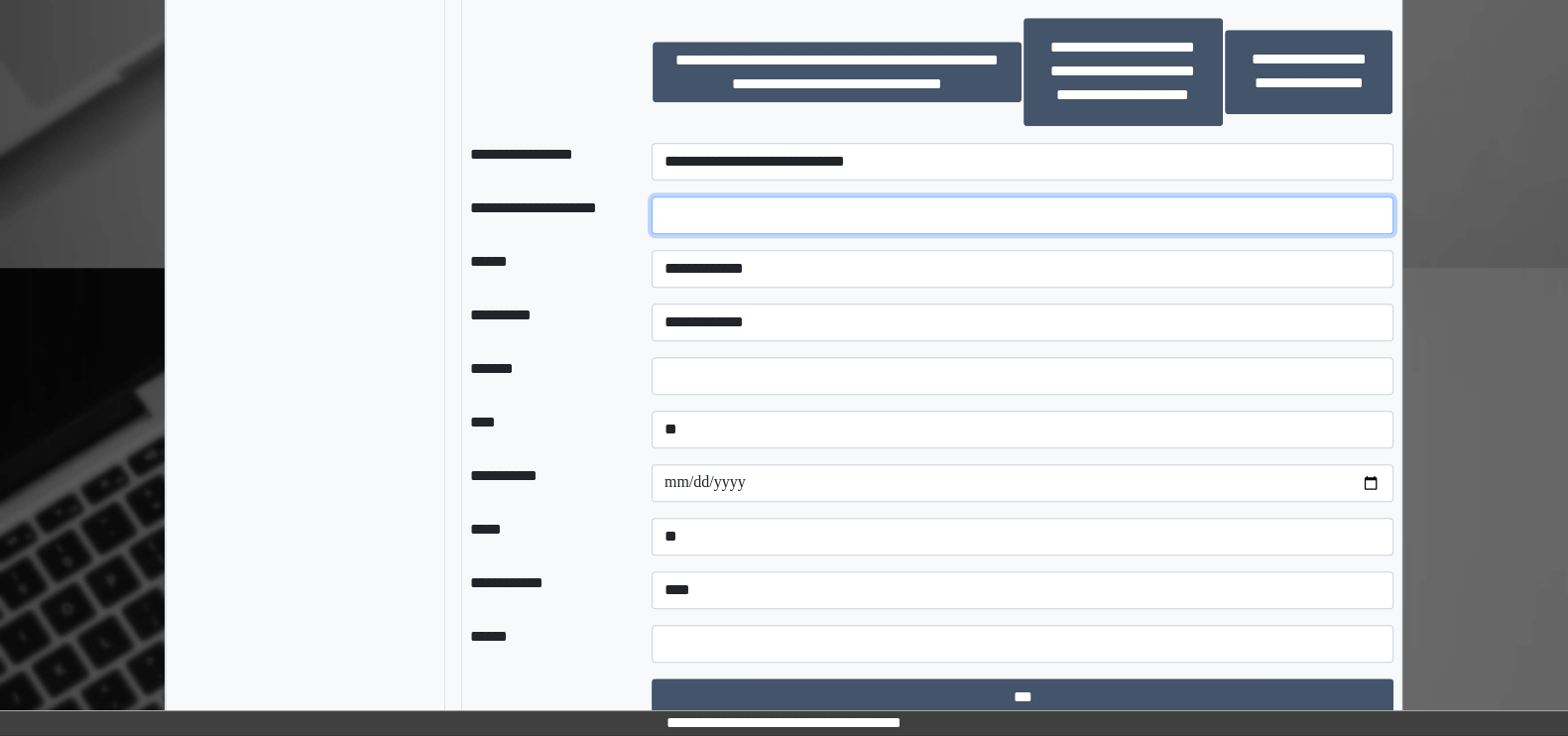 drag, startPoint x: 700, startPoint y: 230, endPoint x: 712, endPoint y: 213, distance: 20.808652 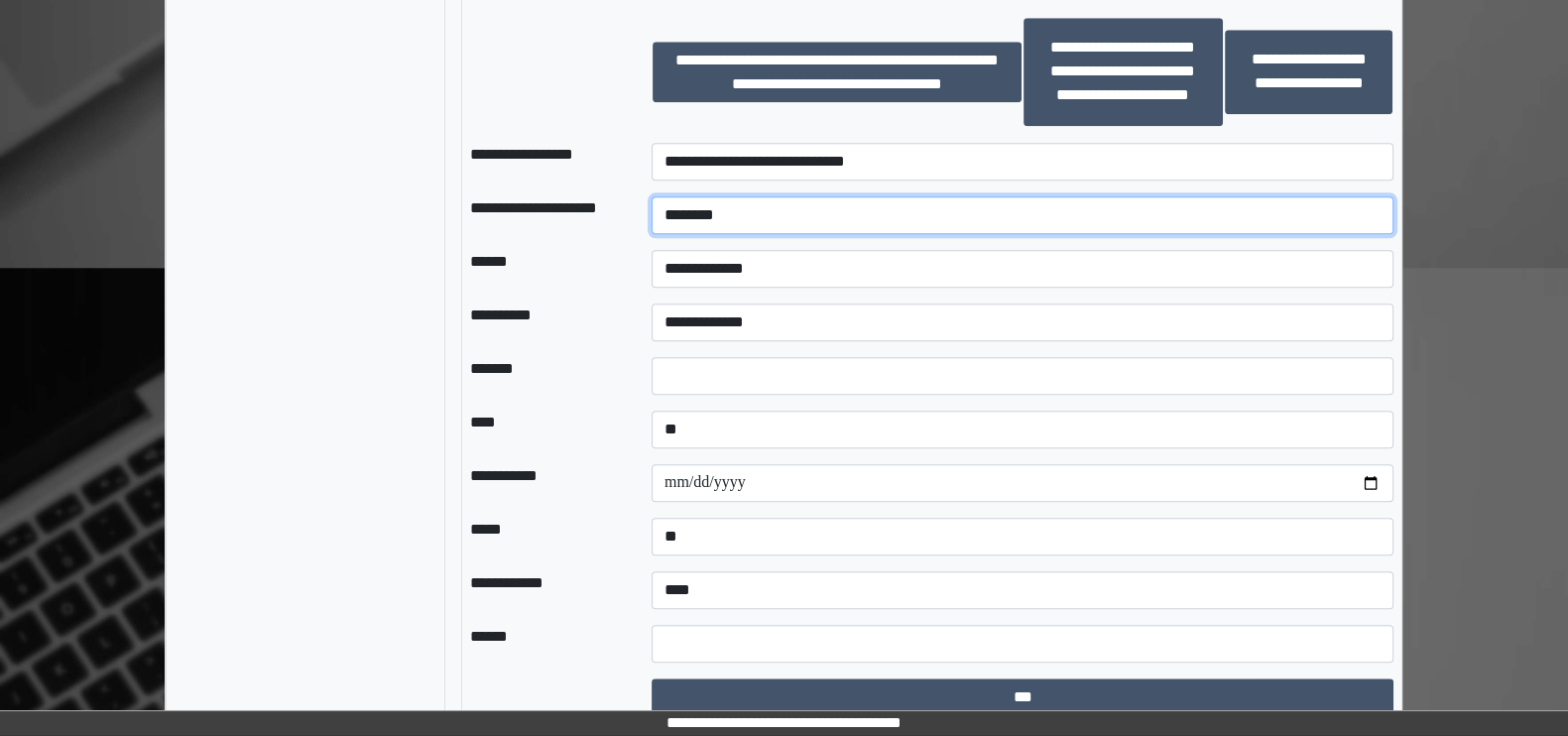 click on "********" at bounding box center [1023, 215] 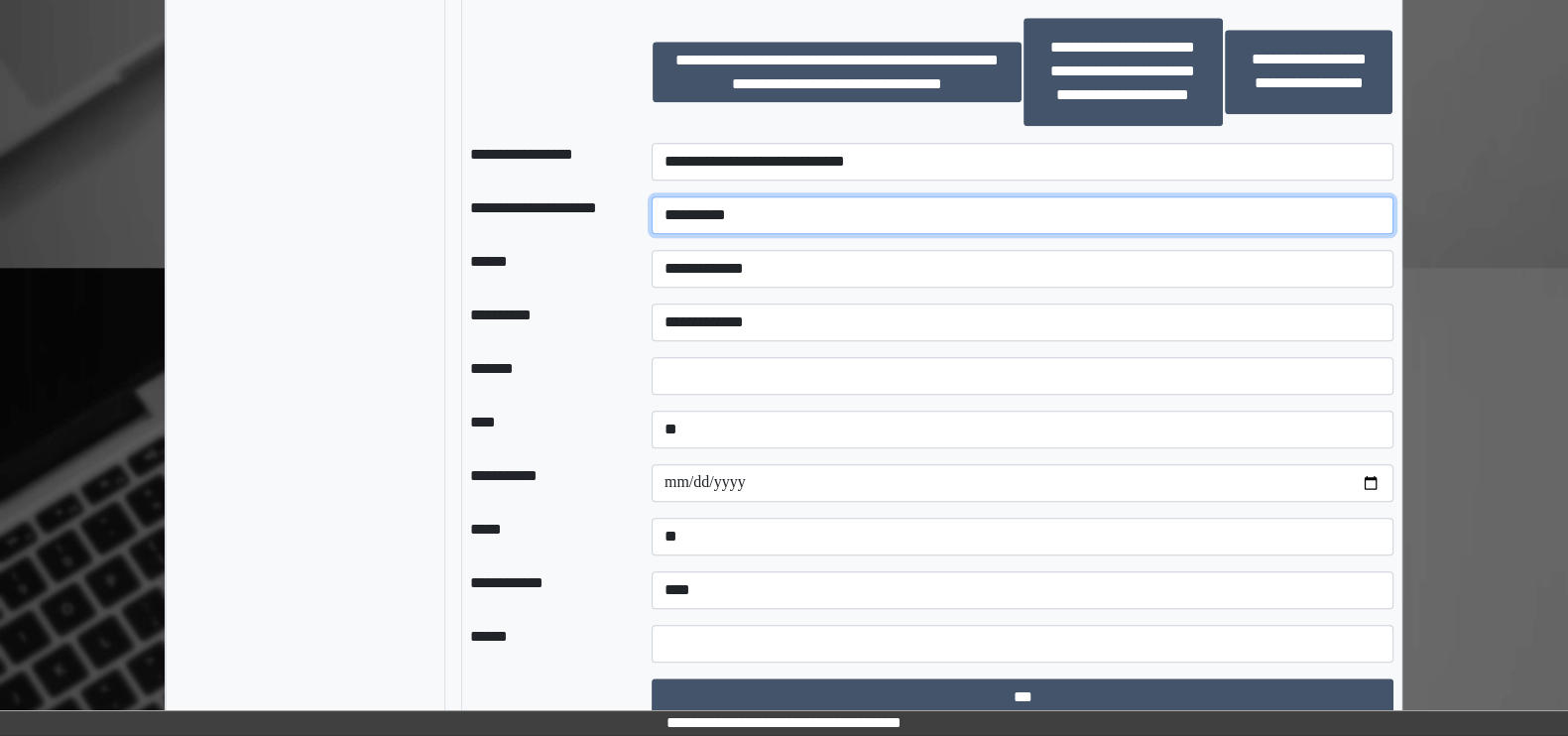 type on "**********" 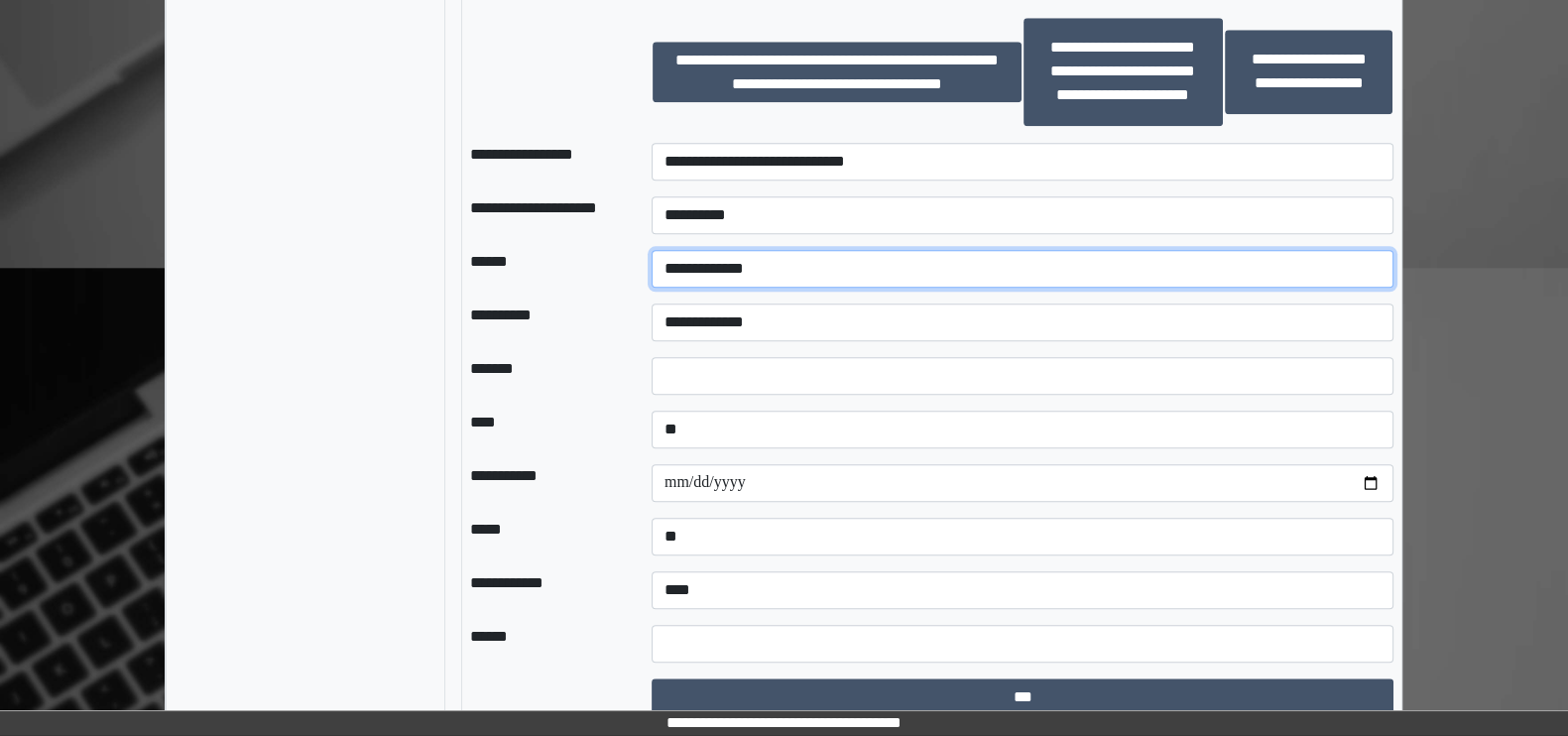 click on "**********" at bounding box center [1023, 269] 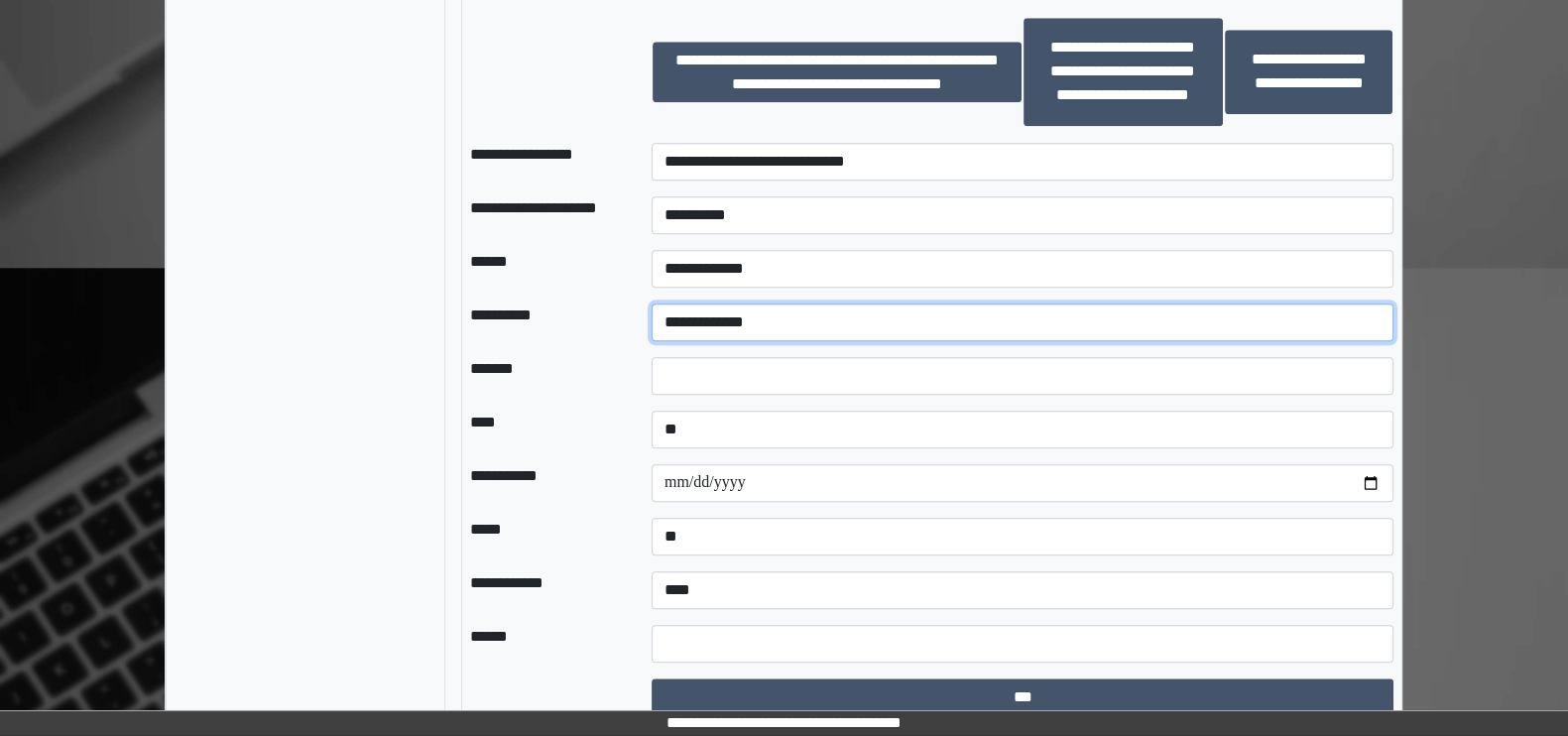 click on "**********" at bounding box center (1023, 322) 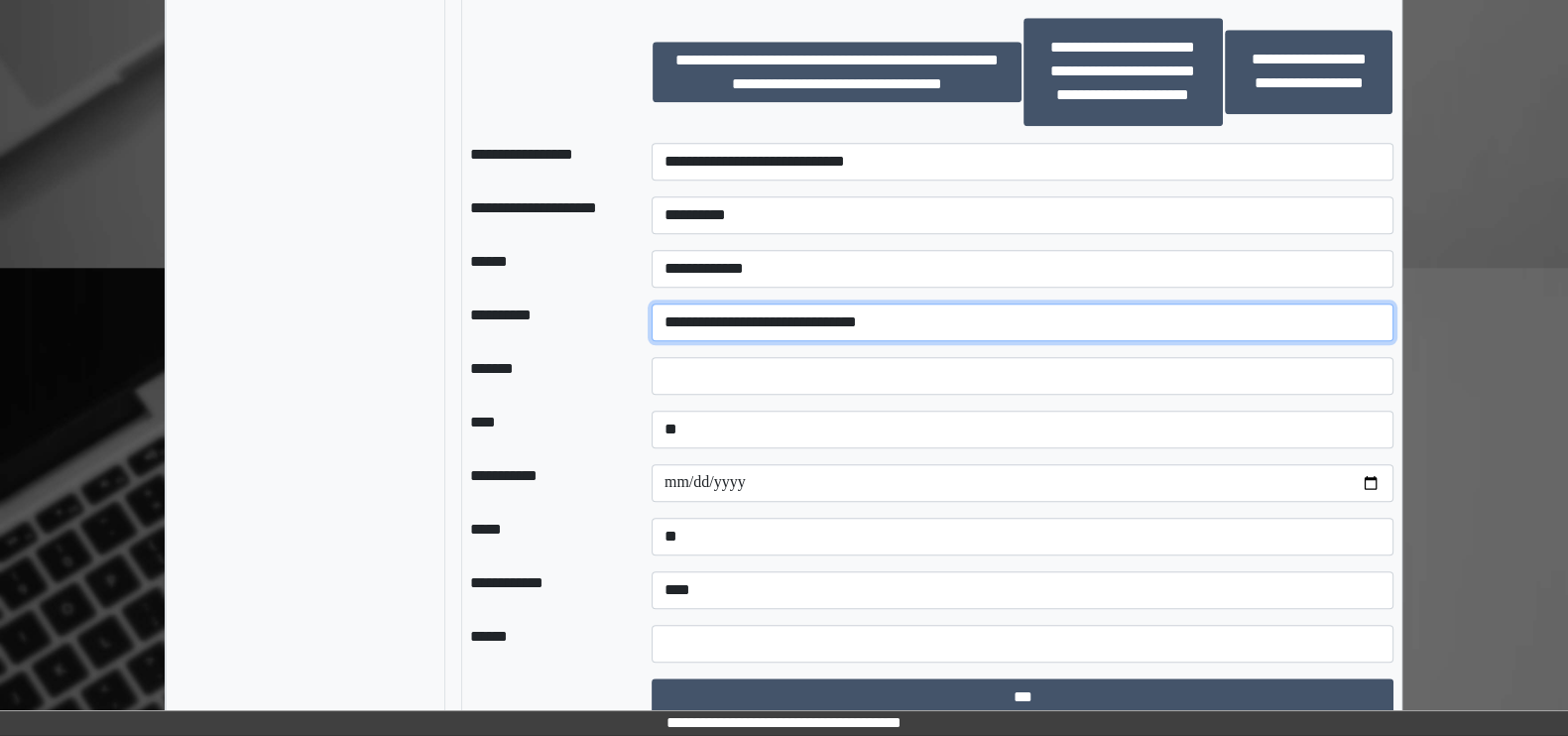 click on "**********" at bounding box center (1023, 322) 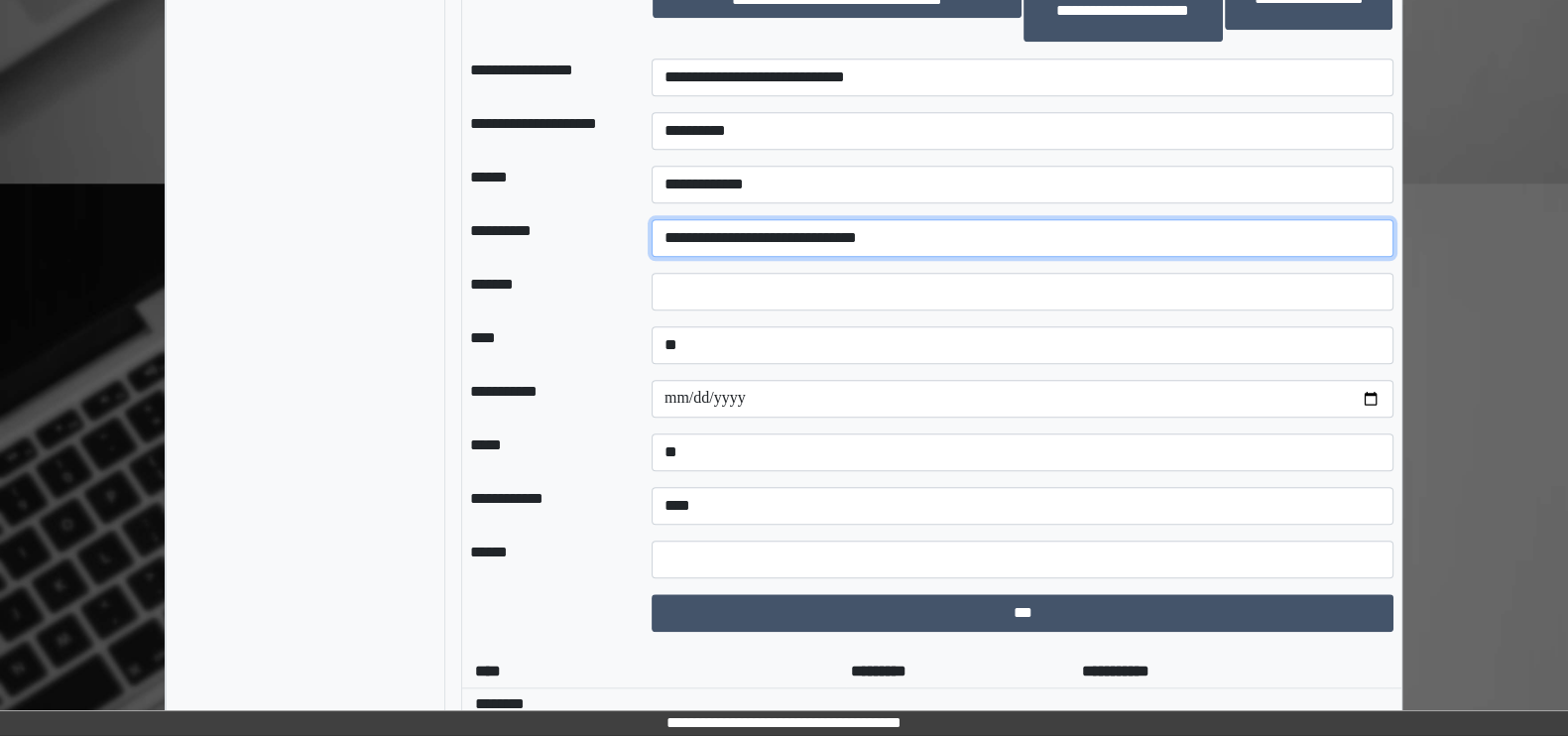 scroll, scrollTop: 2690, scrollLeft: 0, axis: vertical 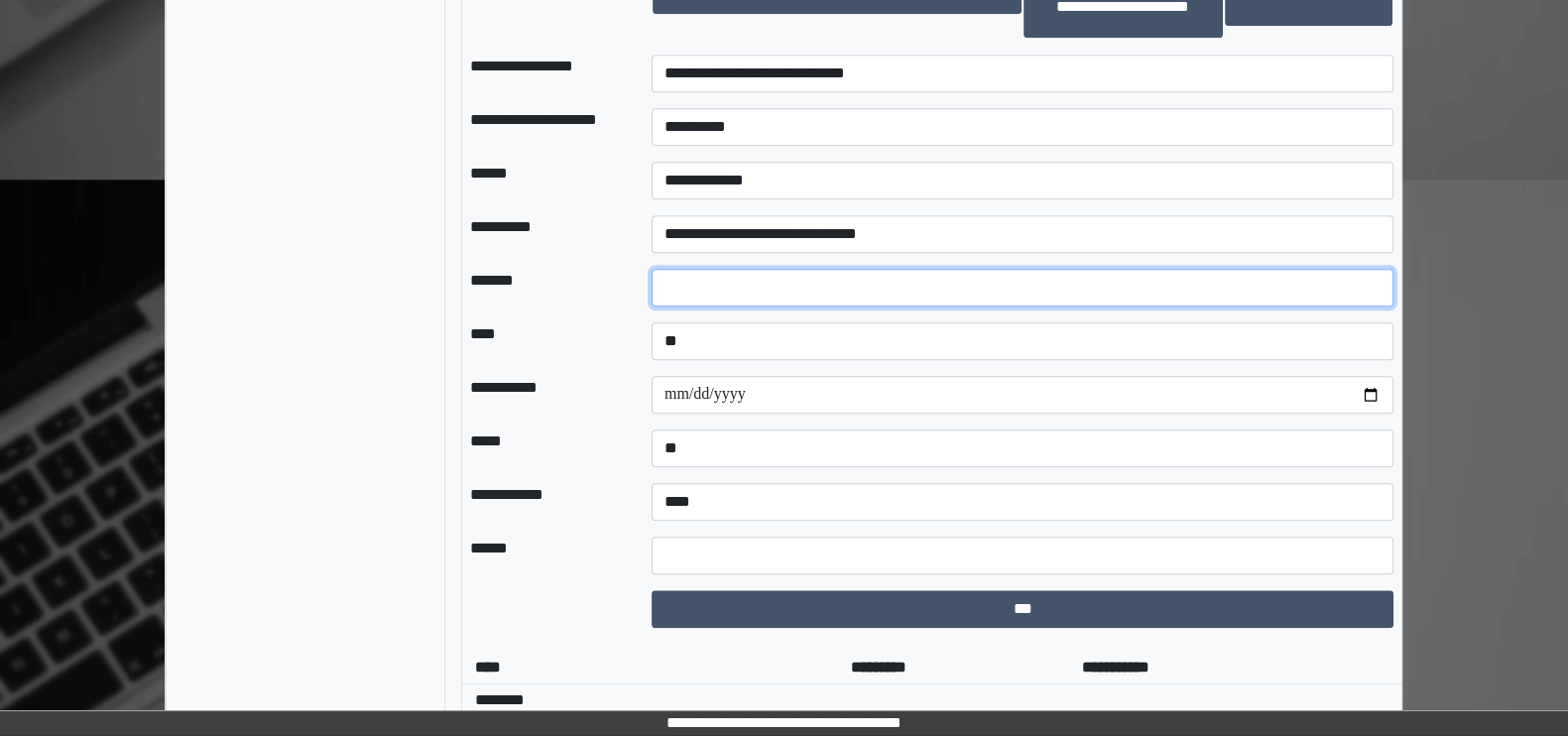 click at bounding box center (1023, 288) 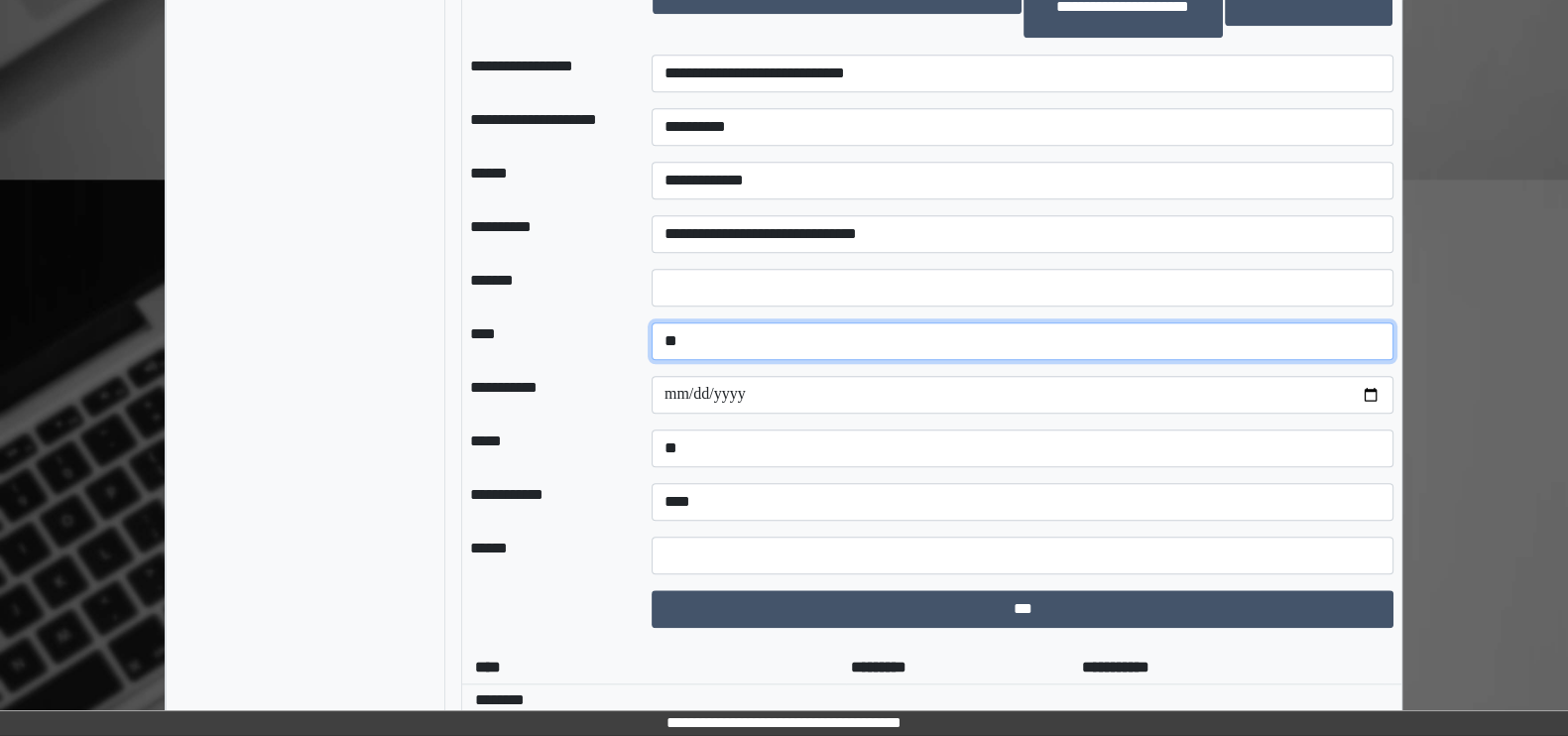 click on "**********" at bounding box center (1023, 341) 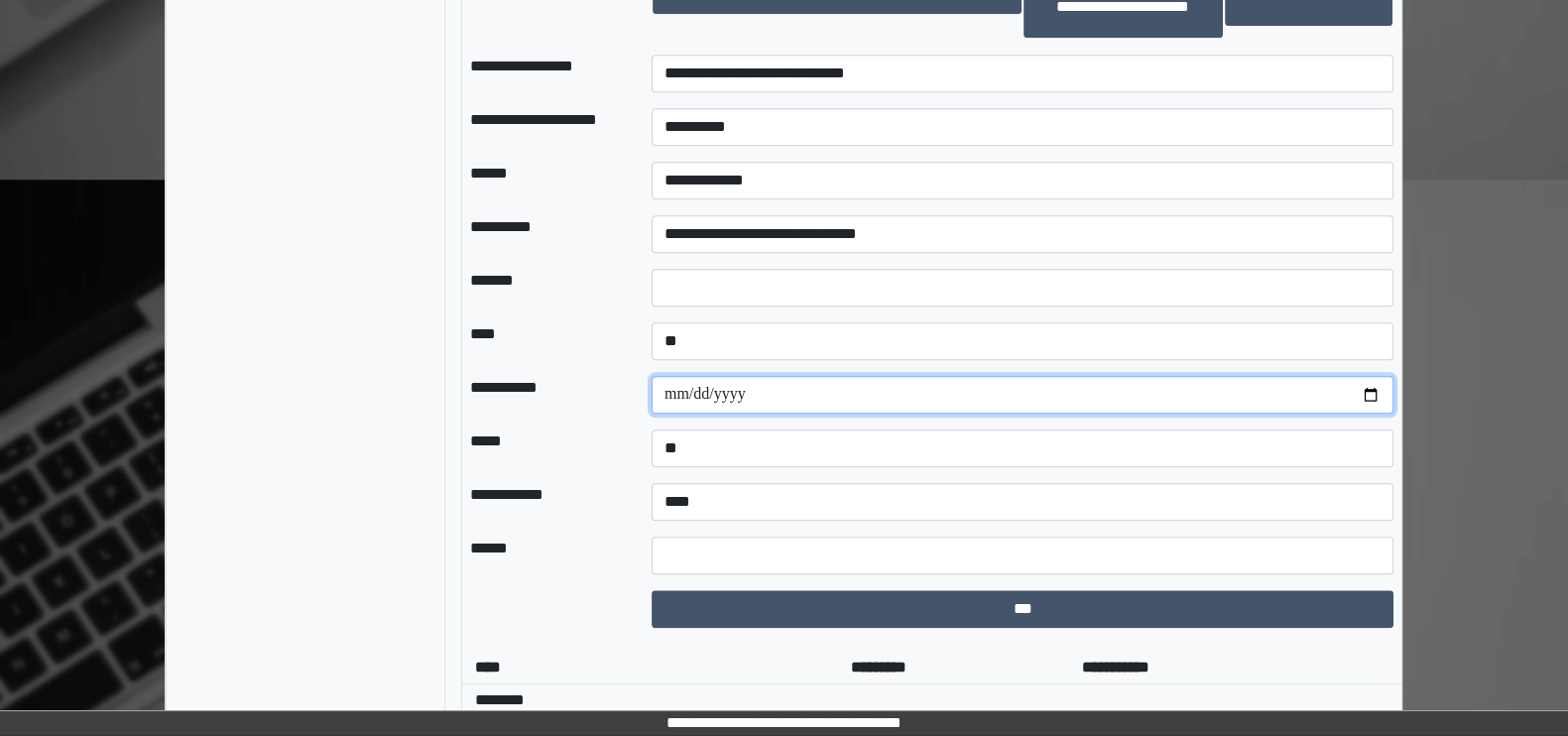 click at bounding box center [1023, 395] 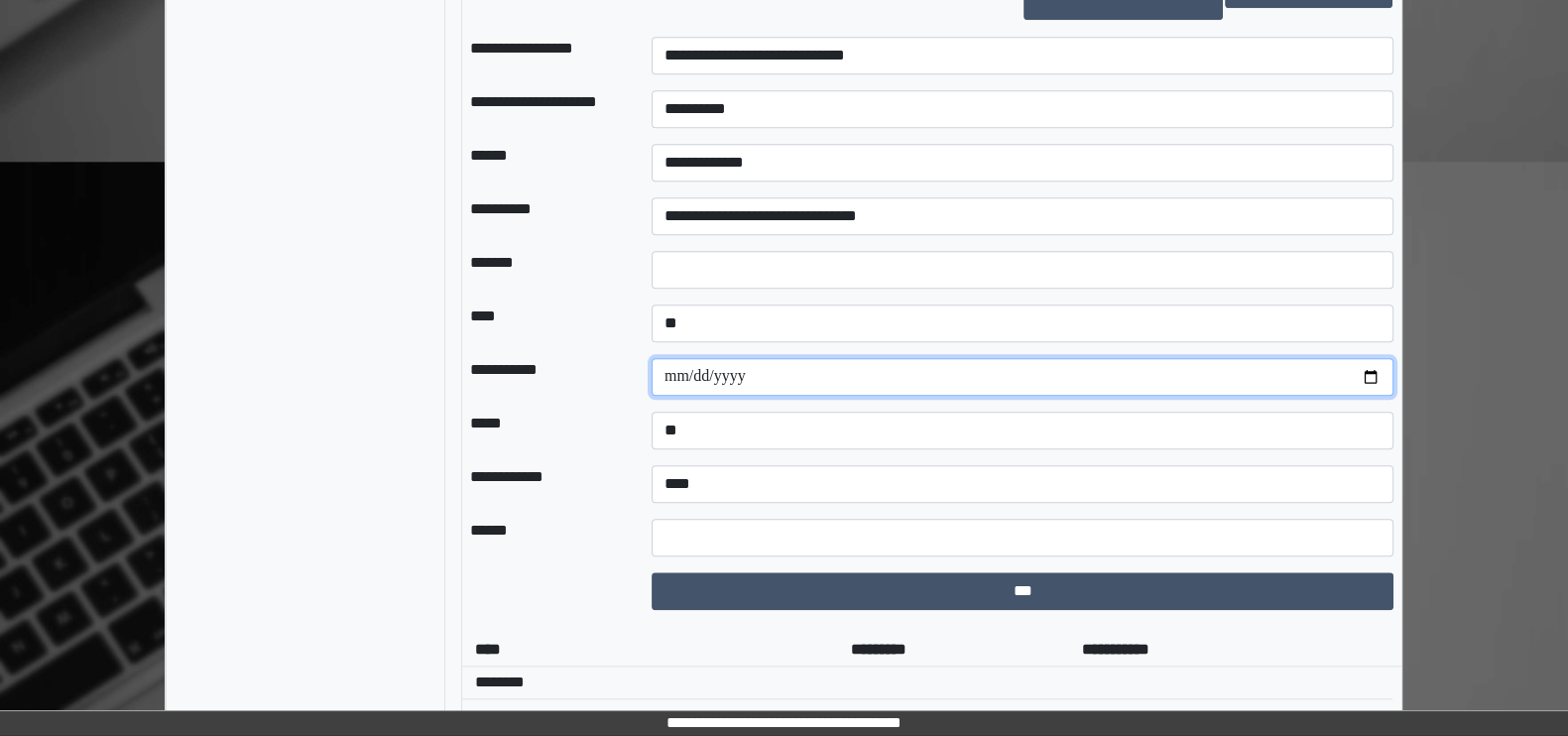 scroll, scrollTop: 2710, scrollLeft: 0, axis: vertical 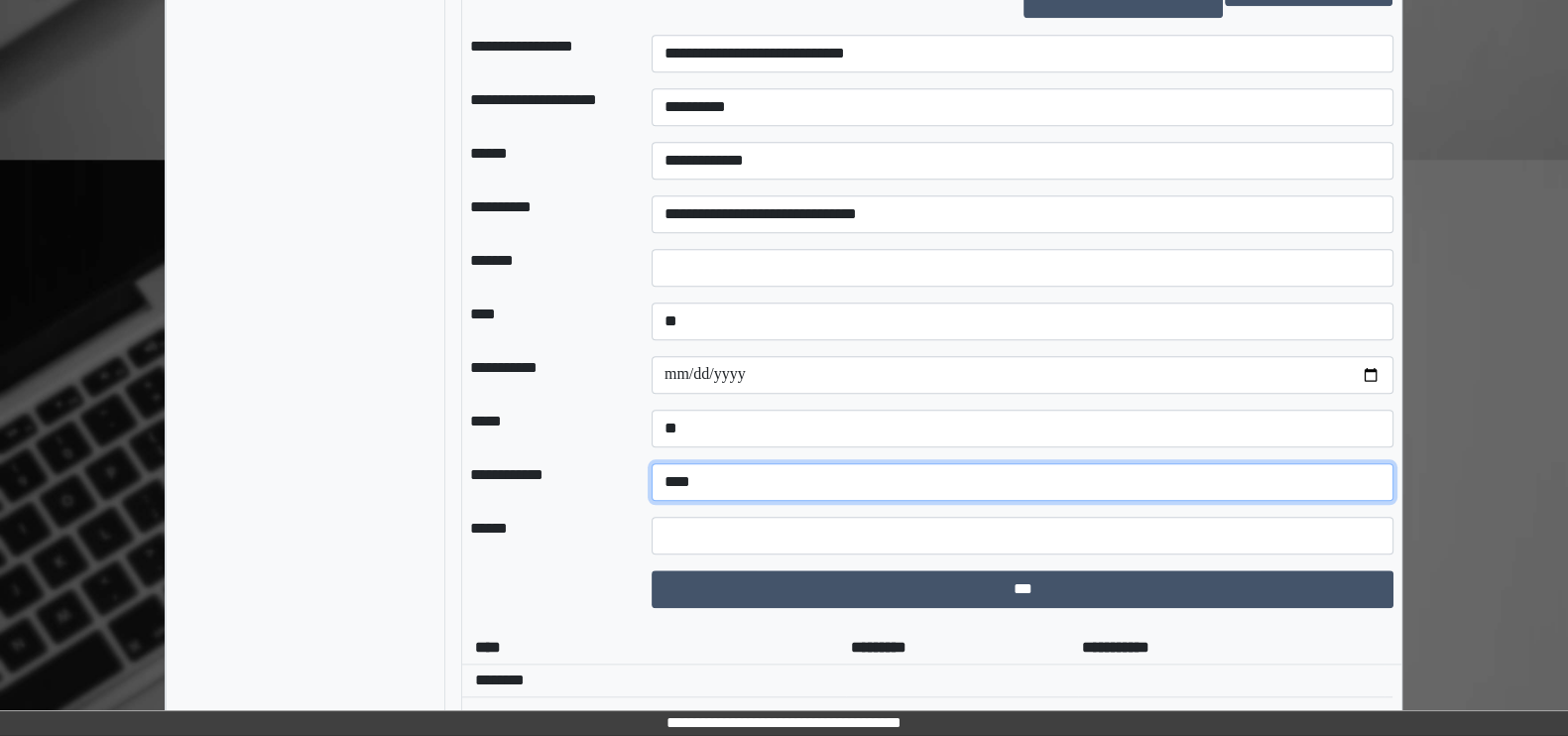 click on "**********" at bounding box center [1023, 482] 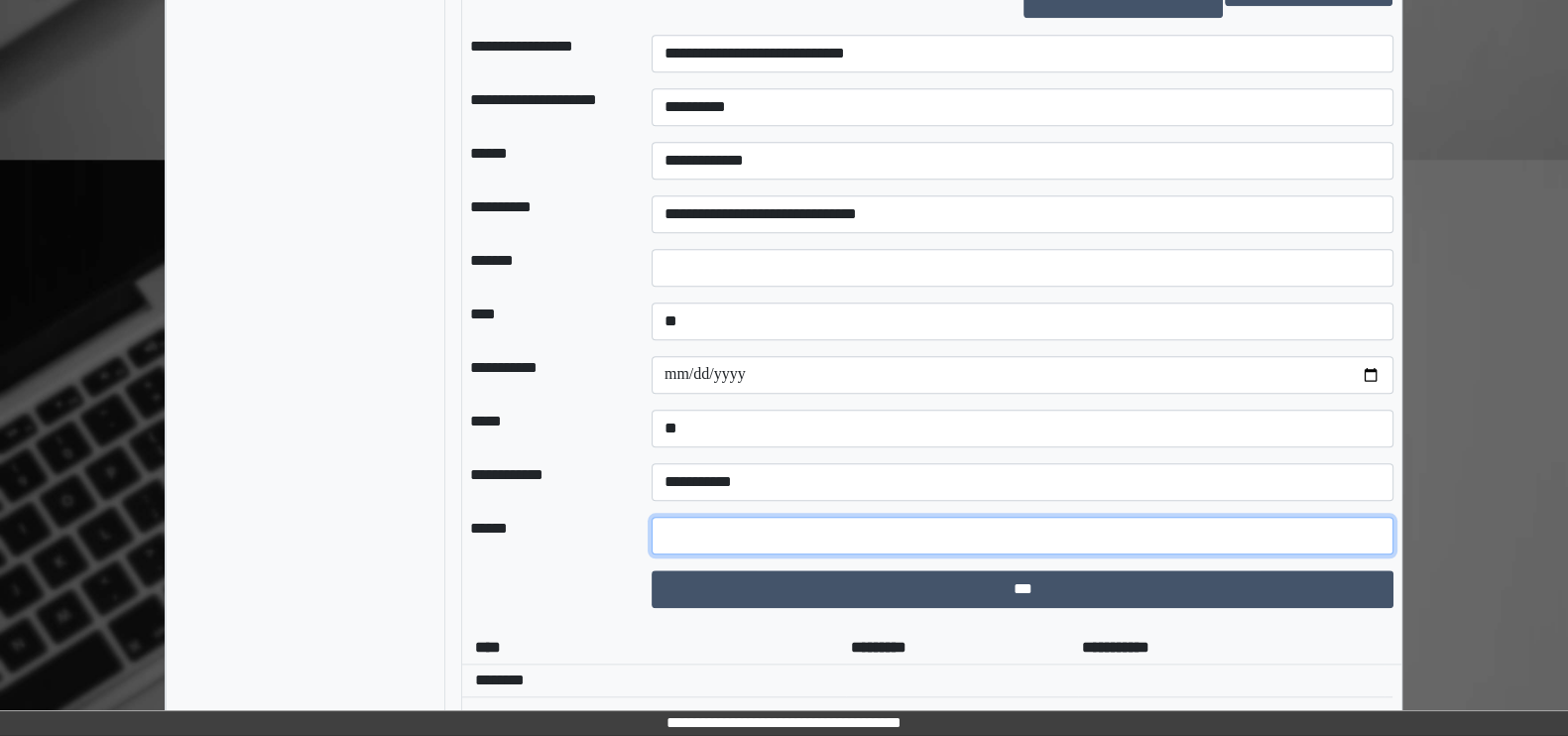click at bounding box center [1023, 536] 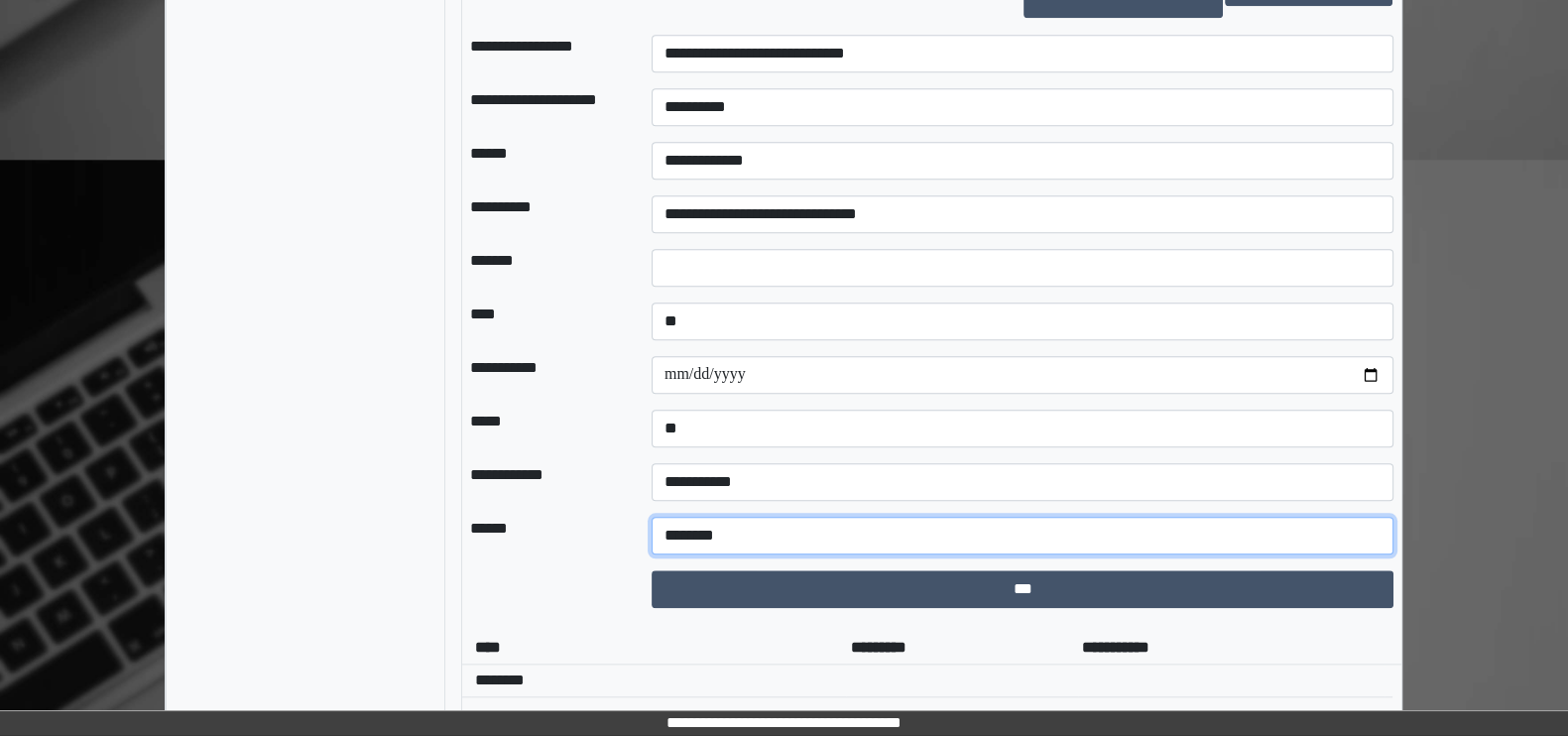 click on "********" at bounding box center [1023, 536] 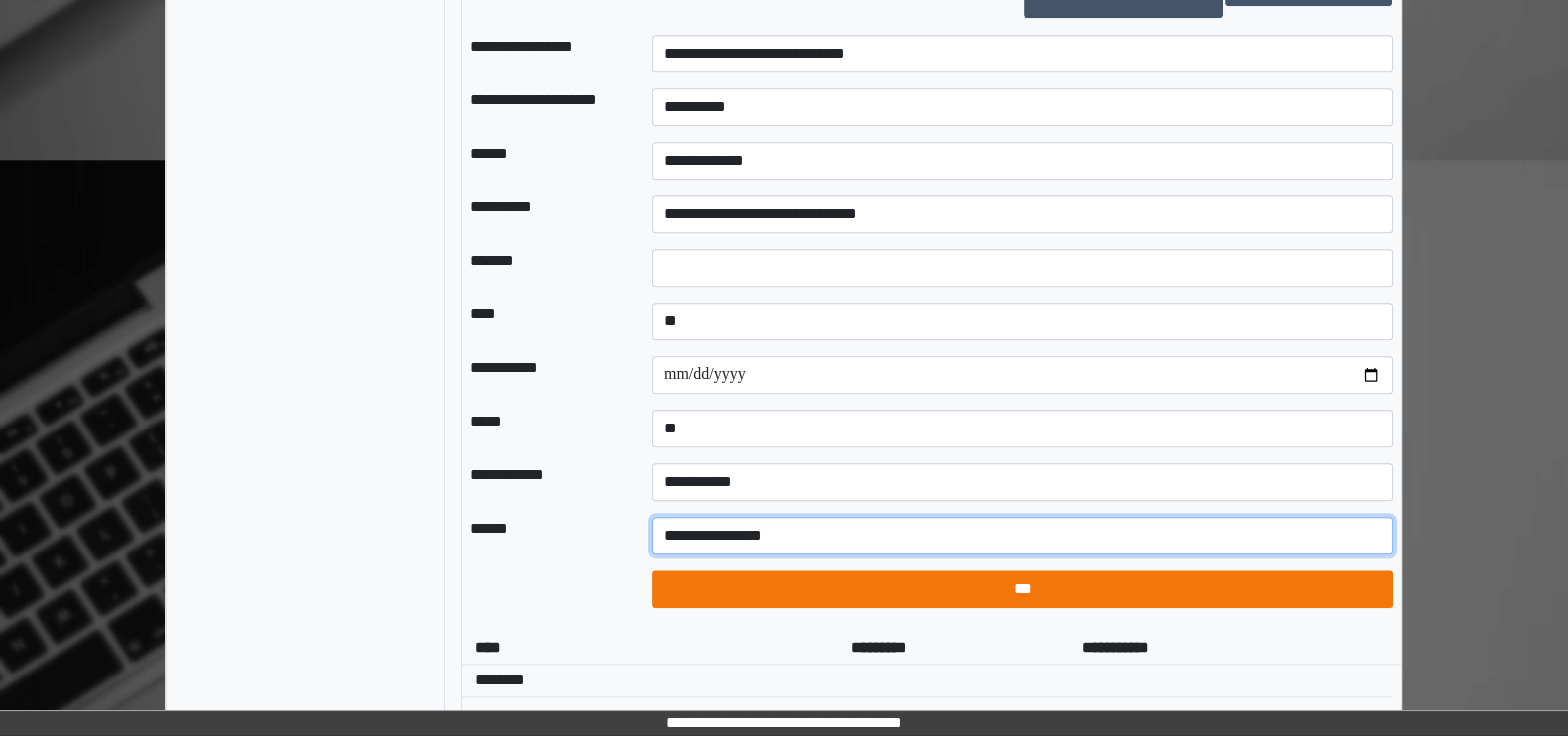 type on "**********" 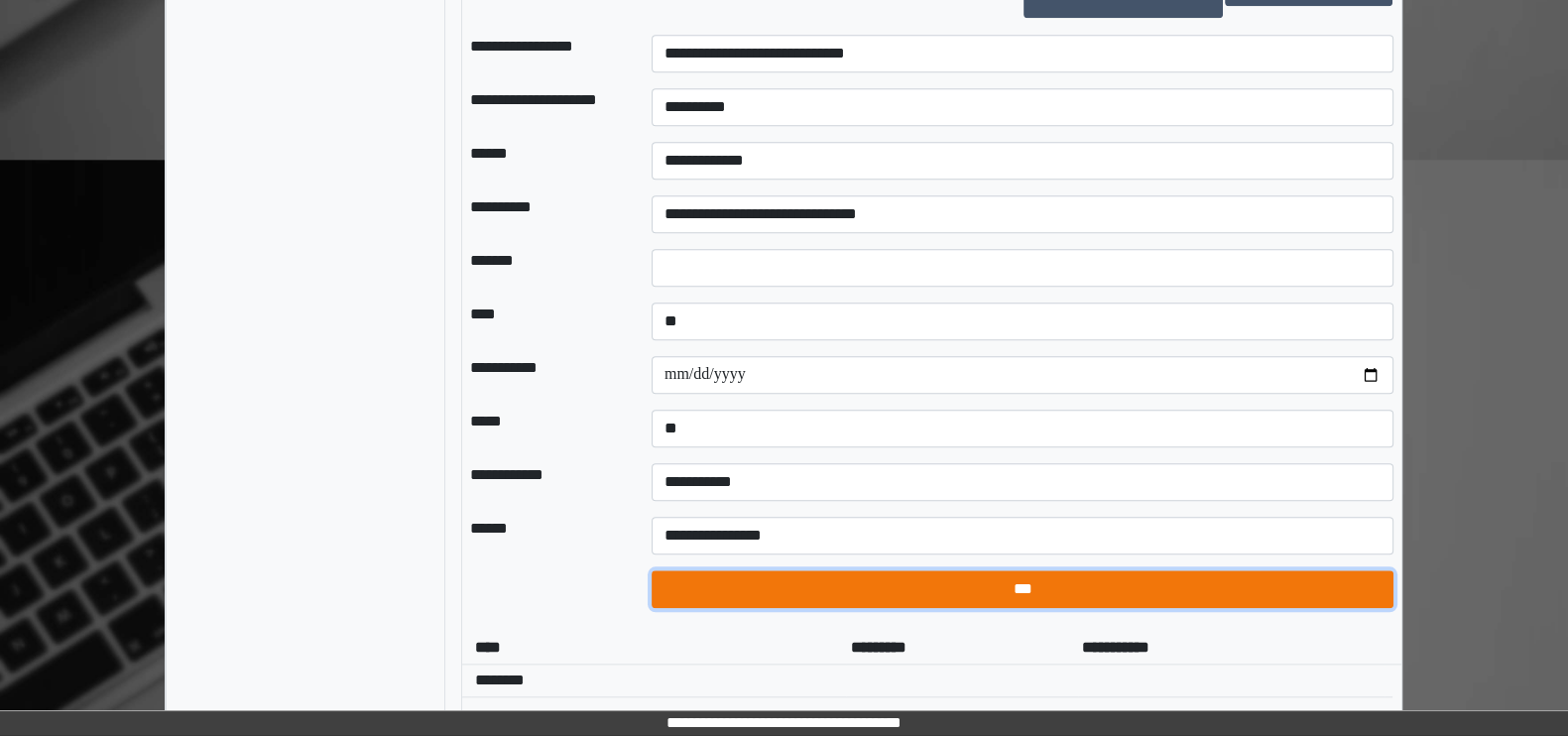 click on "***" at bounding box center (1023, 589) 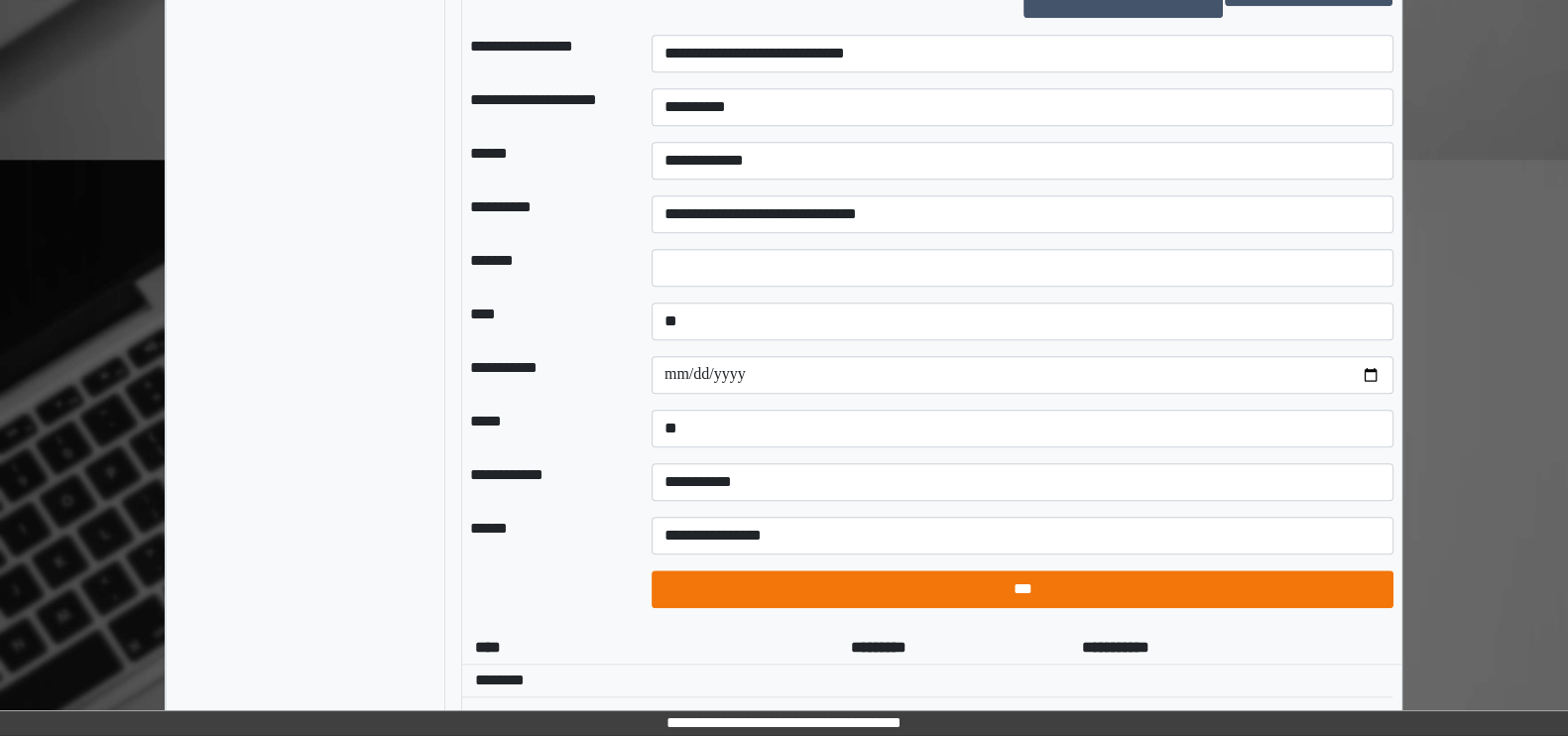 select on "*" 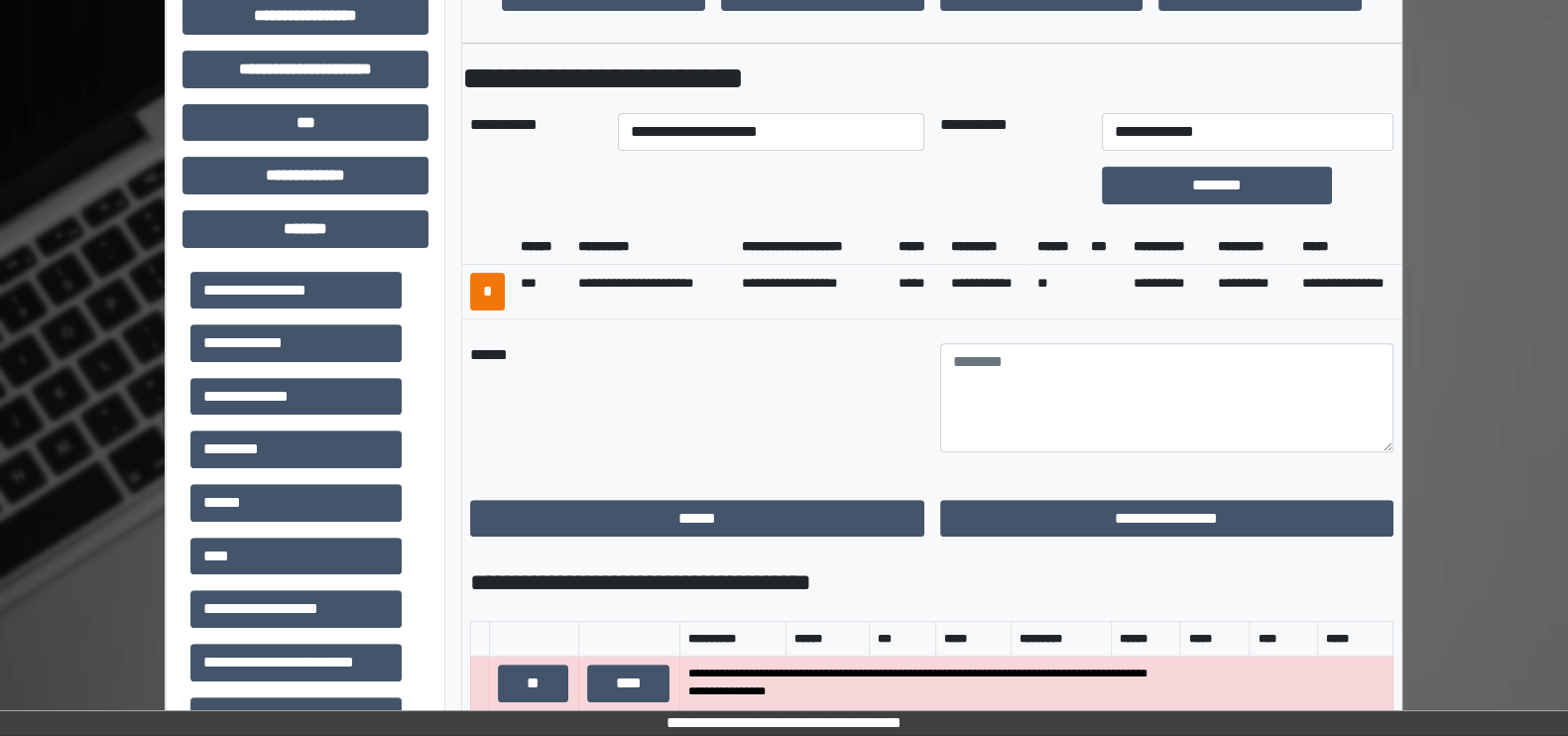 scroll, scrollTop: 838, scrollLeft: 0, axis: vertical 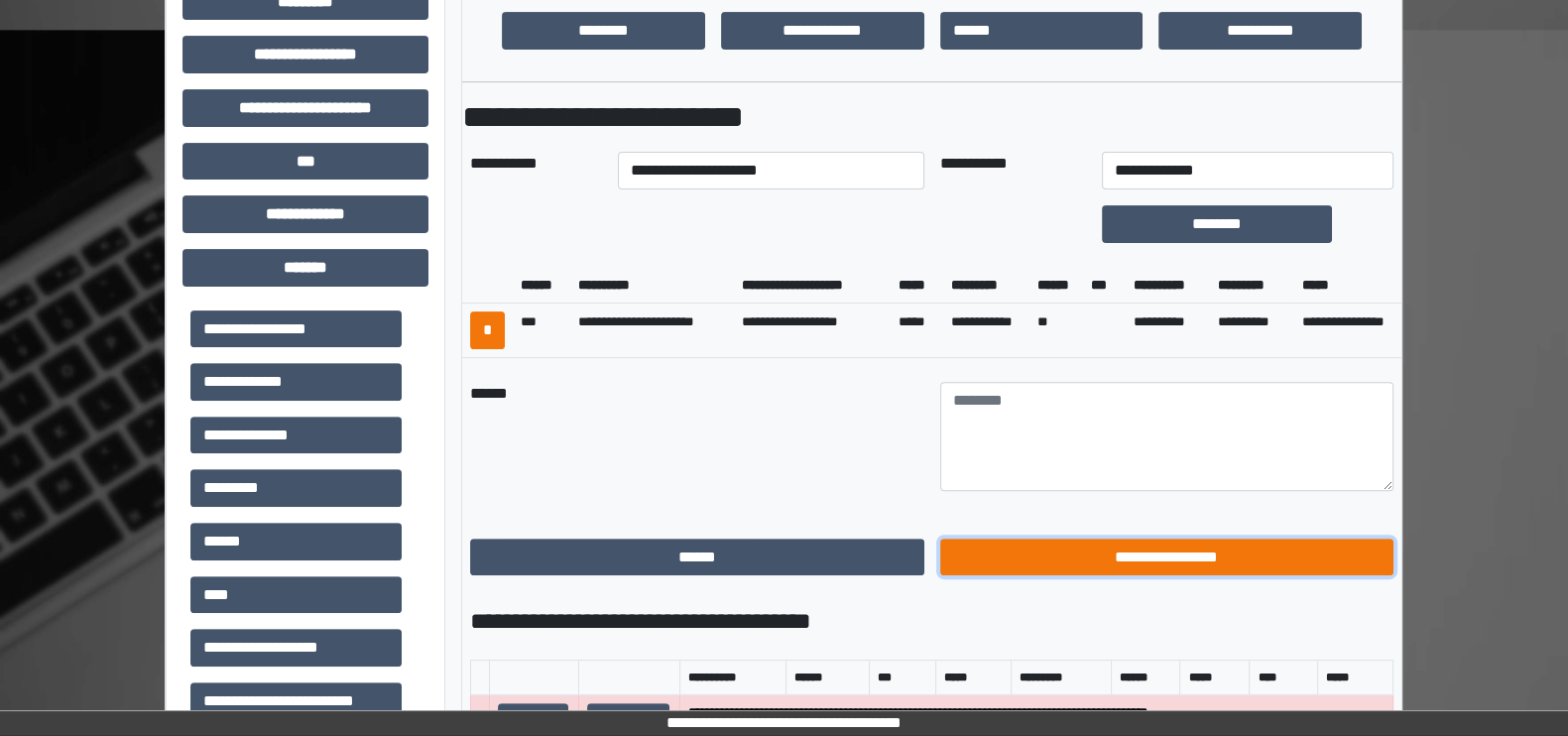 click on "**********" at bounding box center (1167, 557) 